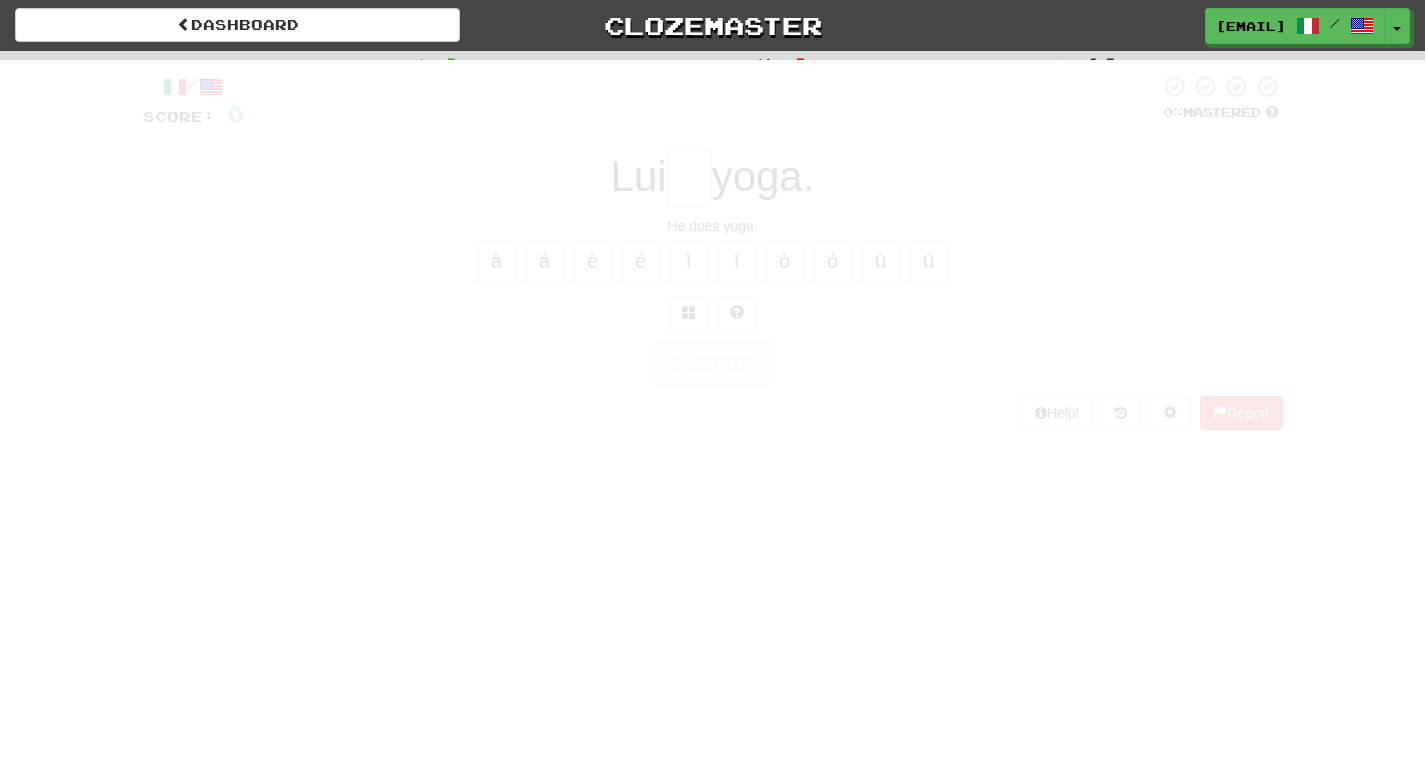 scroll, scrollTop: 0, scrollLeft: 0, axis: both 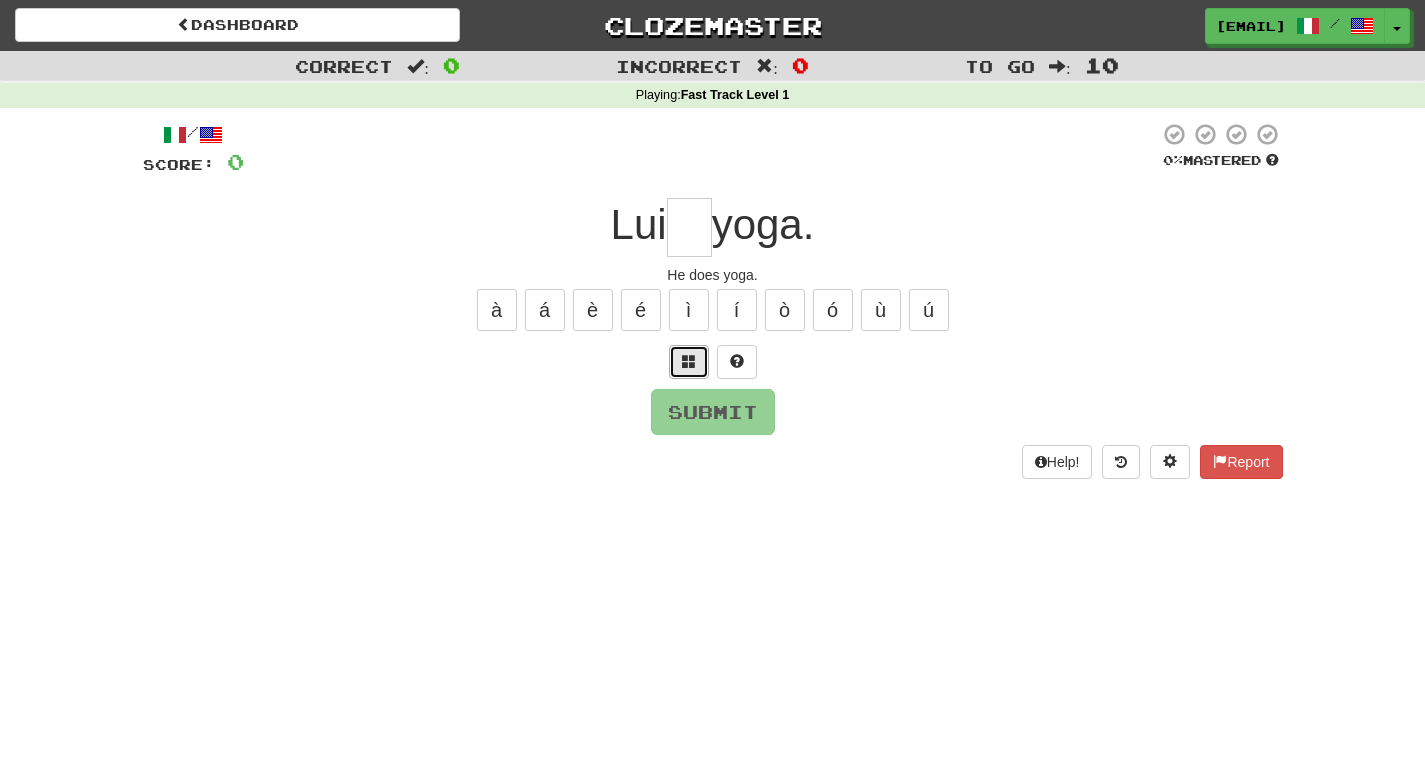 click at bounding box center [689, 361] 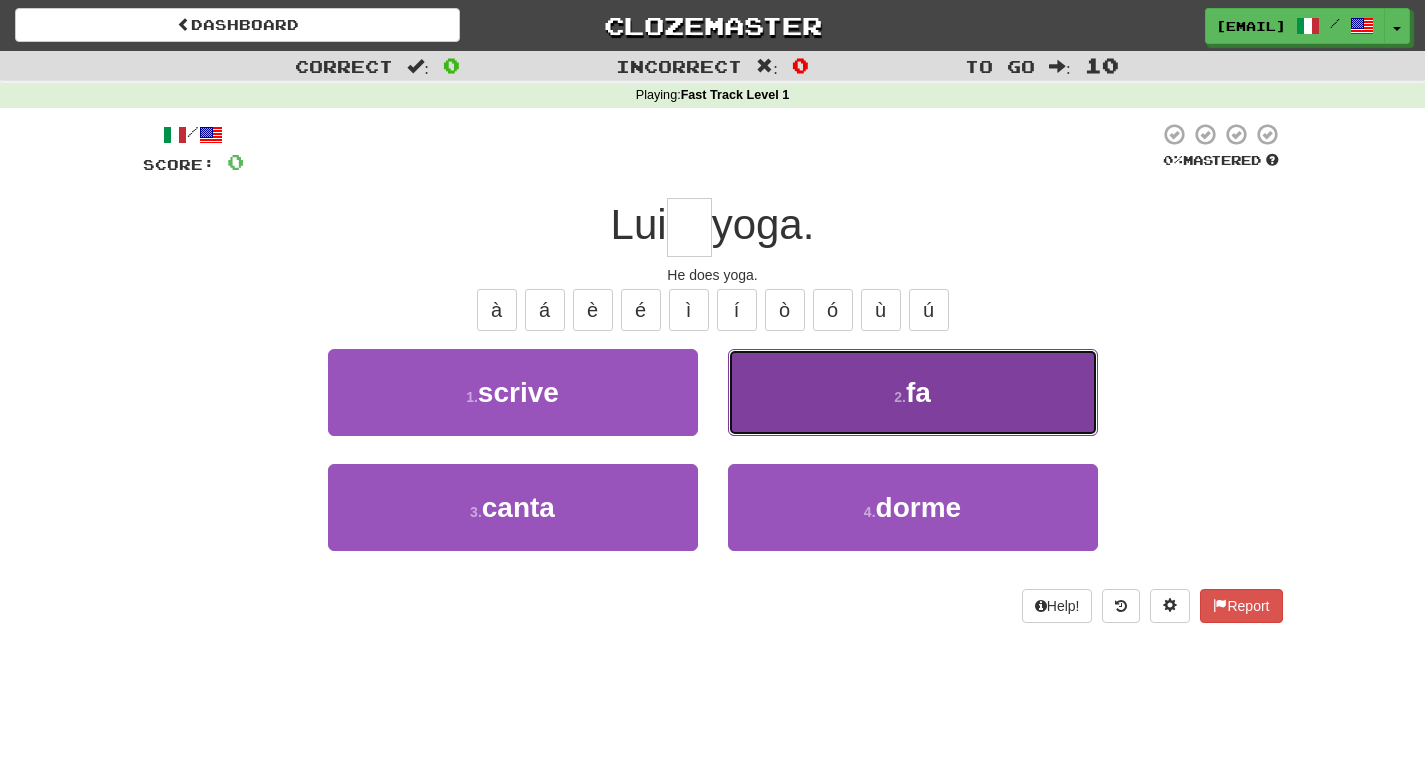 click on "2 .  fa" at bounding box center [913, 392] 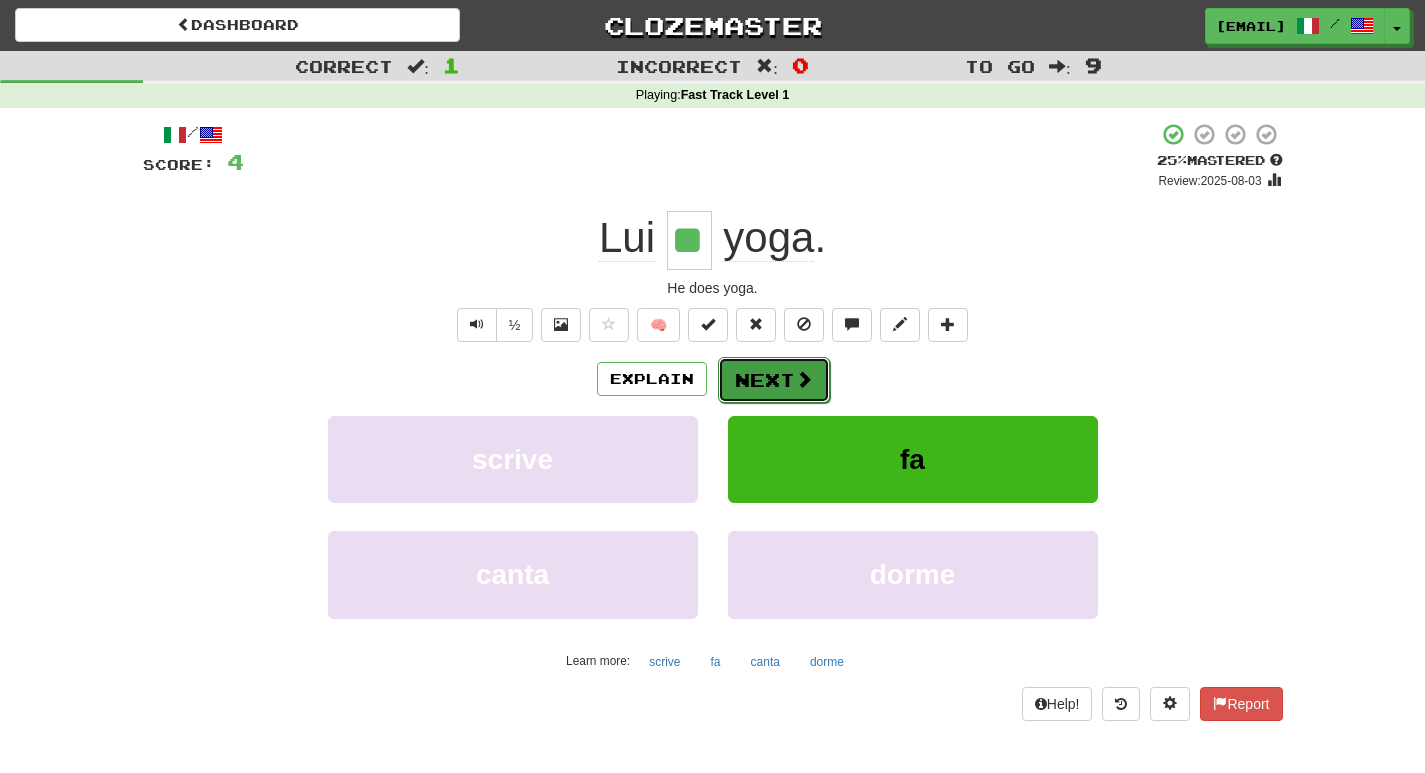 click on "Next" at bounding box center (774, 380) 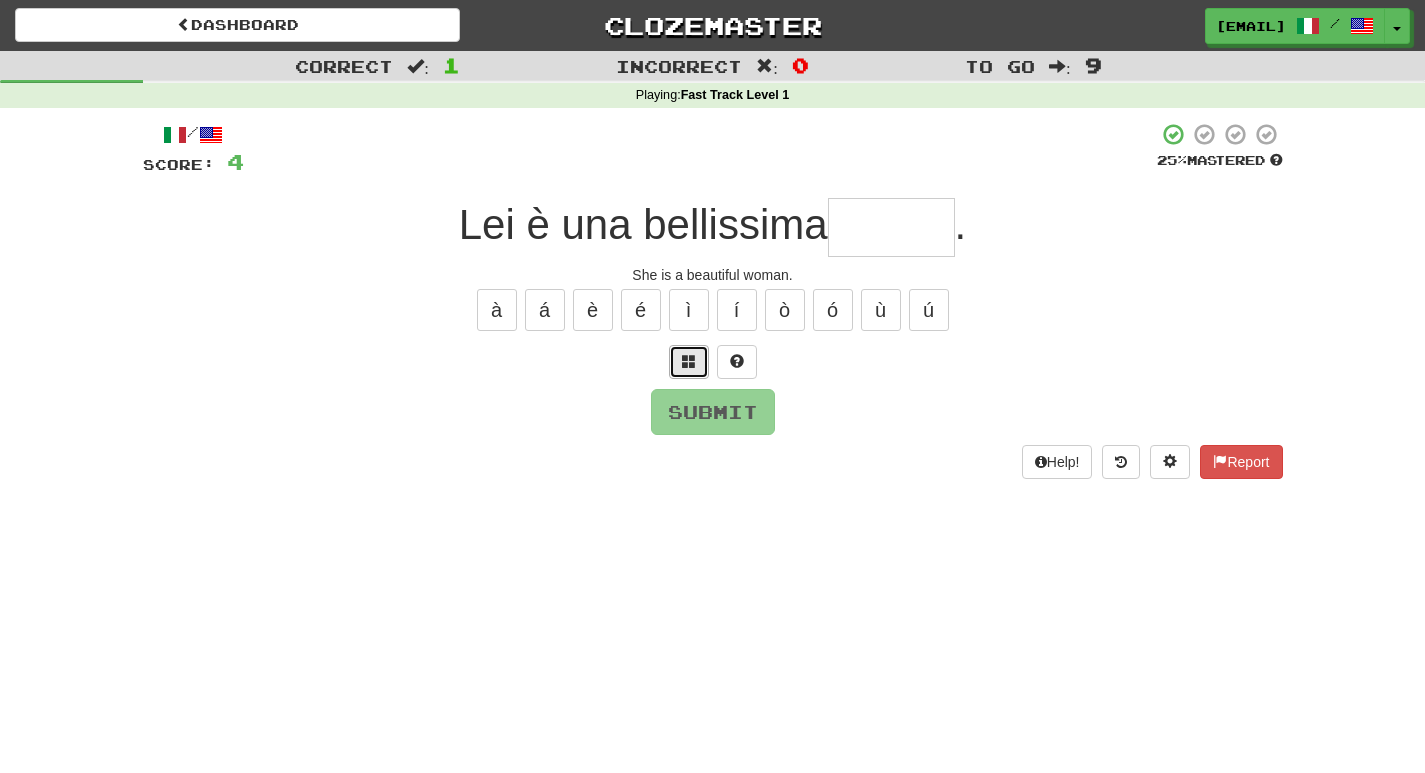 click at bounding box center [689, 361] 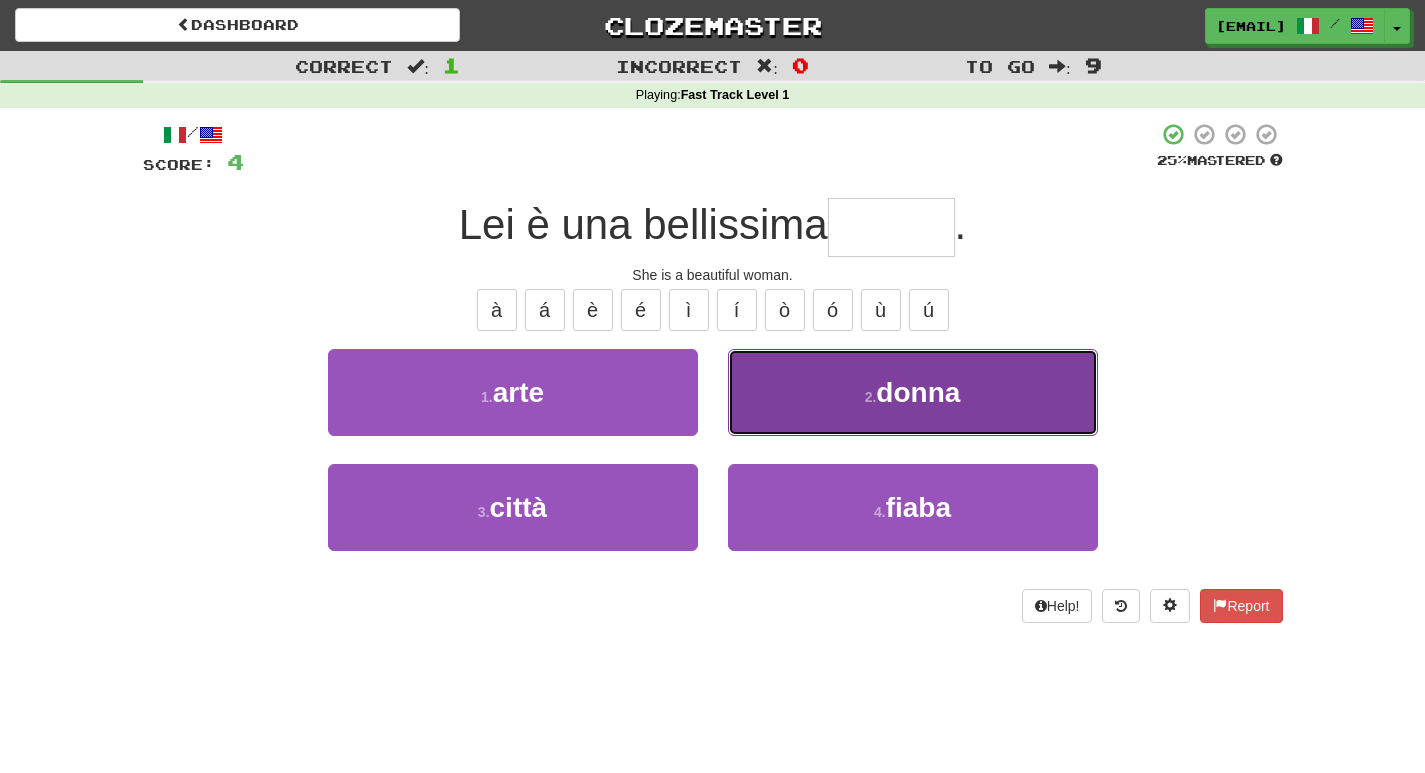 click on "2 .  donna" at bounding box center [913, 392] 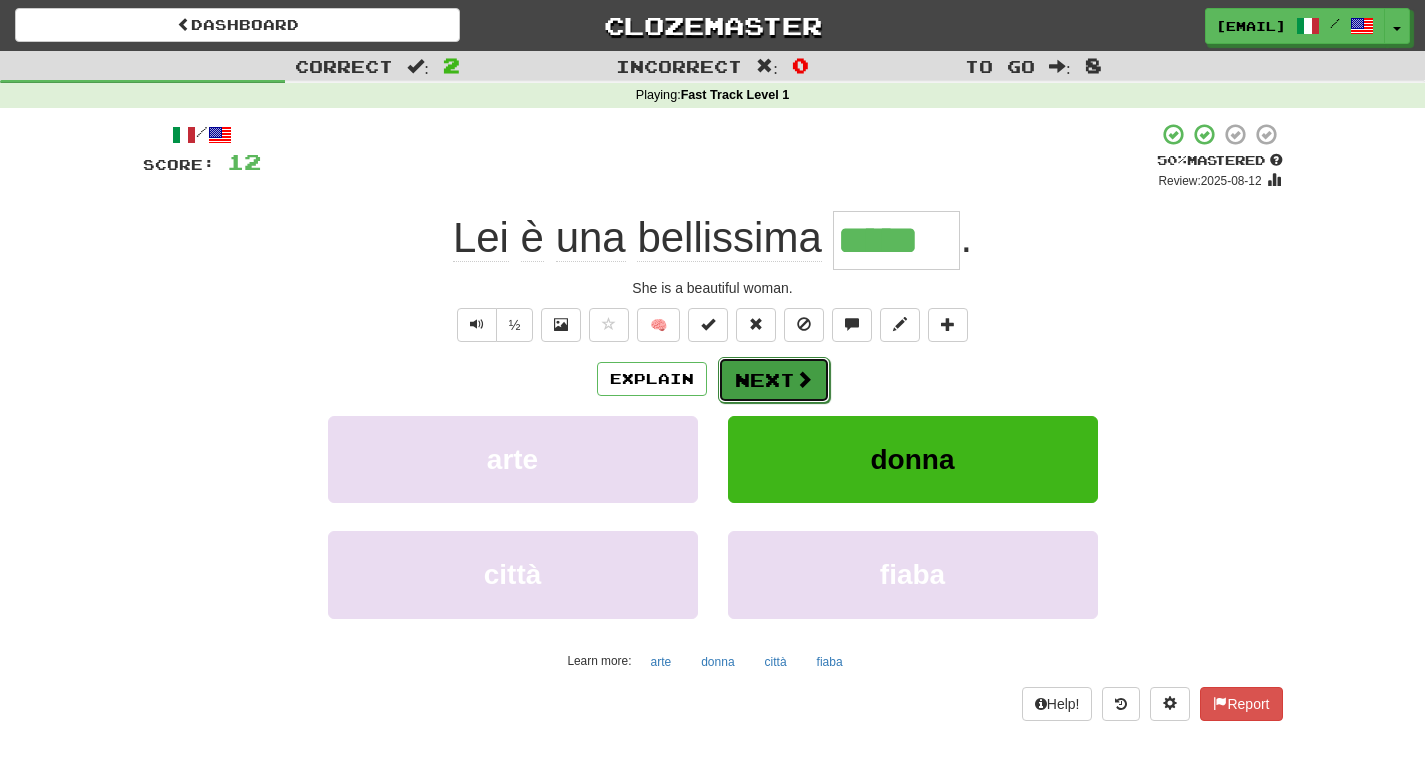 click on "Next" at bounding box center (774, 380) 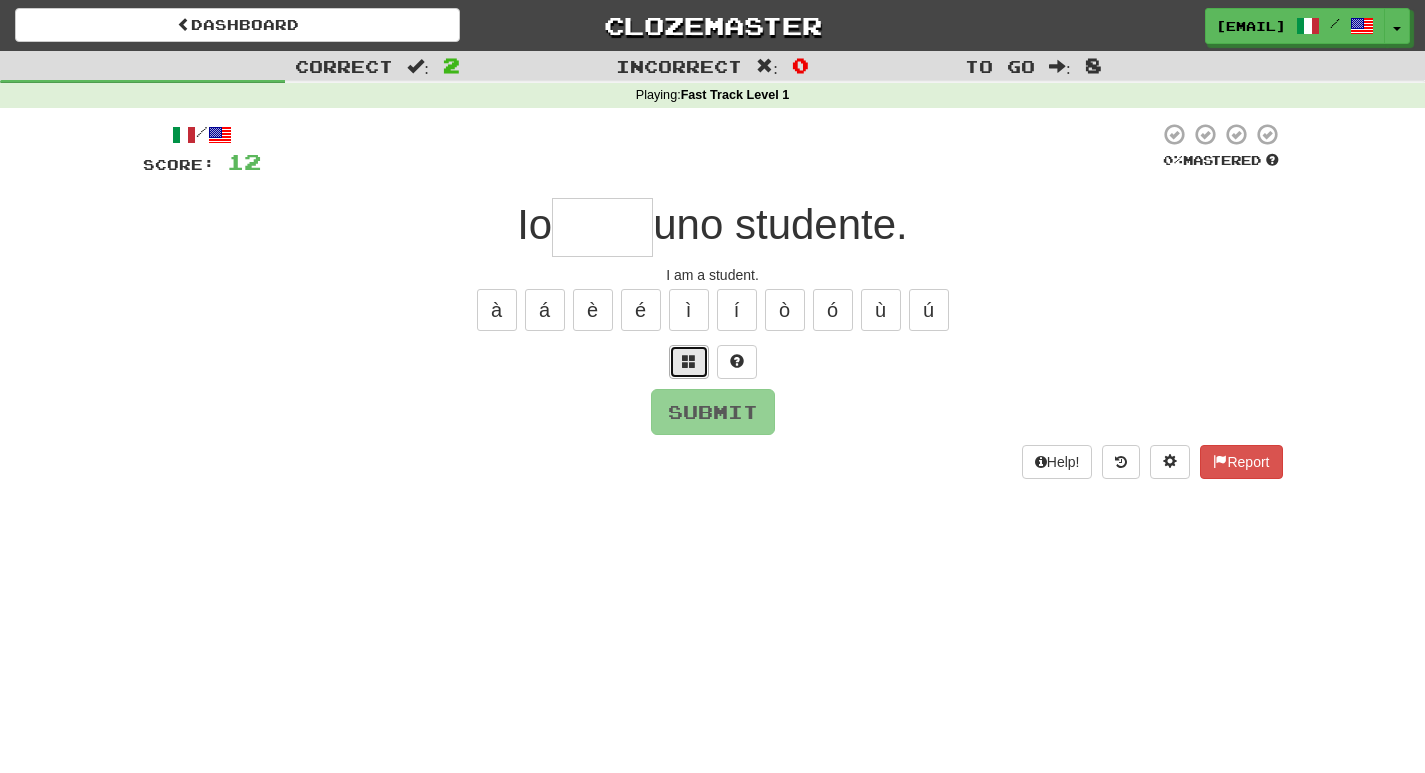 click at bounding box center [689, 361] 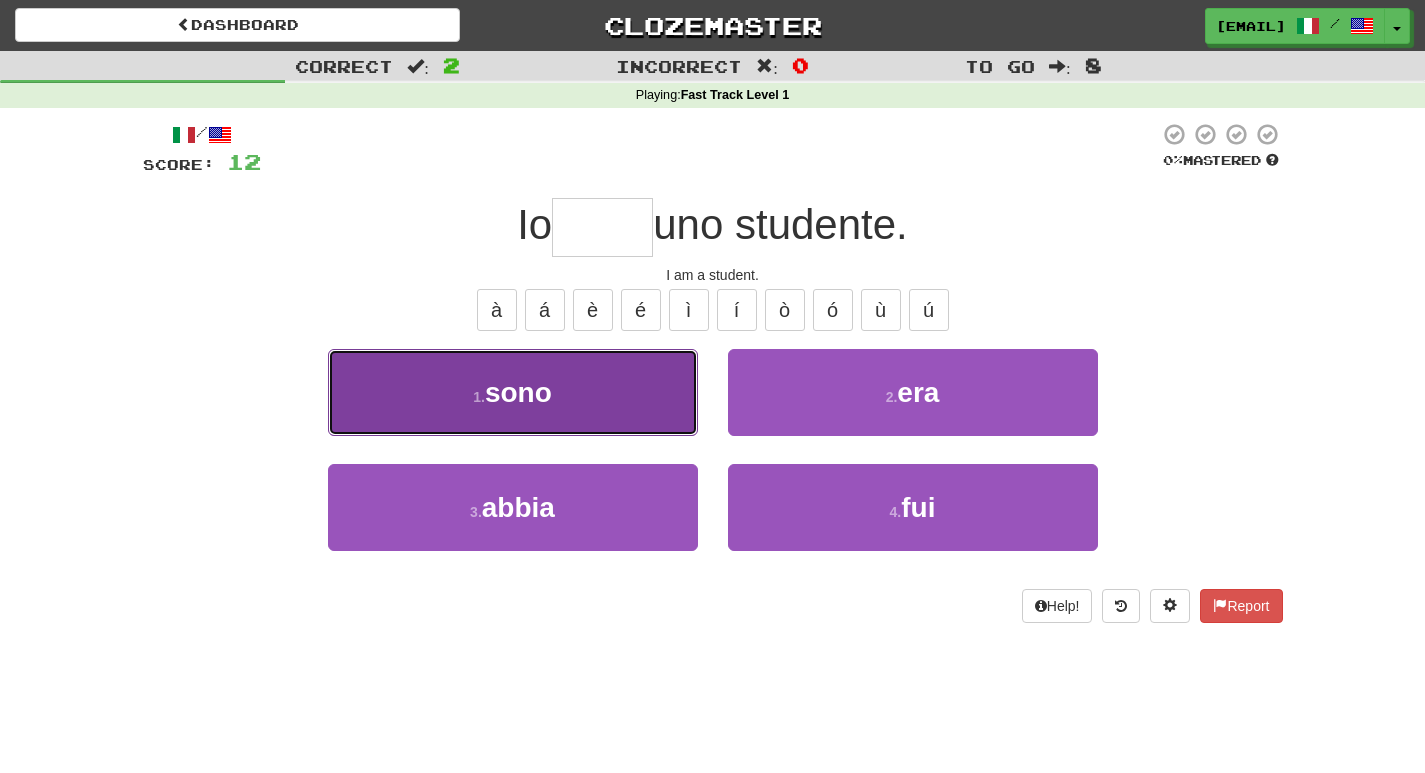 click on "1 .  sono" at bounding box center (513, 392) 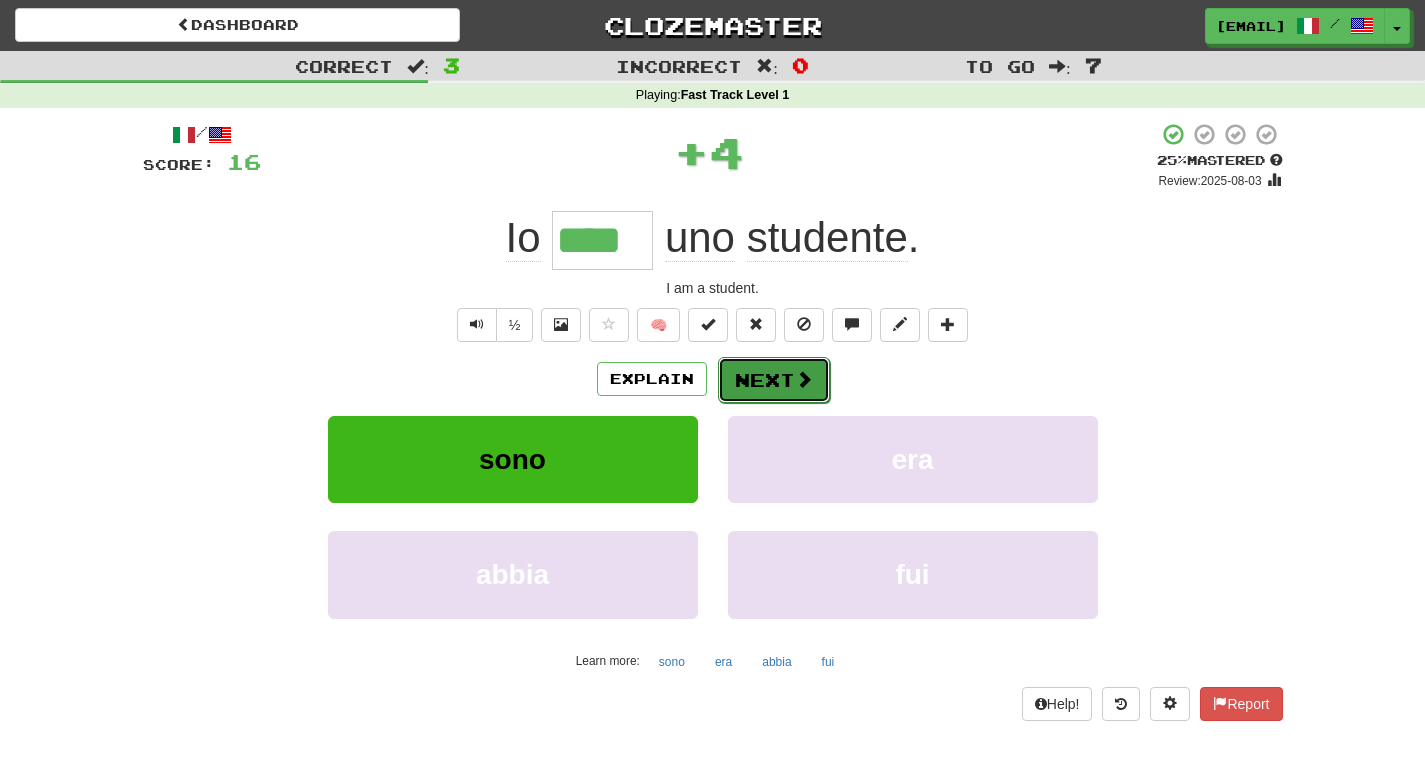 click on "Next" at bounding box center [774, 380] 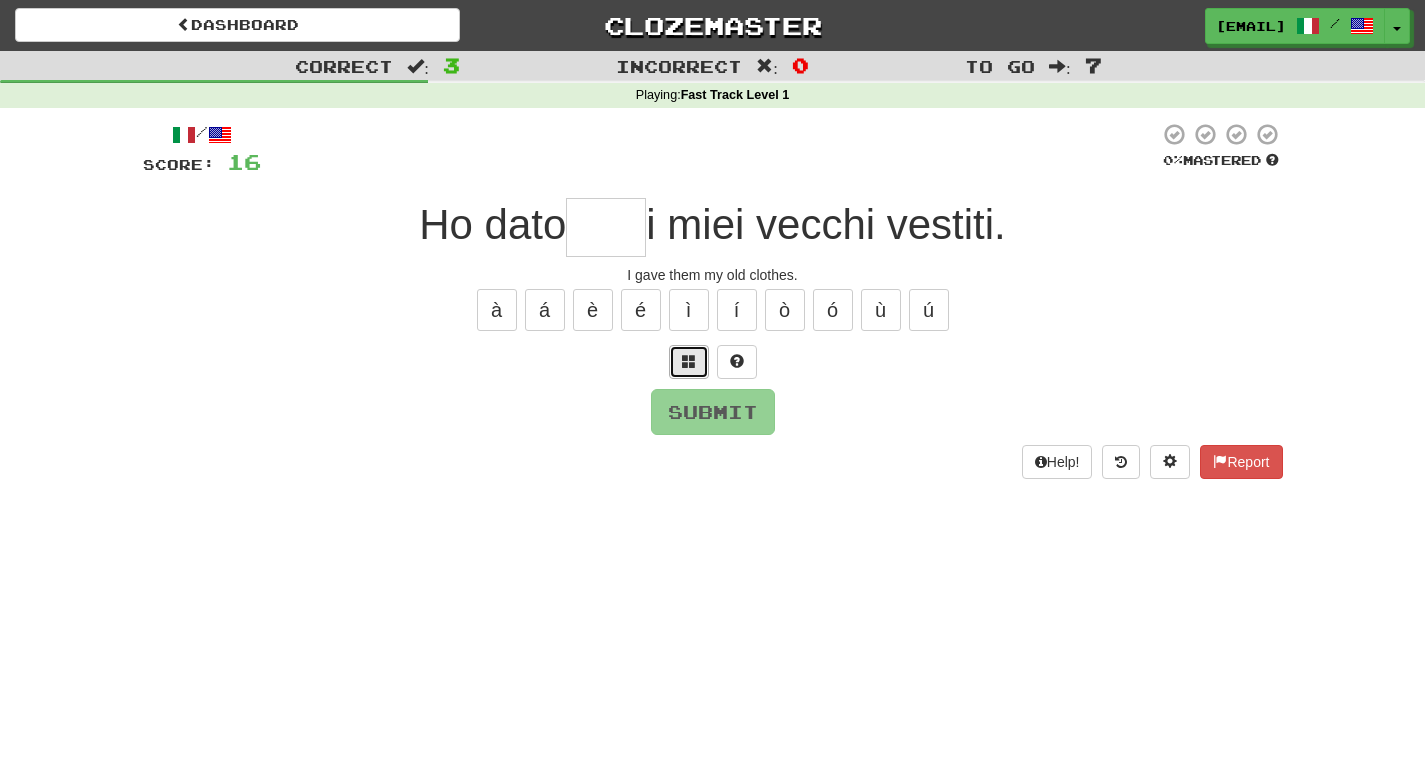 click at bounding box center [689, 361] 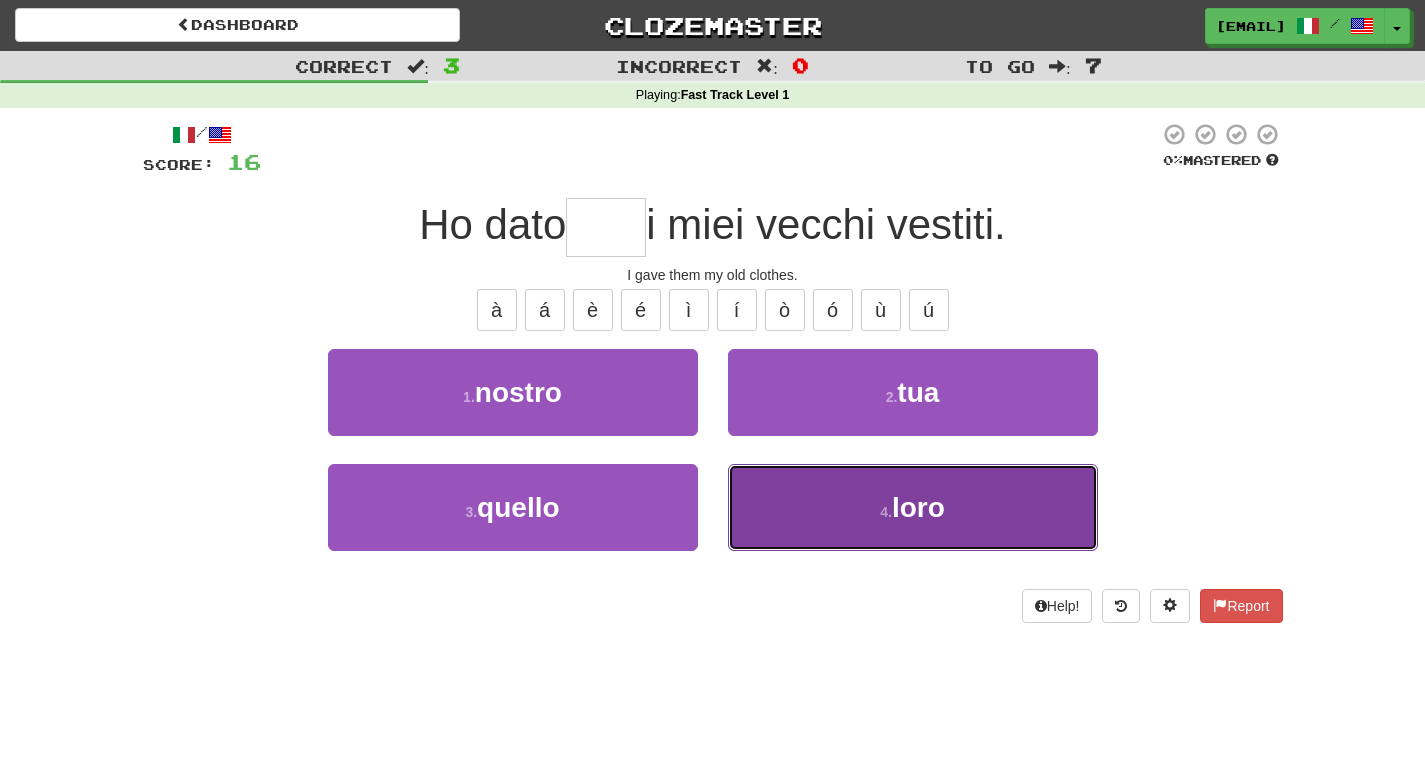 click on "loro" at bounding box center [918, 507] 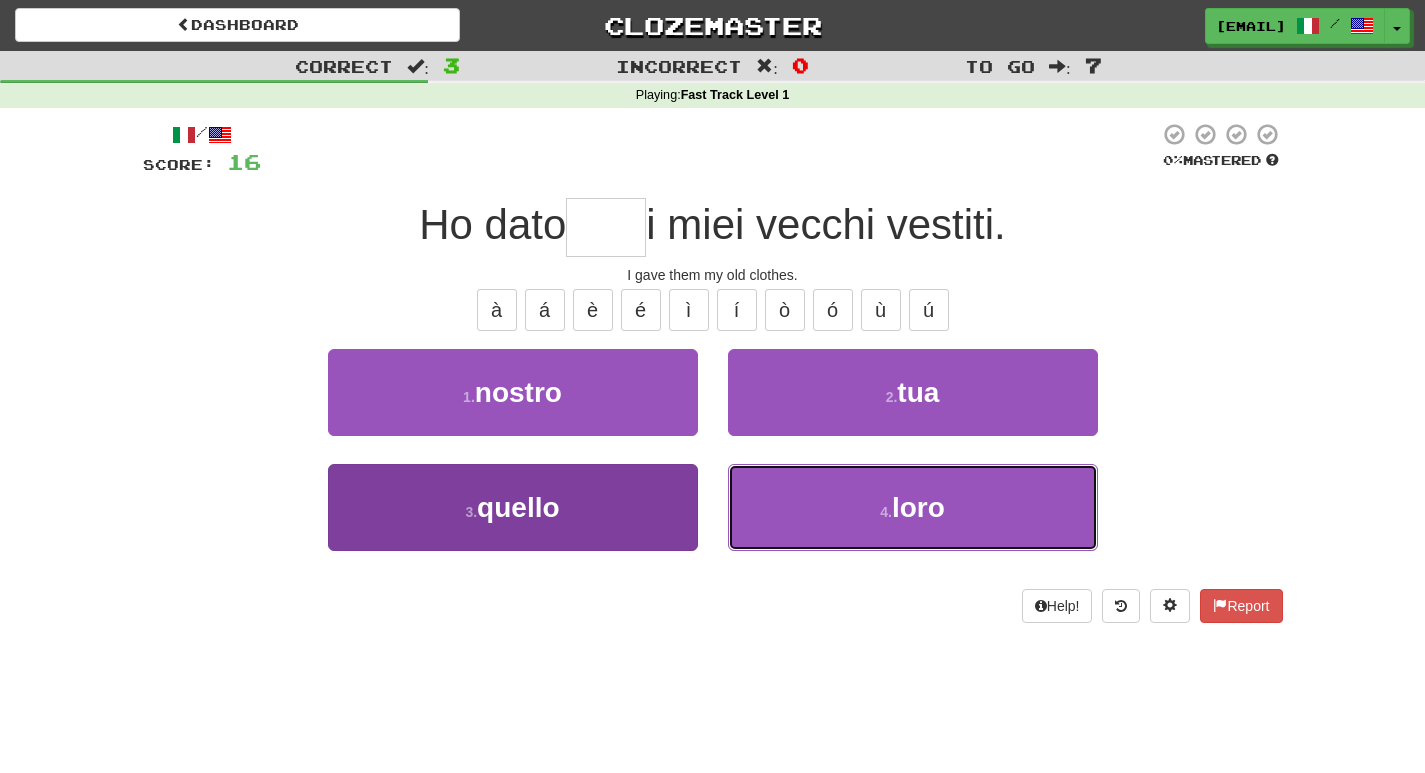 type on "****" 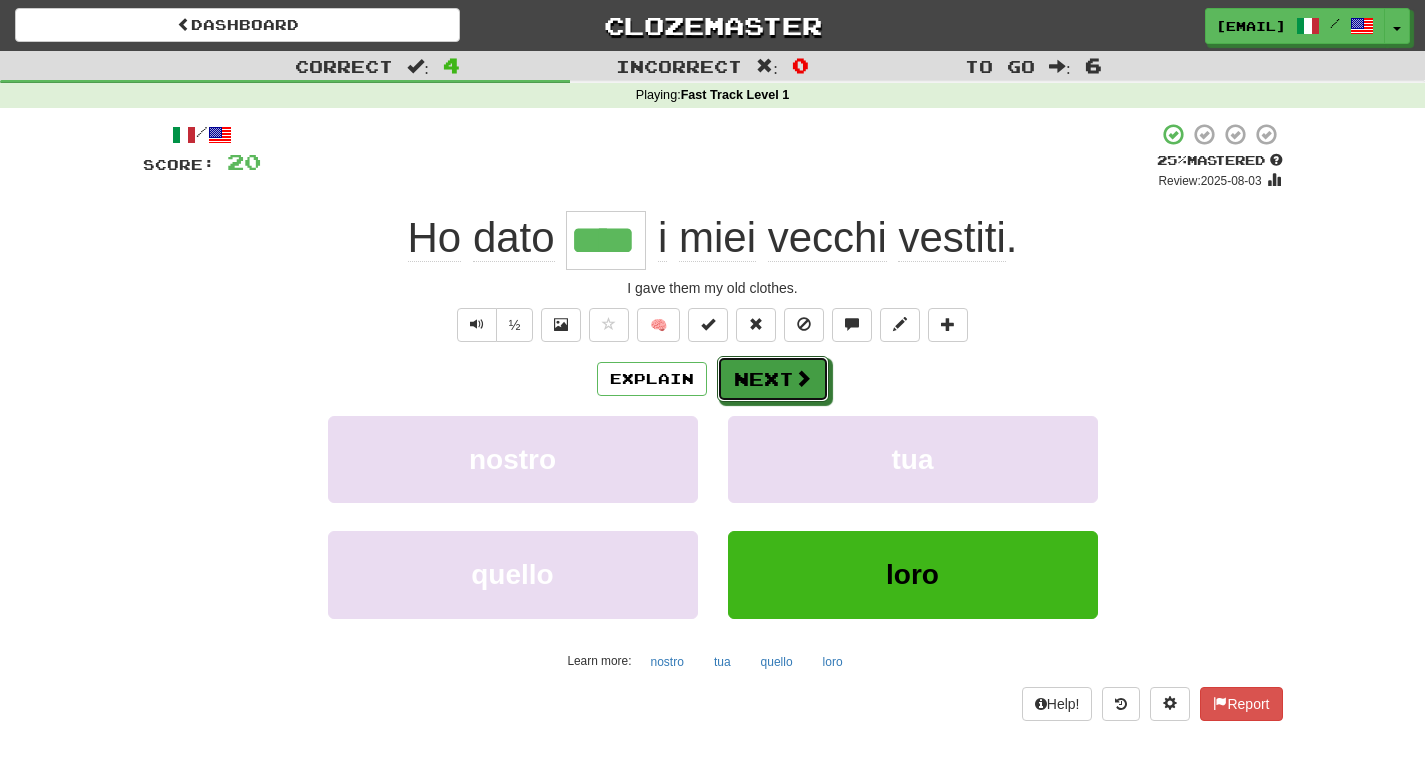 click on "Next" at bounding box center (773, 379) 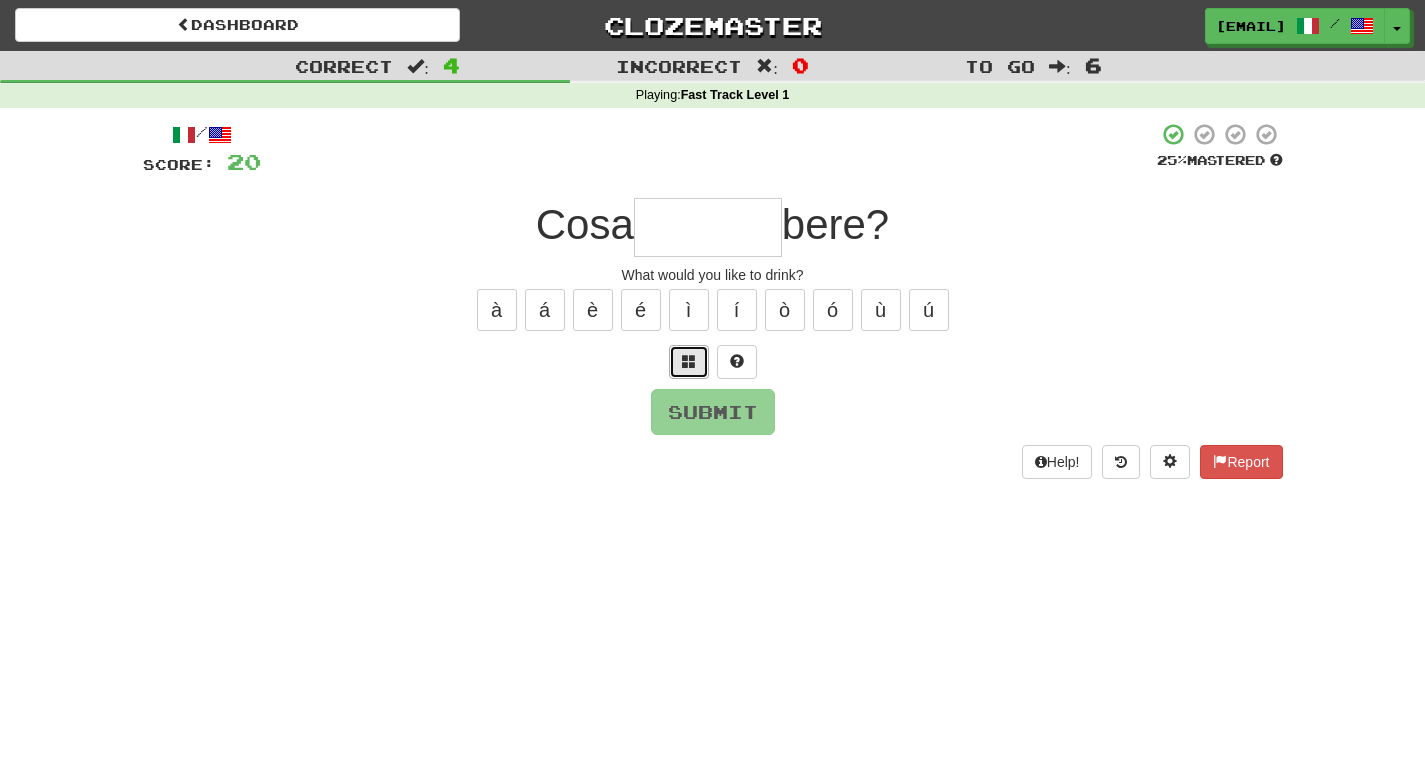 click at bounding box center [689, 361] 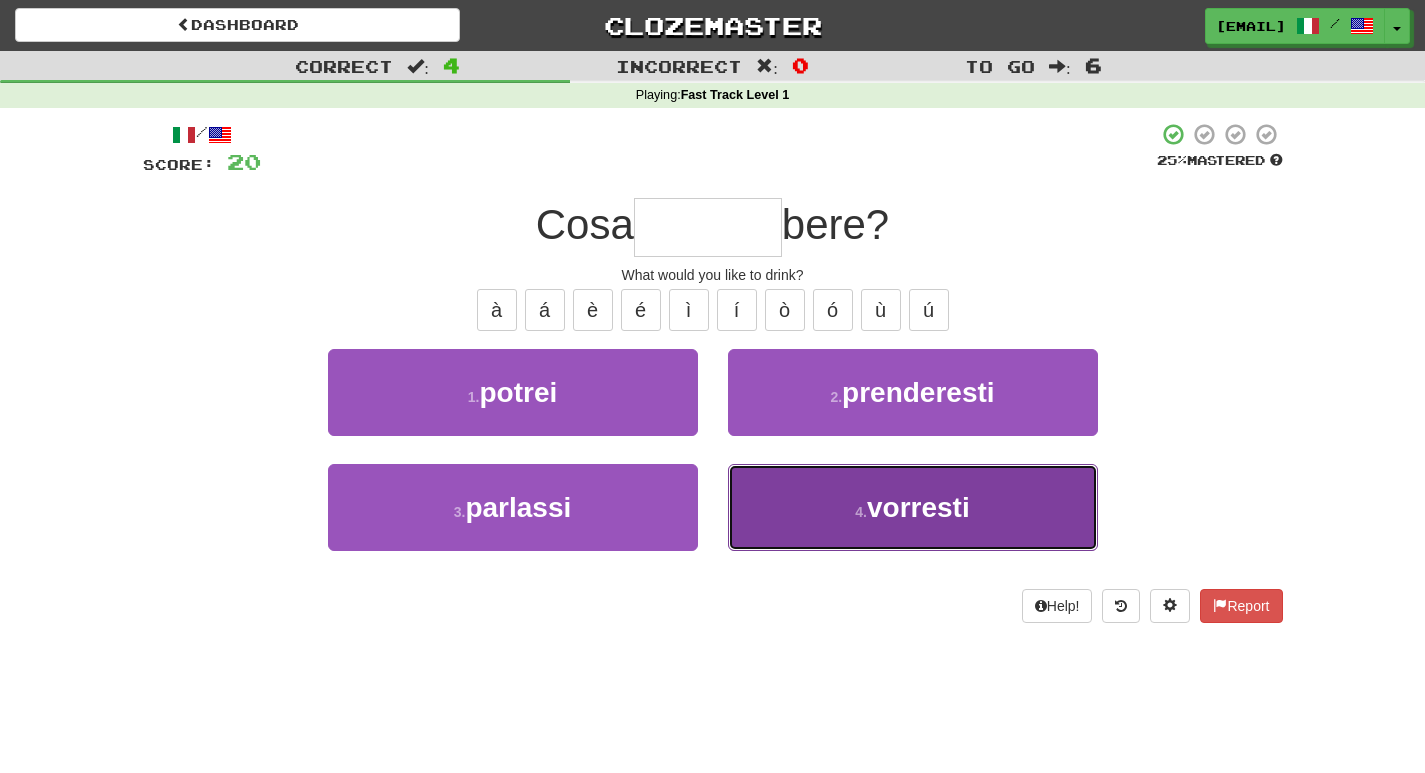 click on "vorresti" at bounding box center [918, 507] 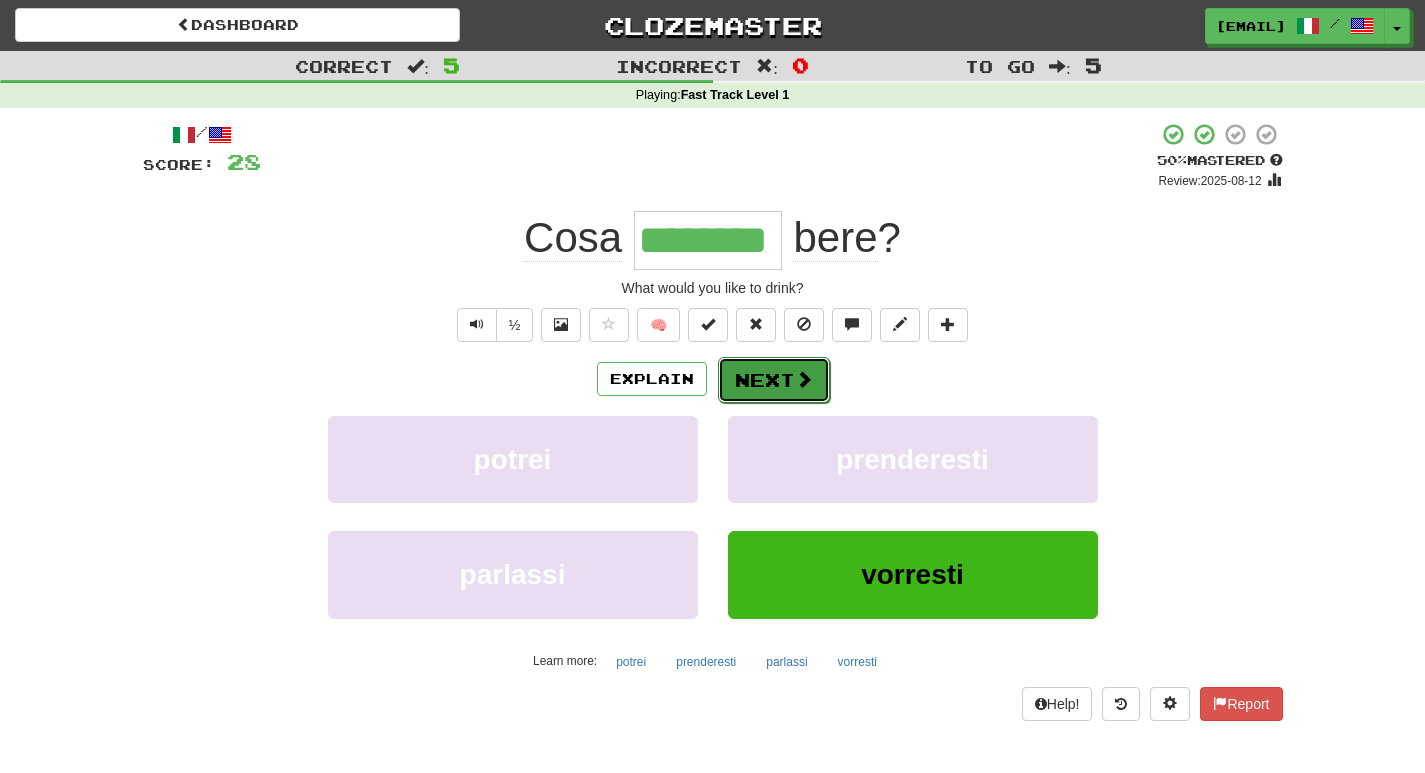 click on "Next" at bounding box center (774, 380) 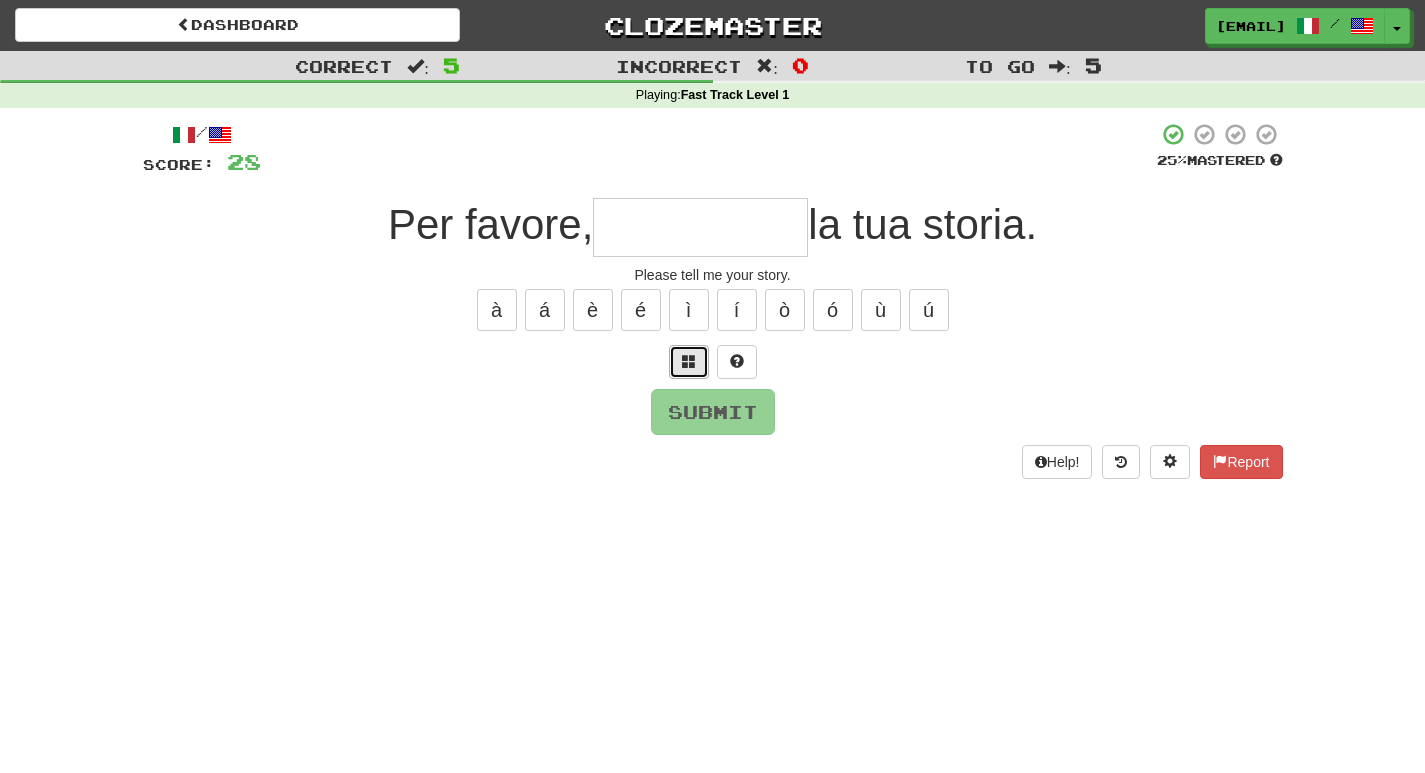 click at bounding box center (689, 361) 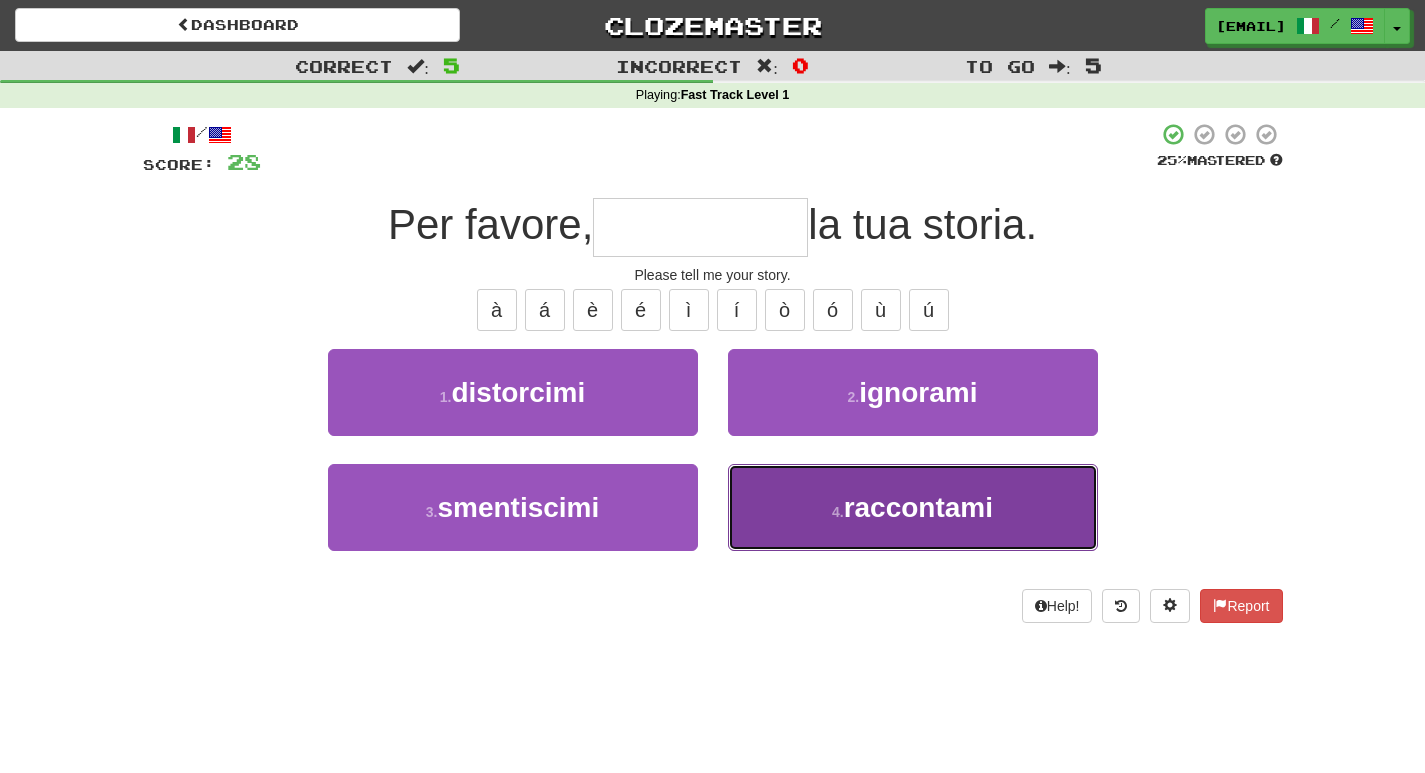 click on "raccontami" at bounding box center [918, 507] 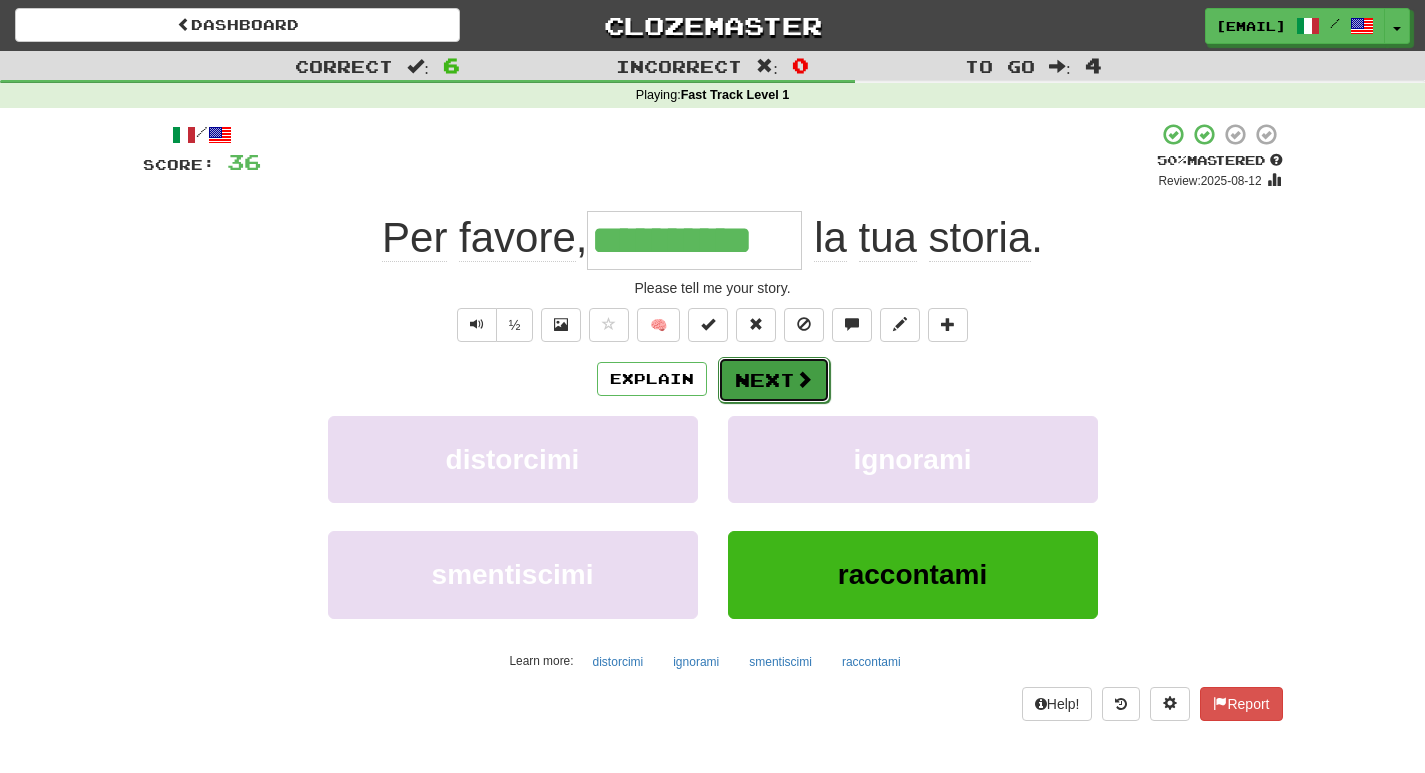 click on "Next" at bounding box center [774, 380] 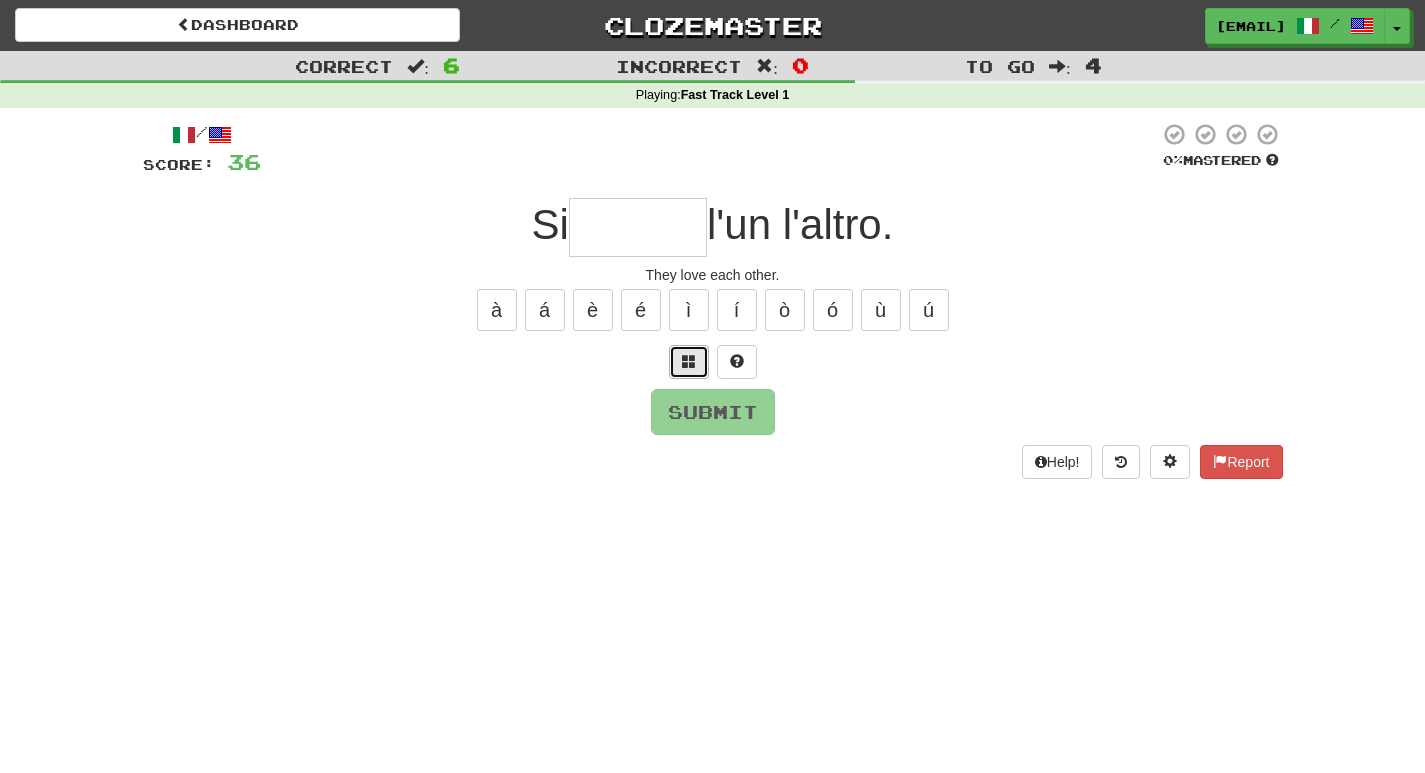 click at bounding box center [689, 361] 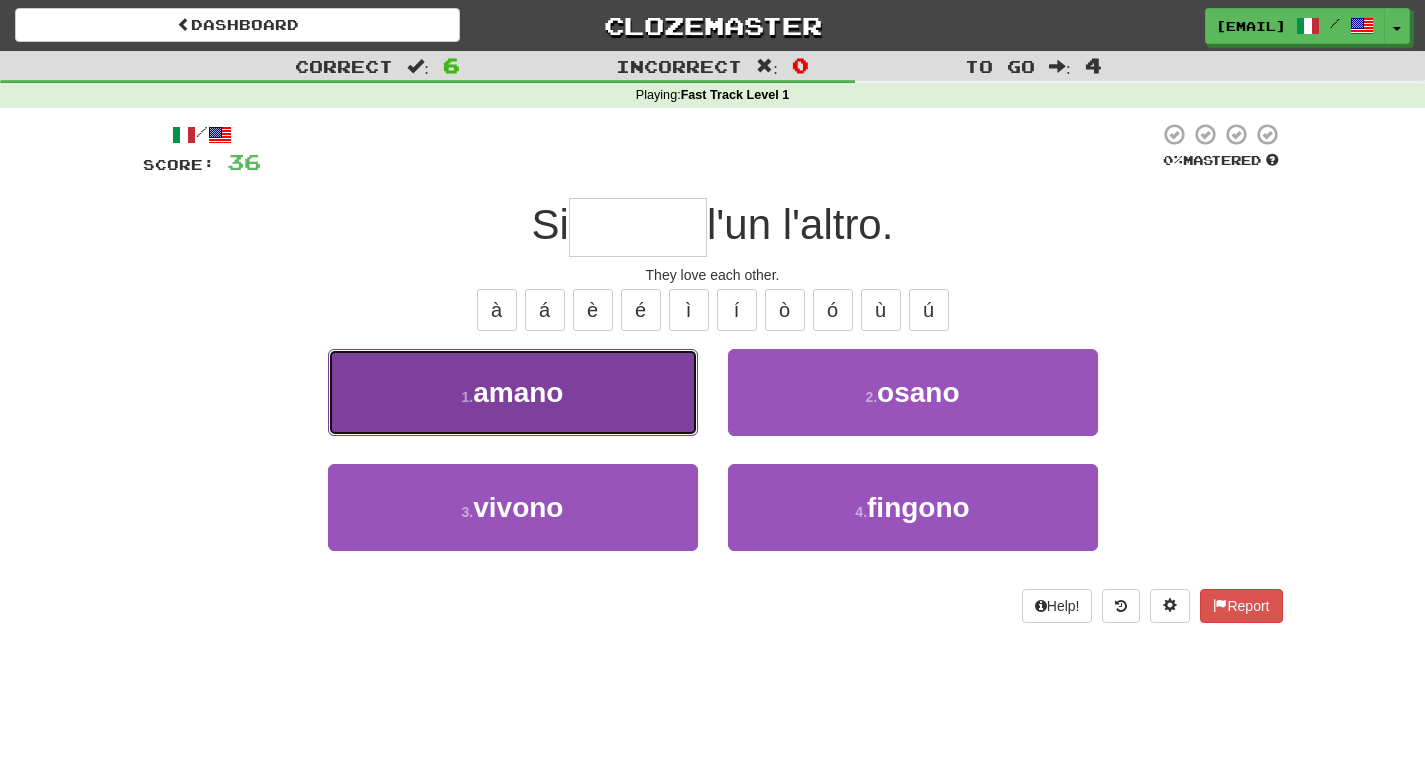 click on "1 .  amano" at bounding box center [513, 392] 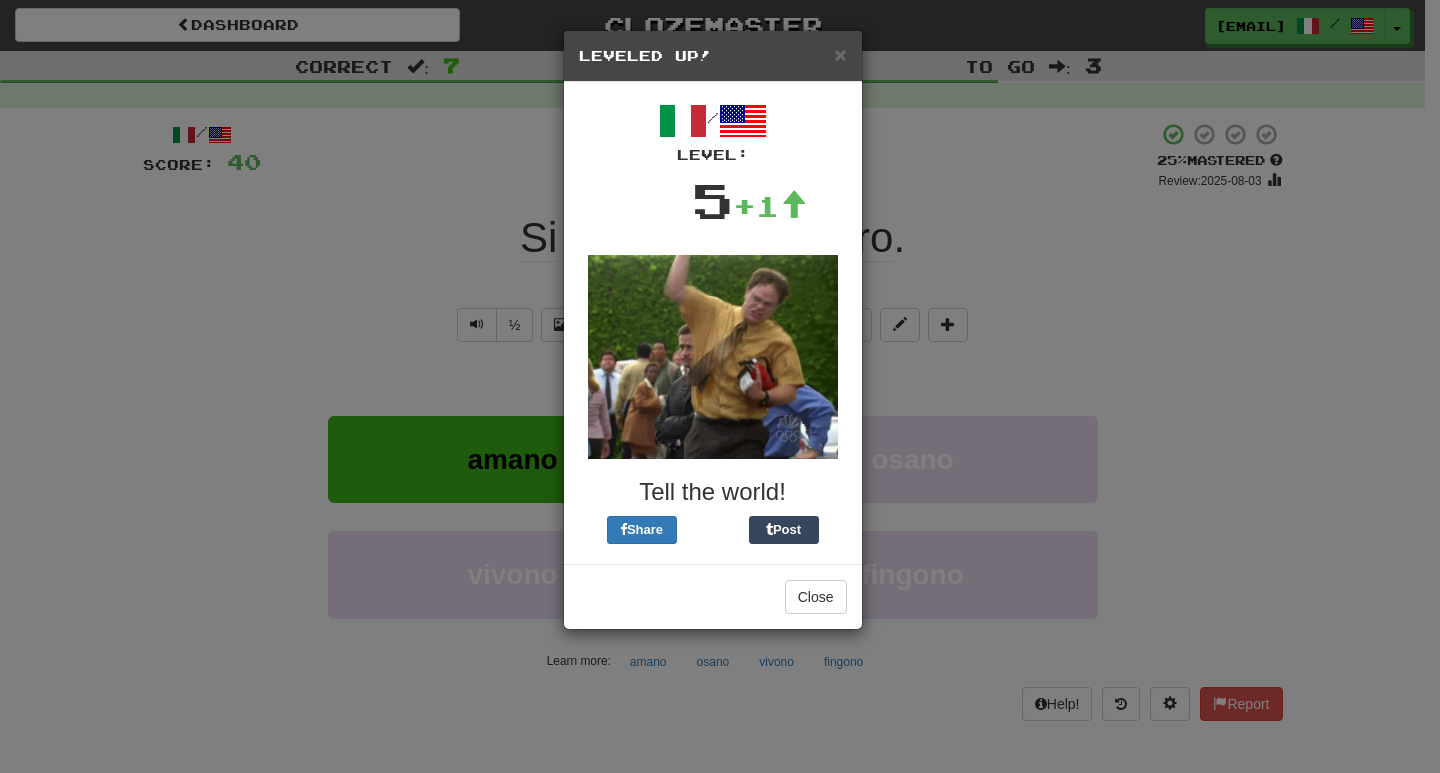 click on "5" at bounding box center (712, 200) 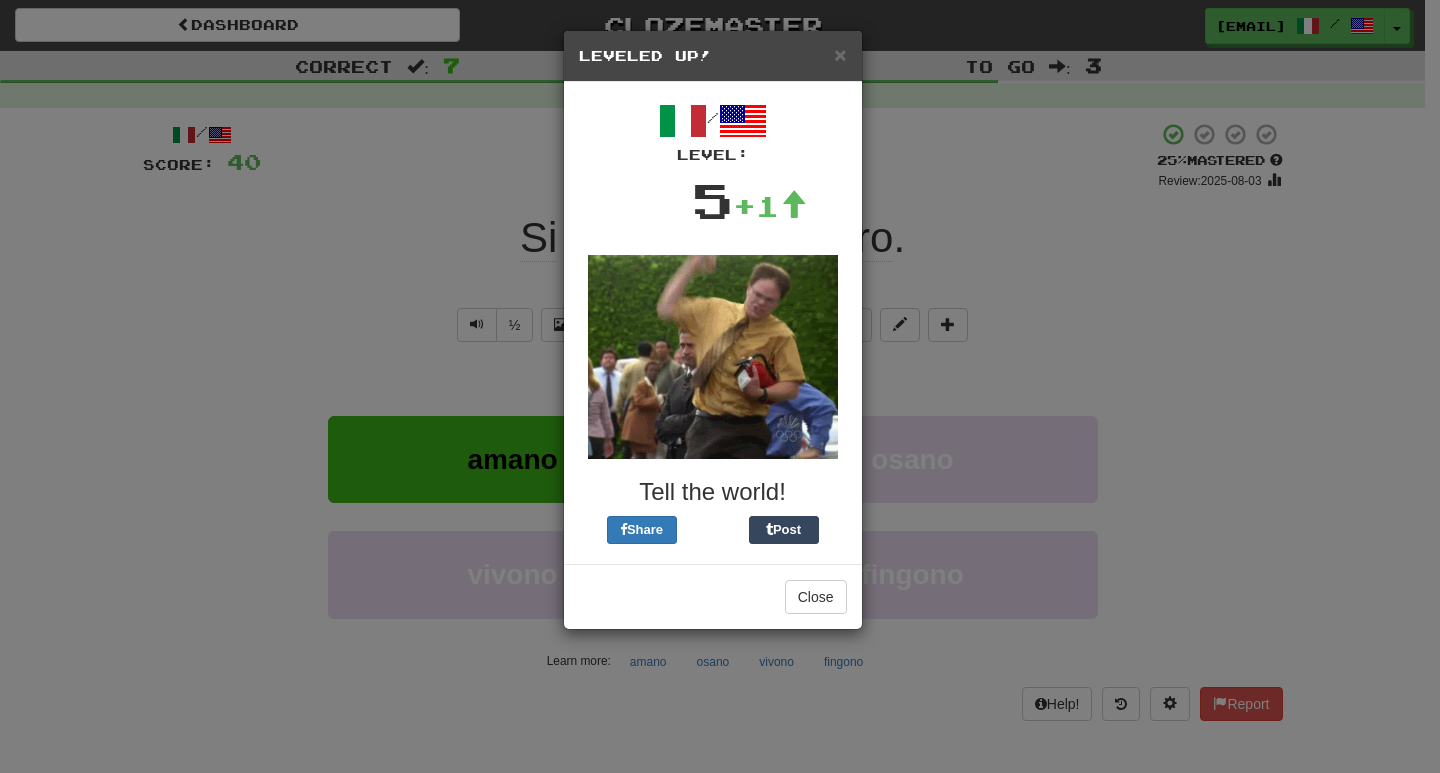 click at bounding box center (743, 121) 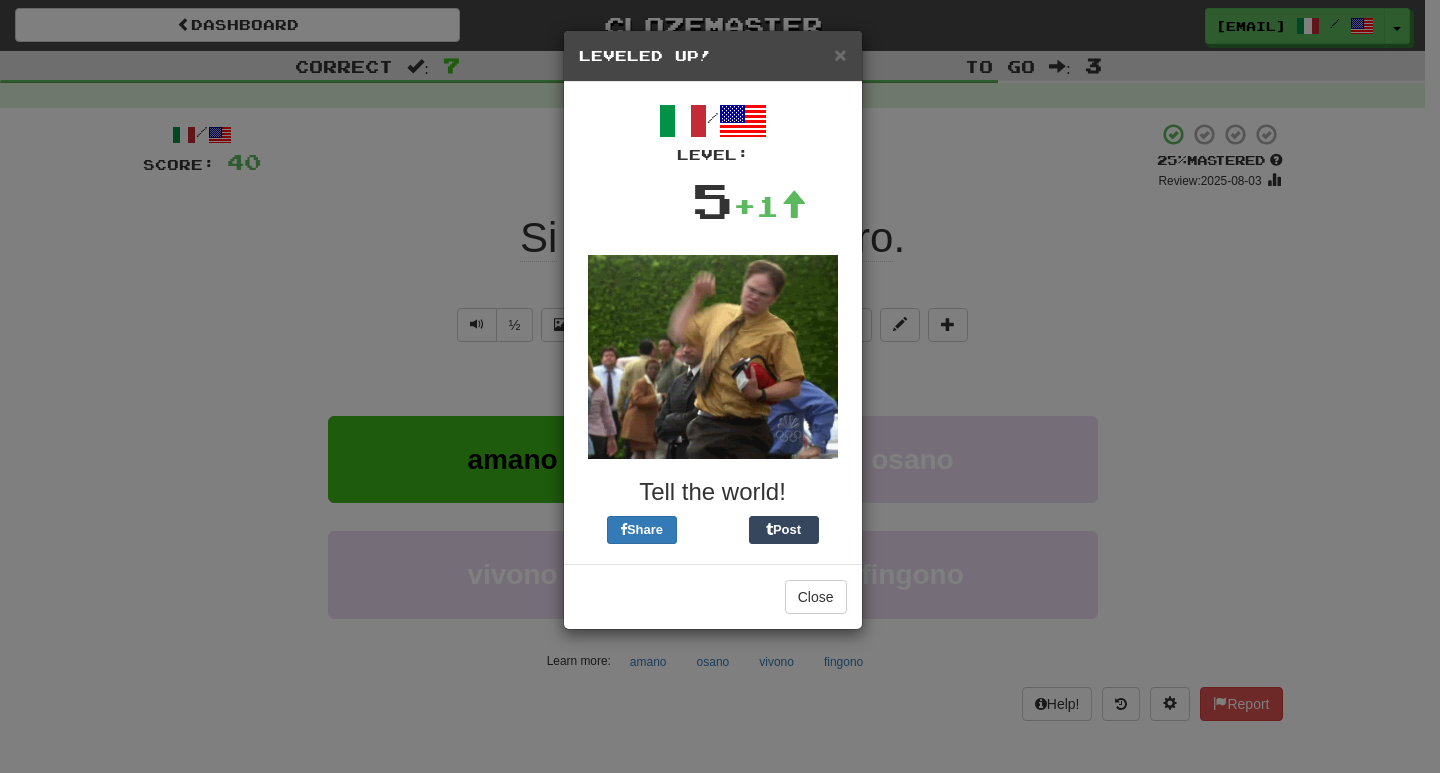 click at bounding box center (683, 121) 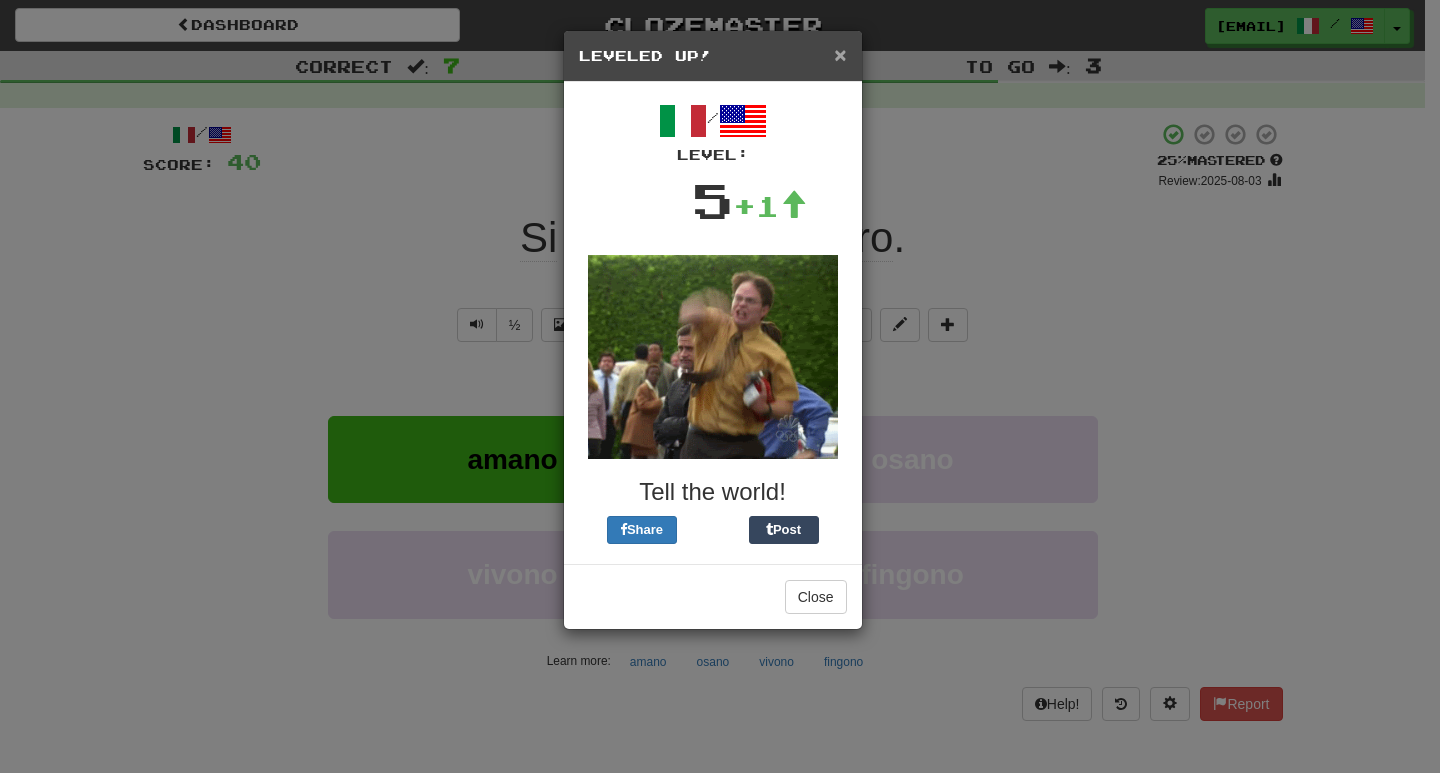 click on "×" at bounding box center [840, 54] 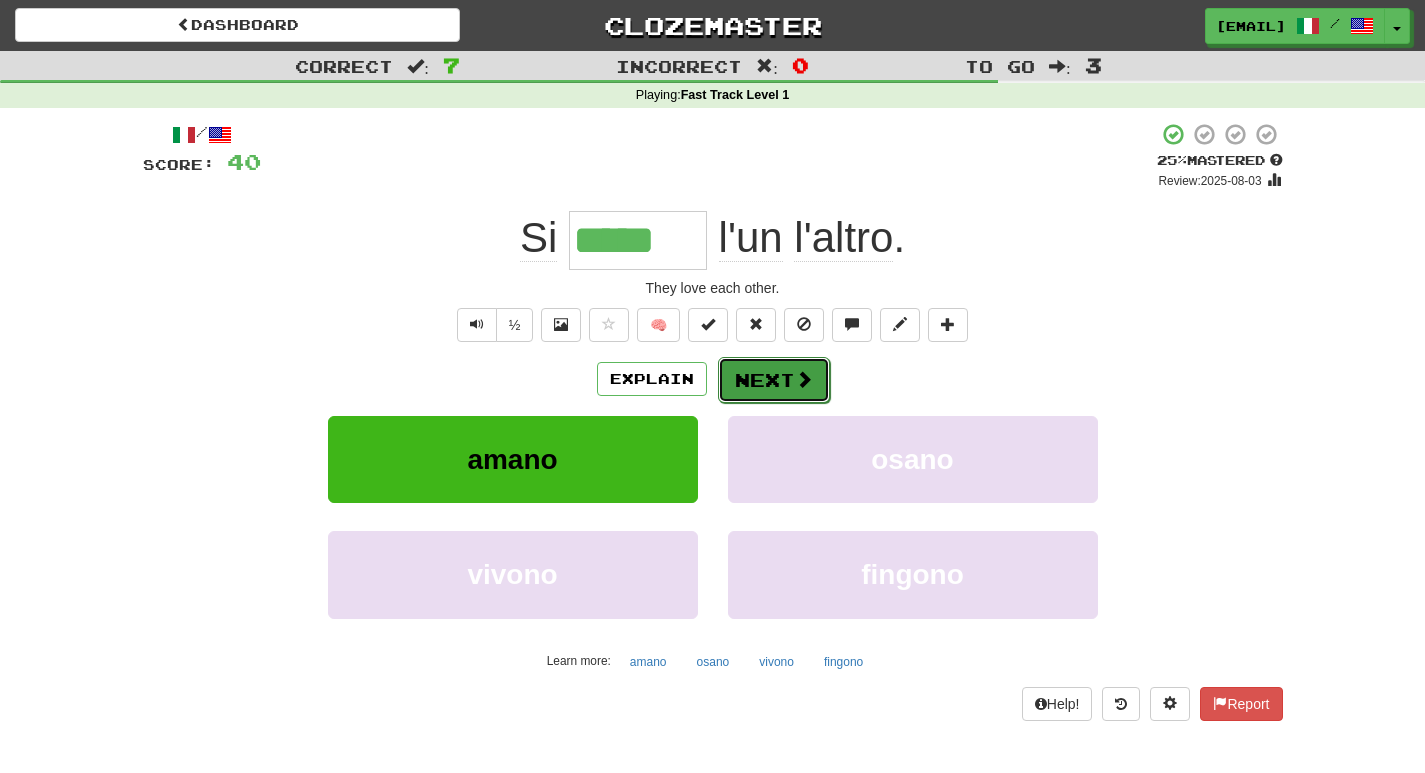 click on "Next" at bounding box center (774, 380) 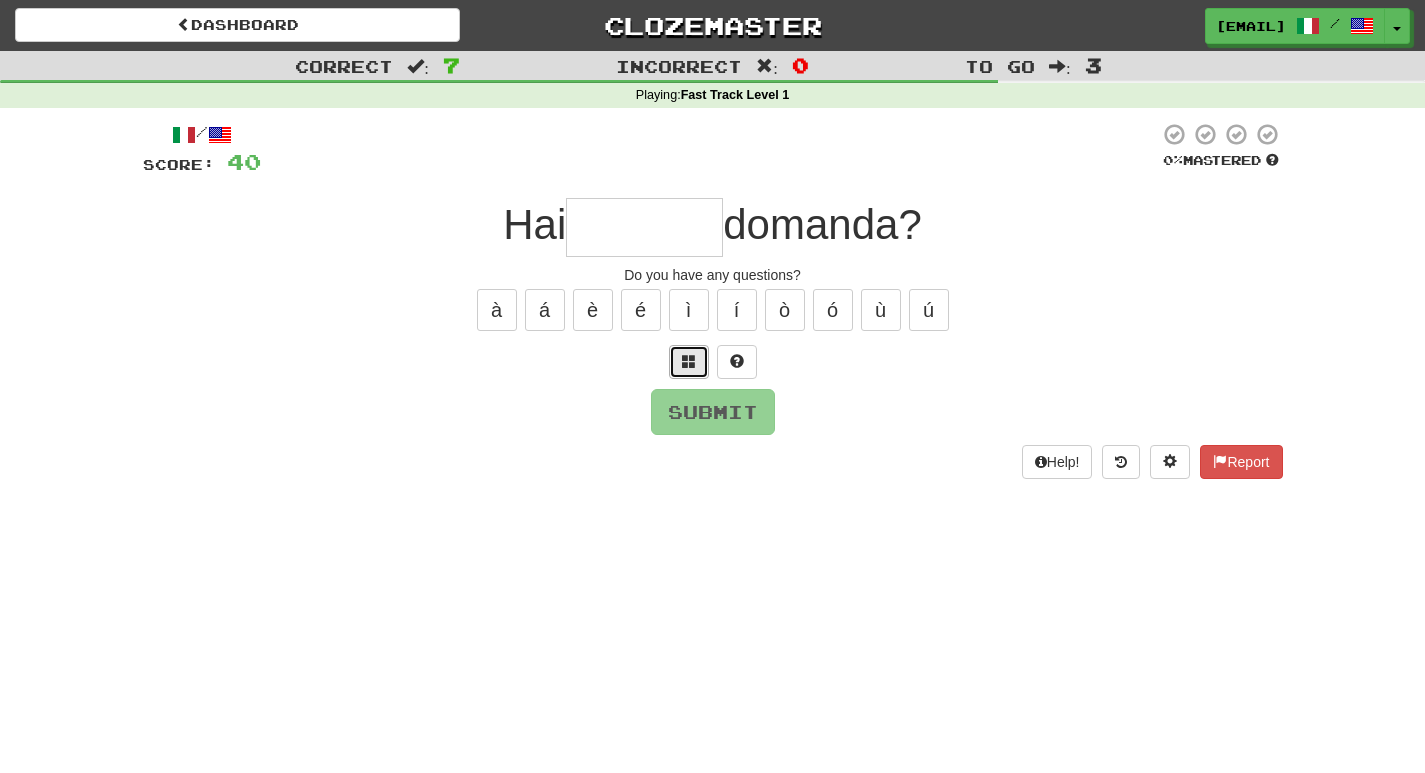 click at bounding box center (689, 361) 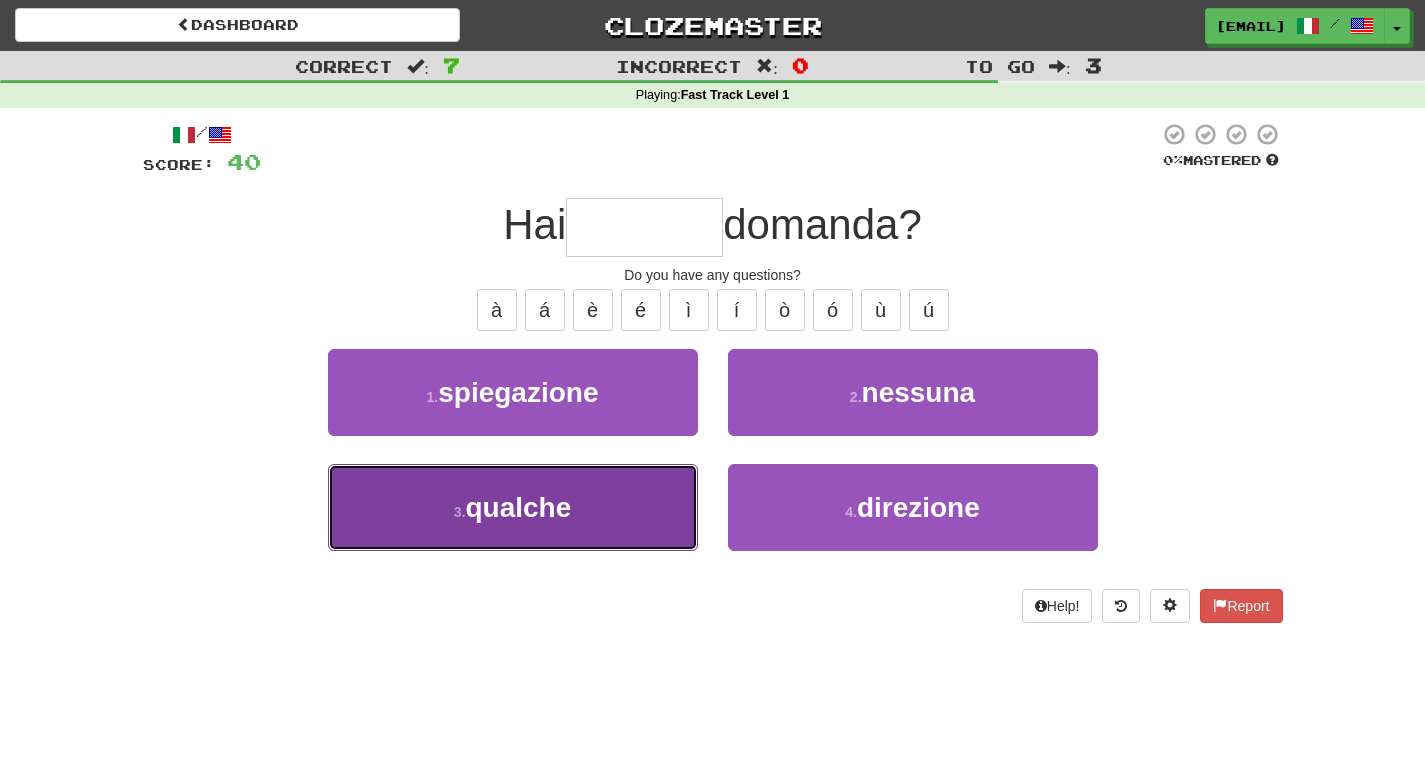 click on "qualche" at bounding box center [518, 507] 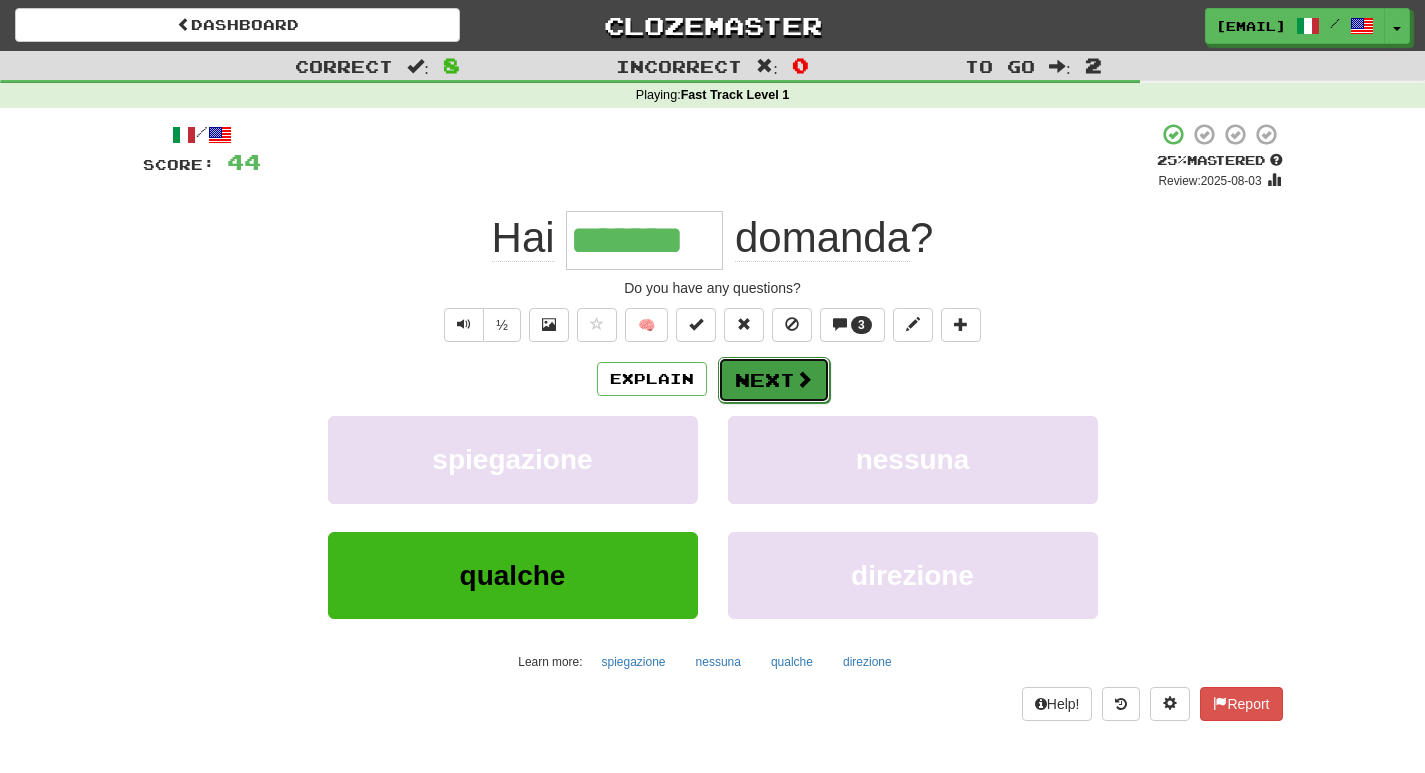 click on "Next" at bounding box center (774, 380) 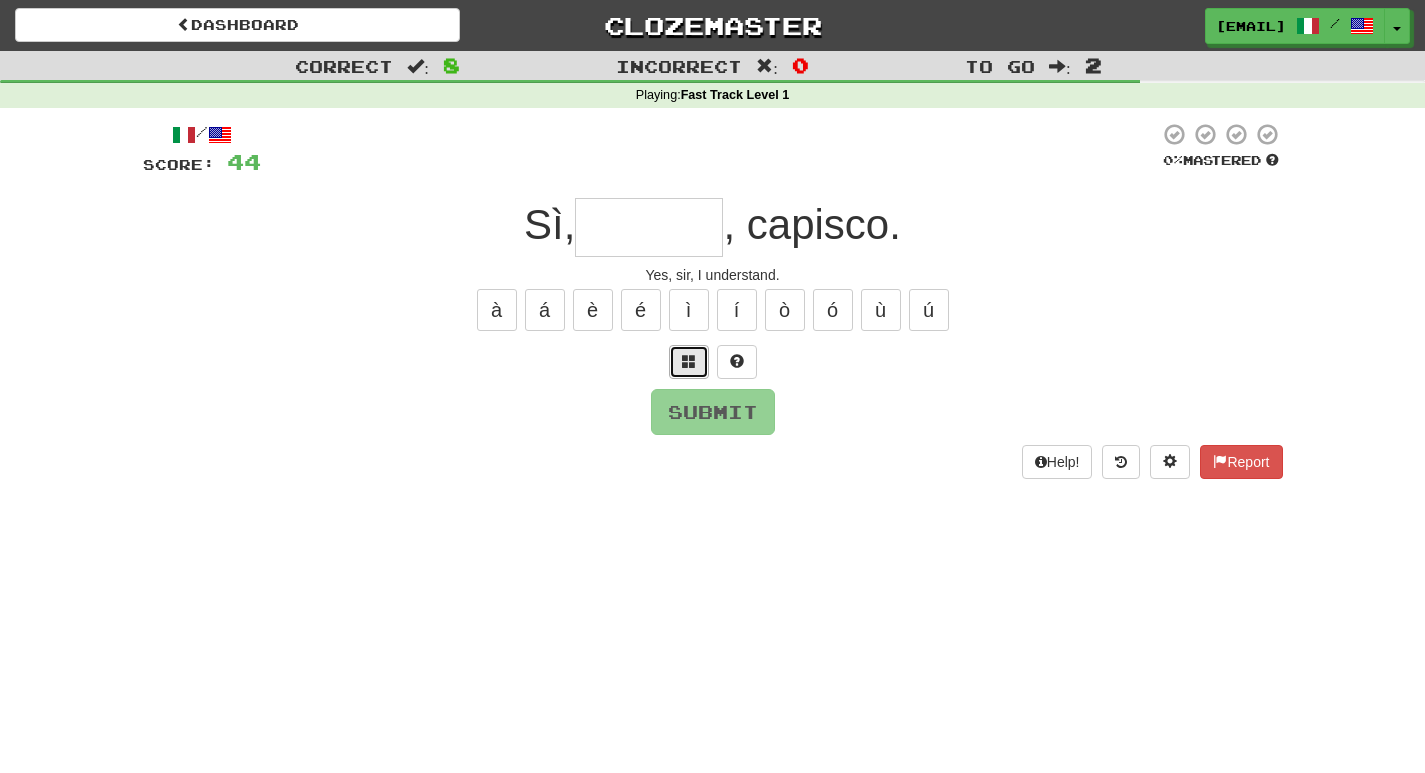 click at bounding box center [689, 361] 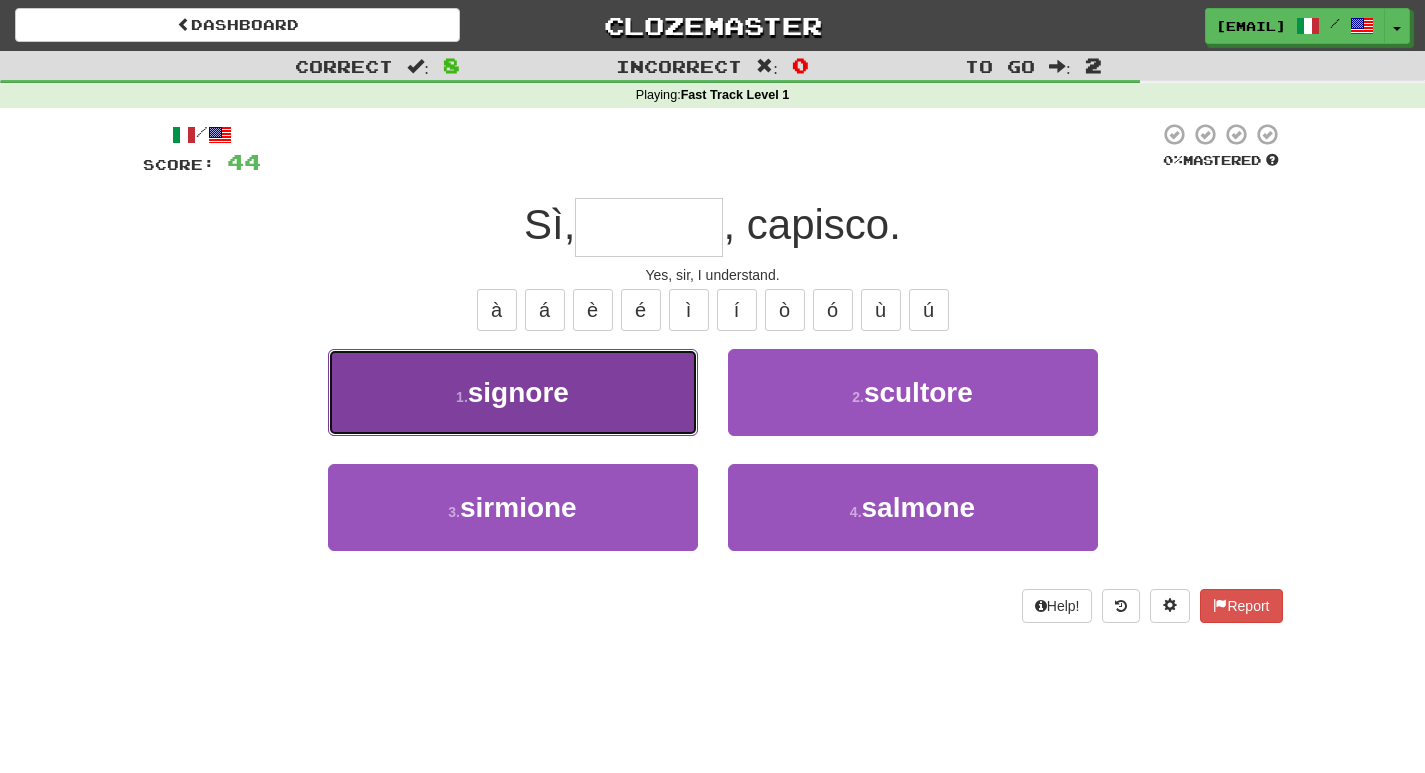 click on "signore" at bounding box center [518, 392] 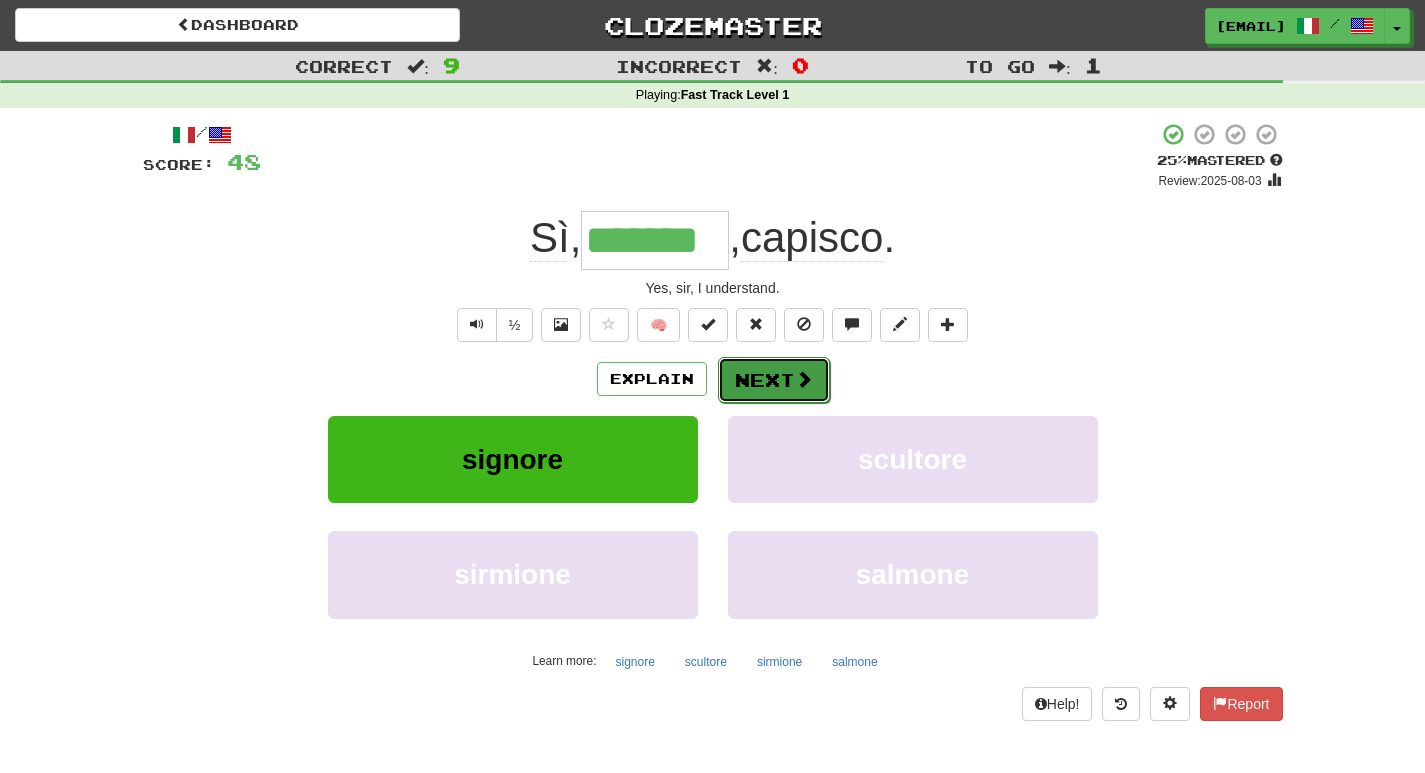 click on "Next" at bounding box center [774, 380] 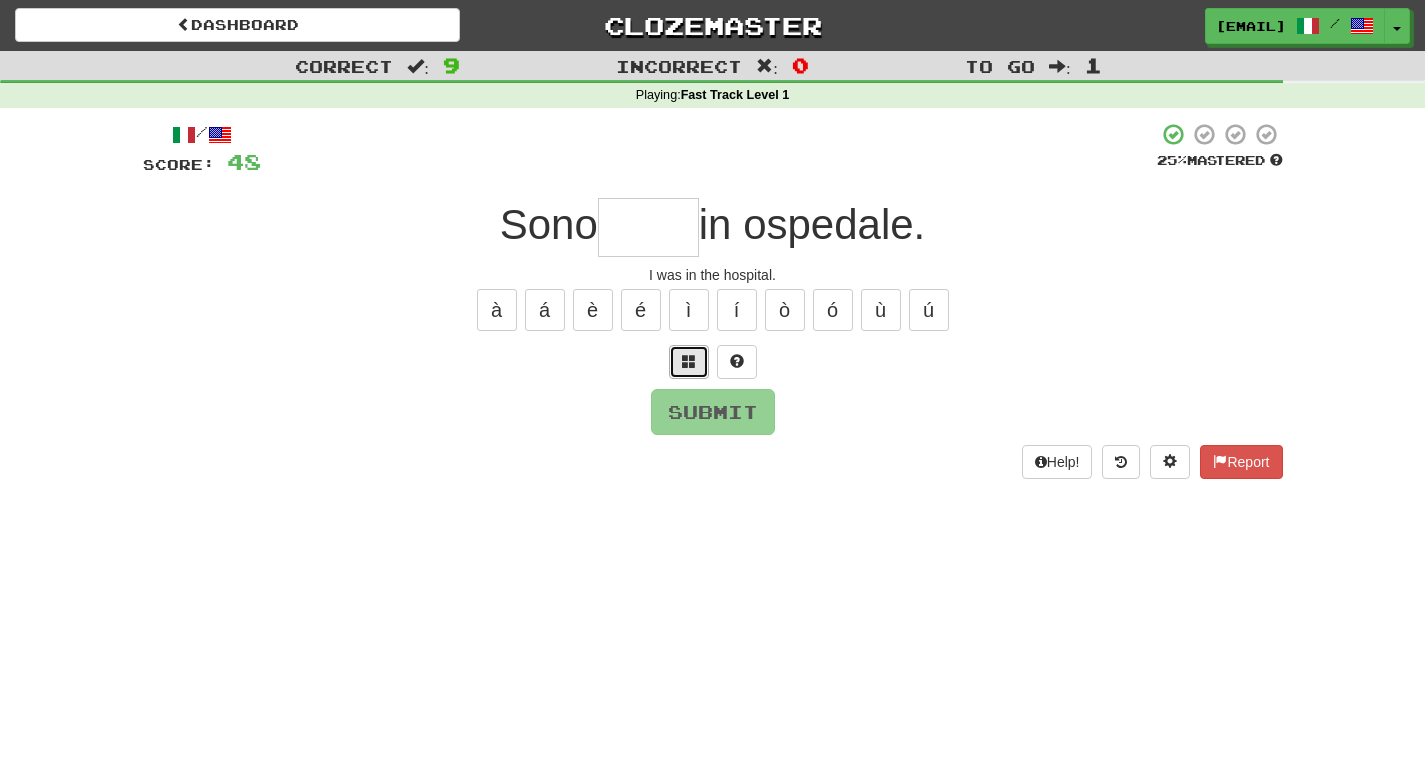 click at bounding box center [689, 361] 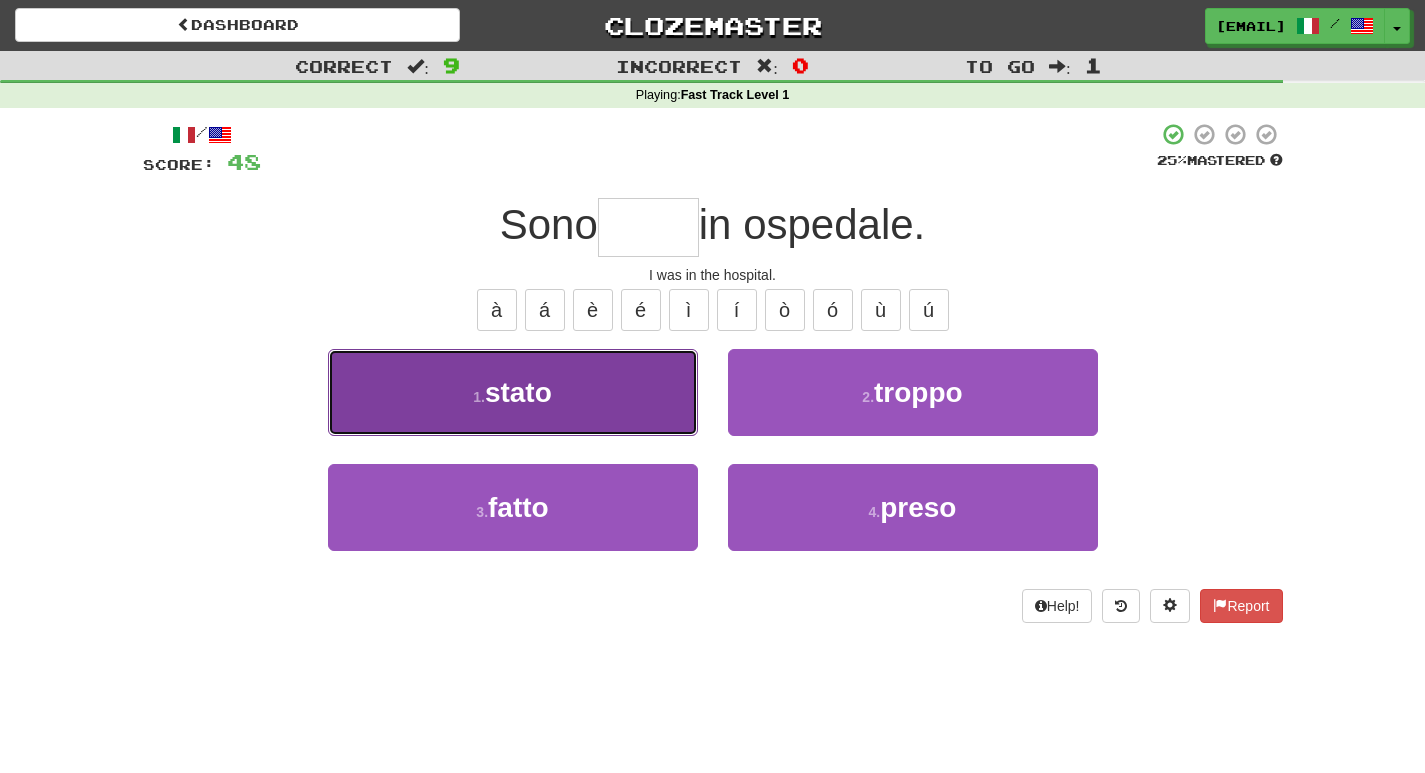 click on "stato" at bounding box center [518, 392] 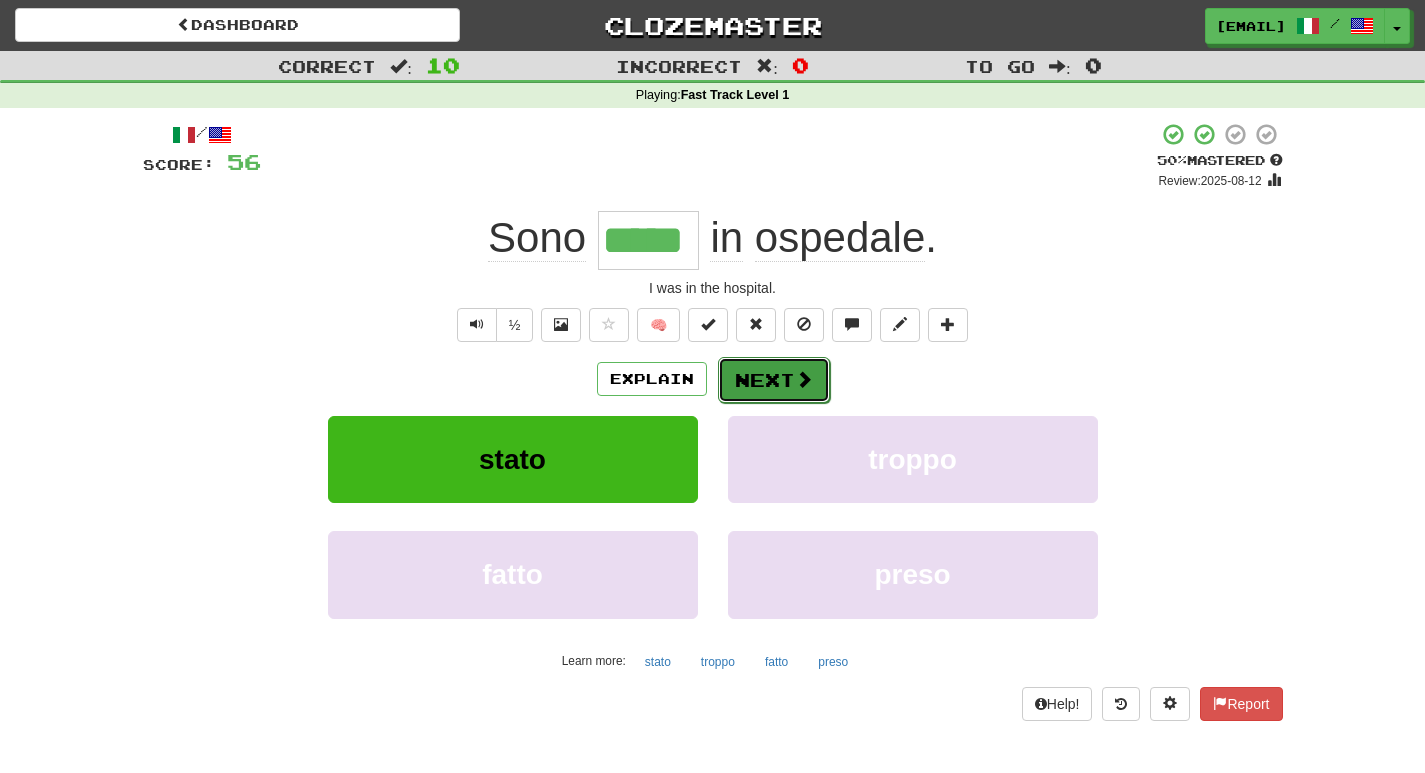click on "Next" at bounding box center [774, 380] 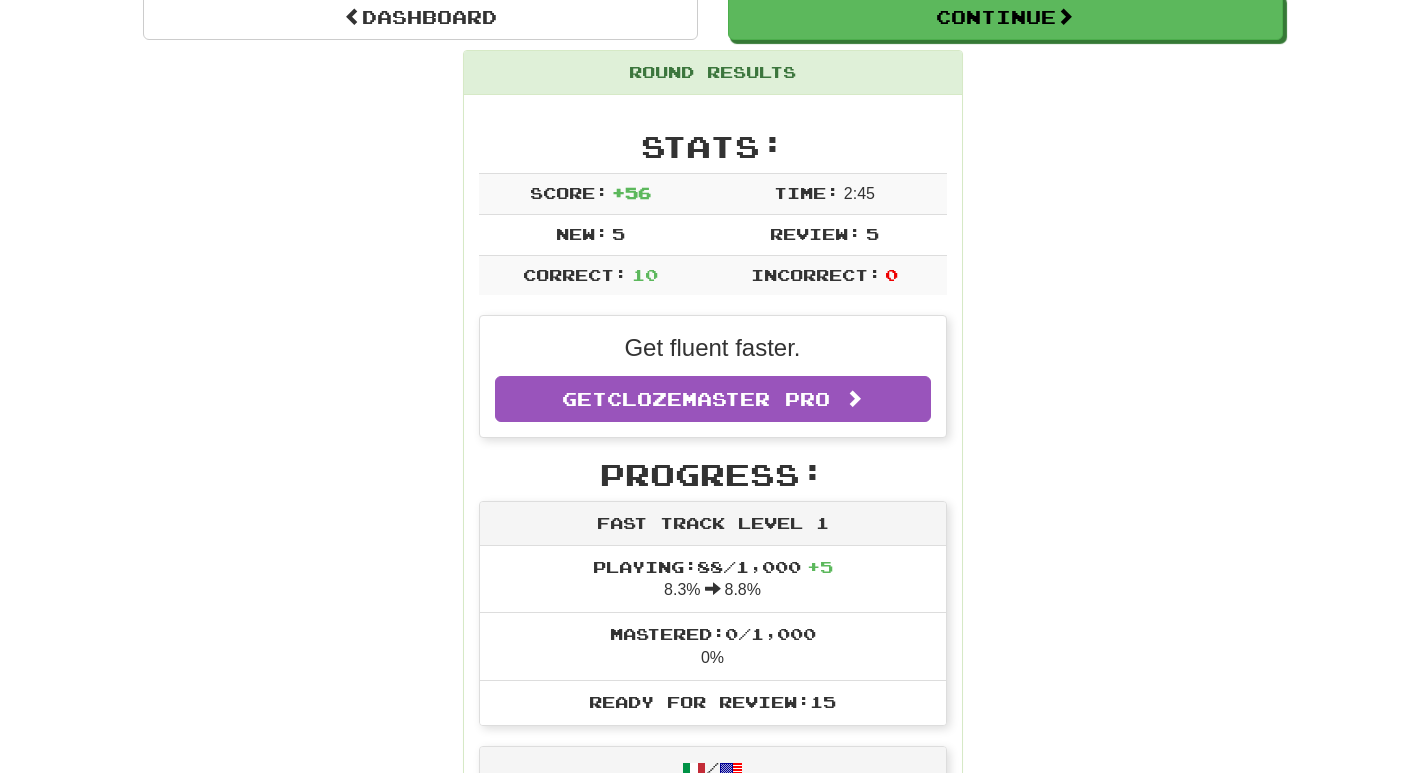 scroll, scrollTop: 0, scrollLeft: 0, axis: both 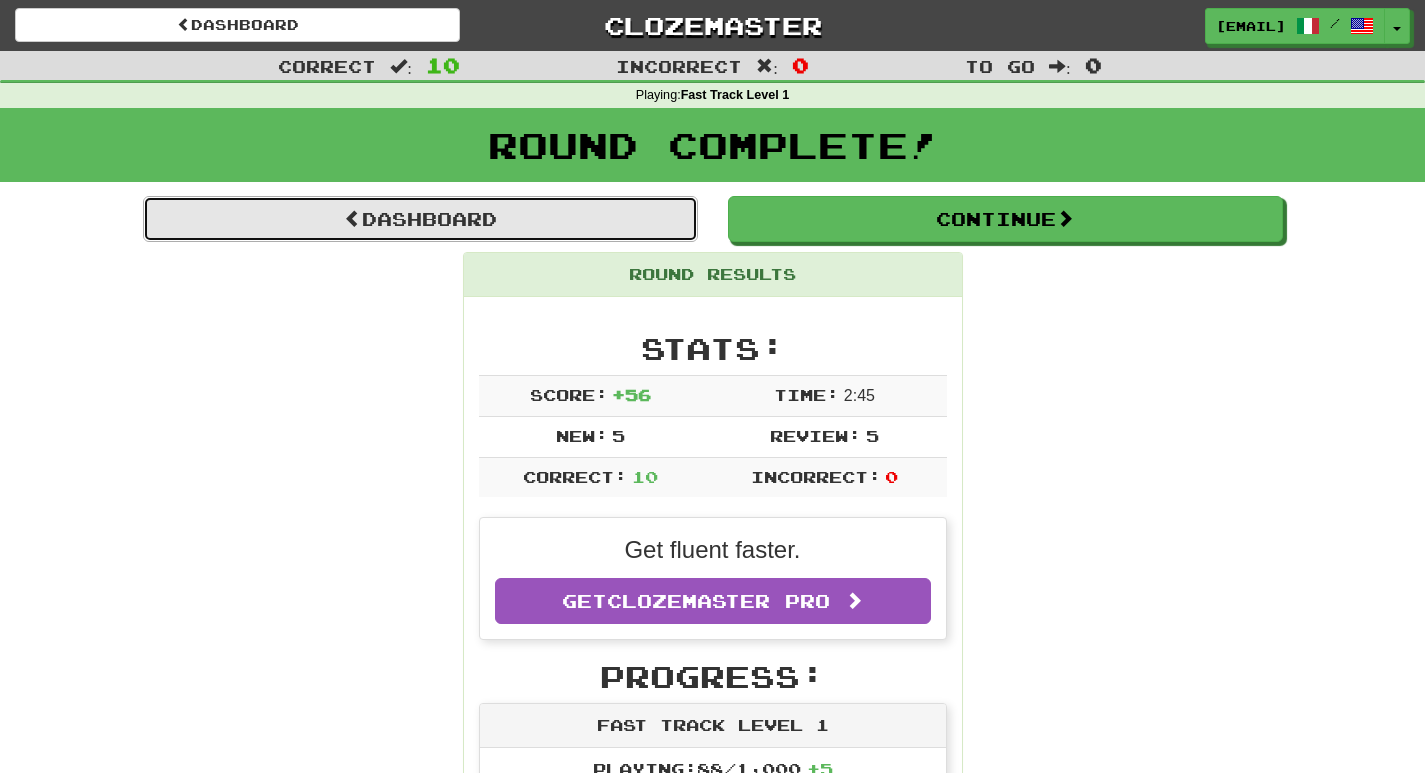 click on "Dashboard" at bounding box center (420, 219) 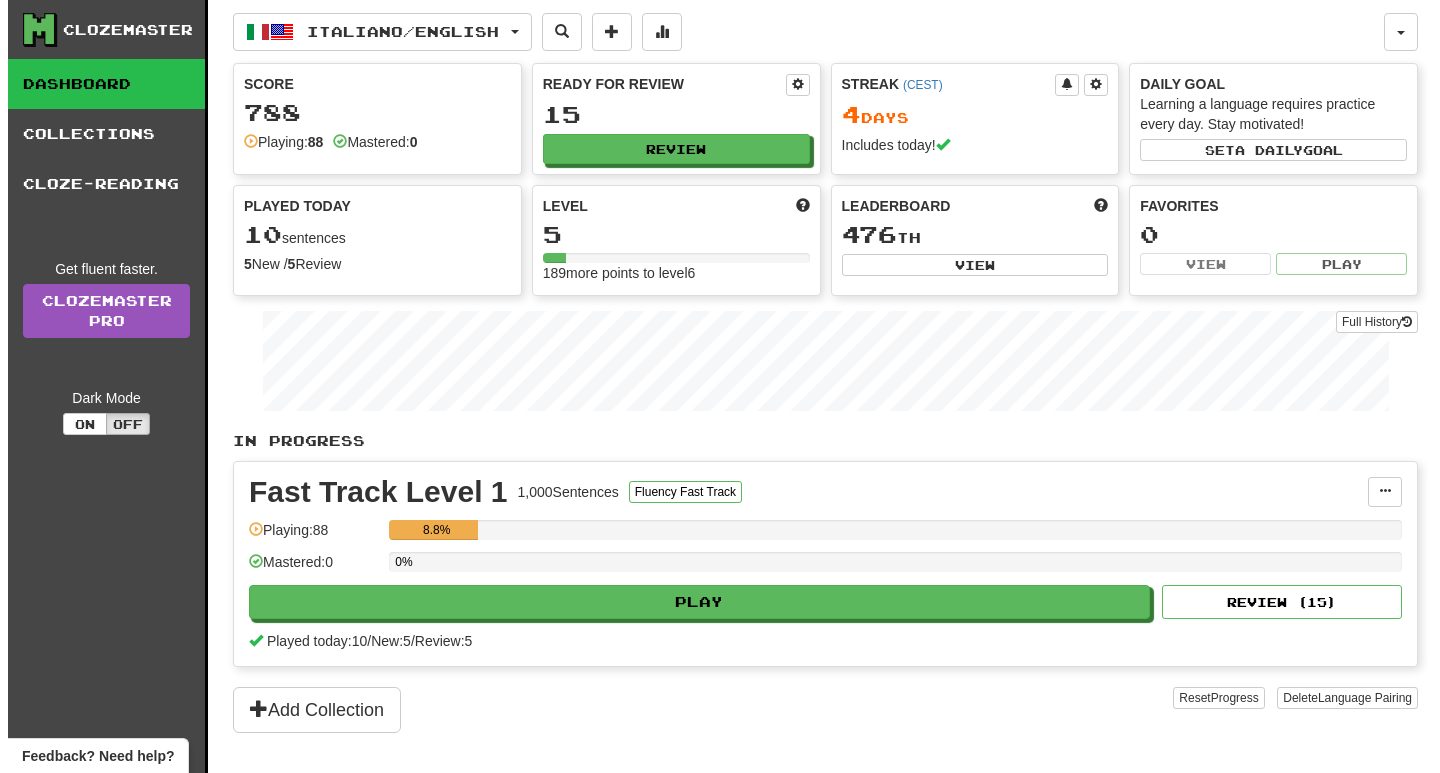 scroll, scrollTop: 0, scrollLeft: 0, axis: both 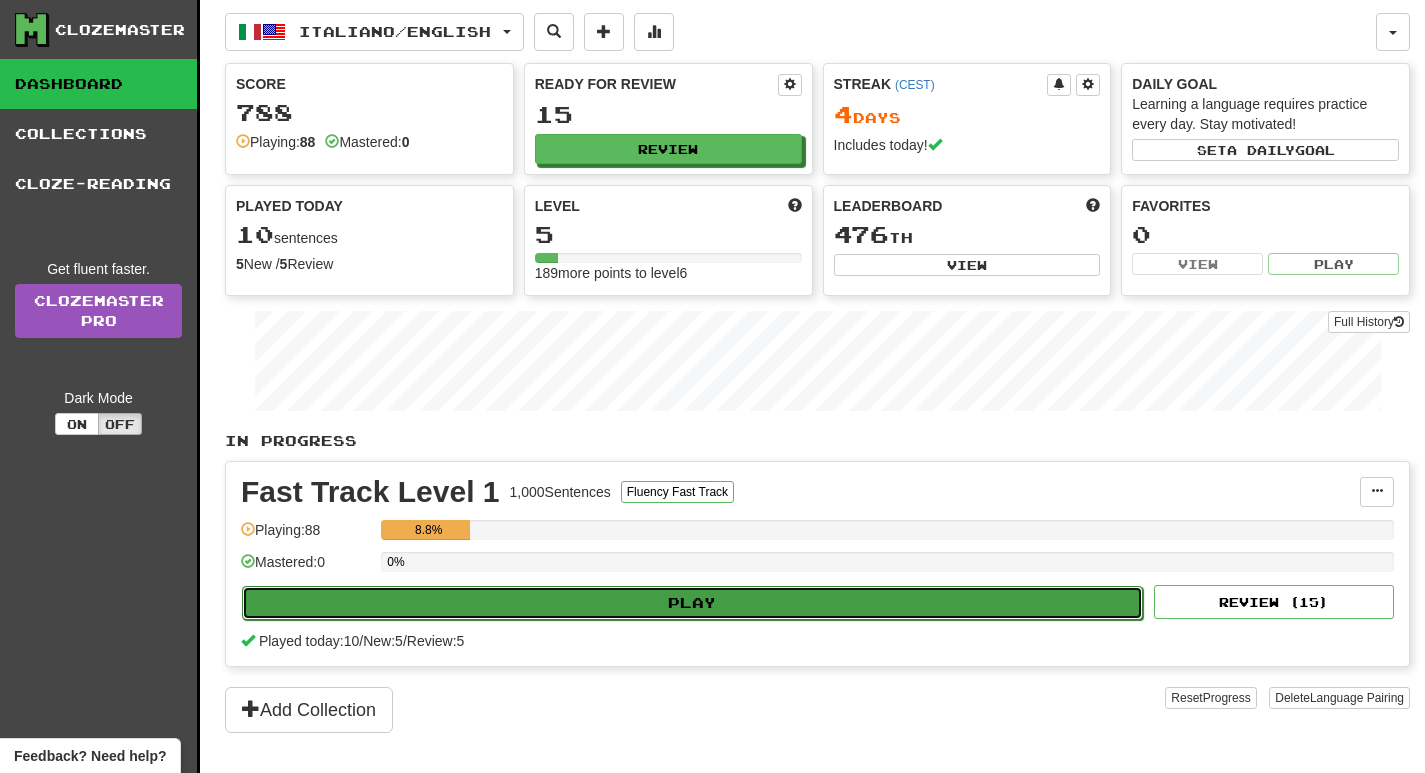 click on "Play" at bounding box center [692, 603] 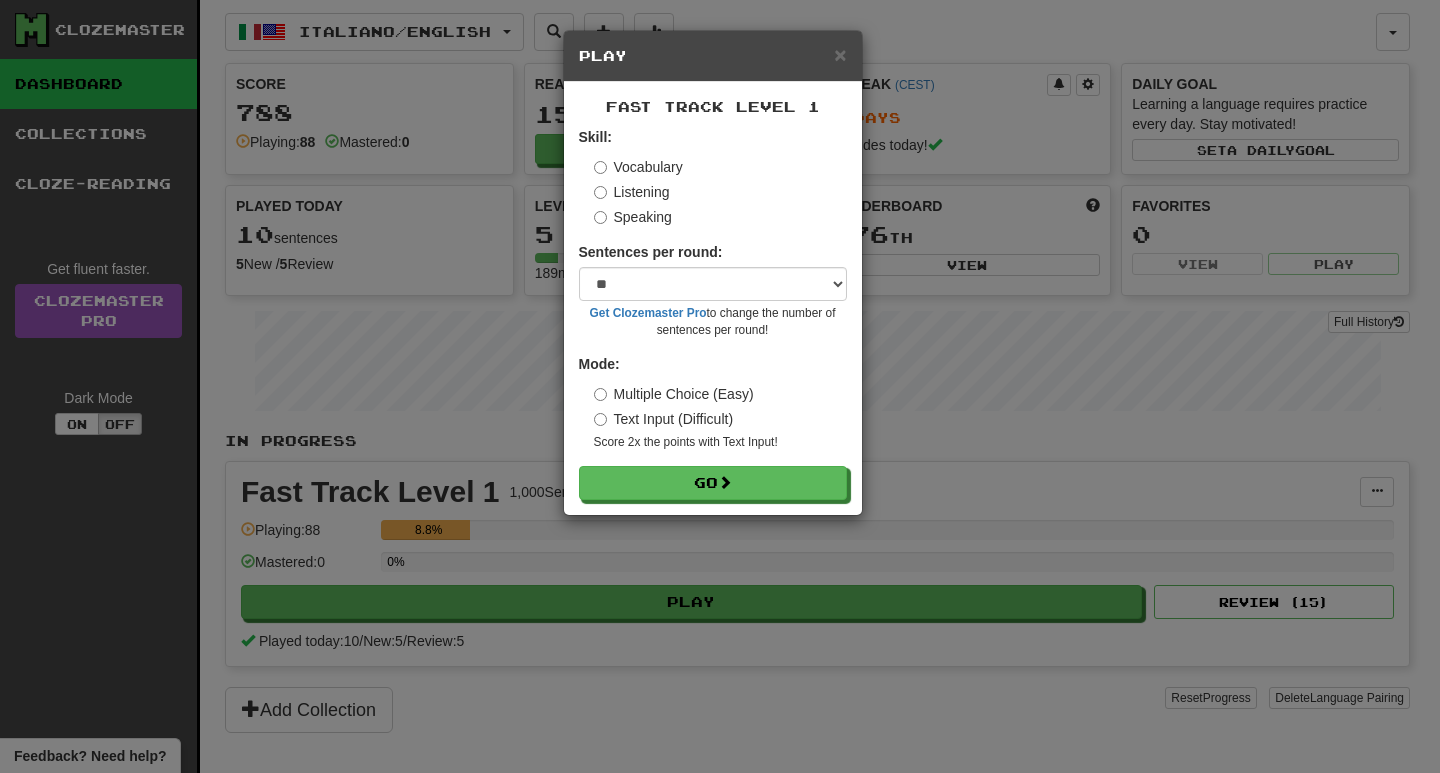 click on "Listening" at bounding box center (632, 192) 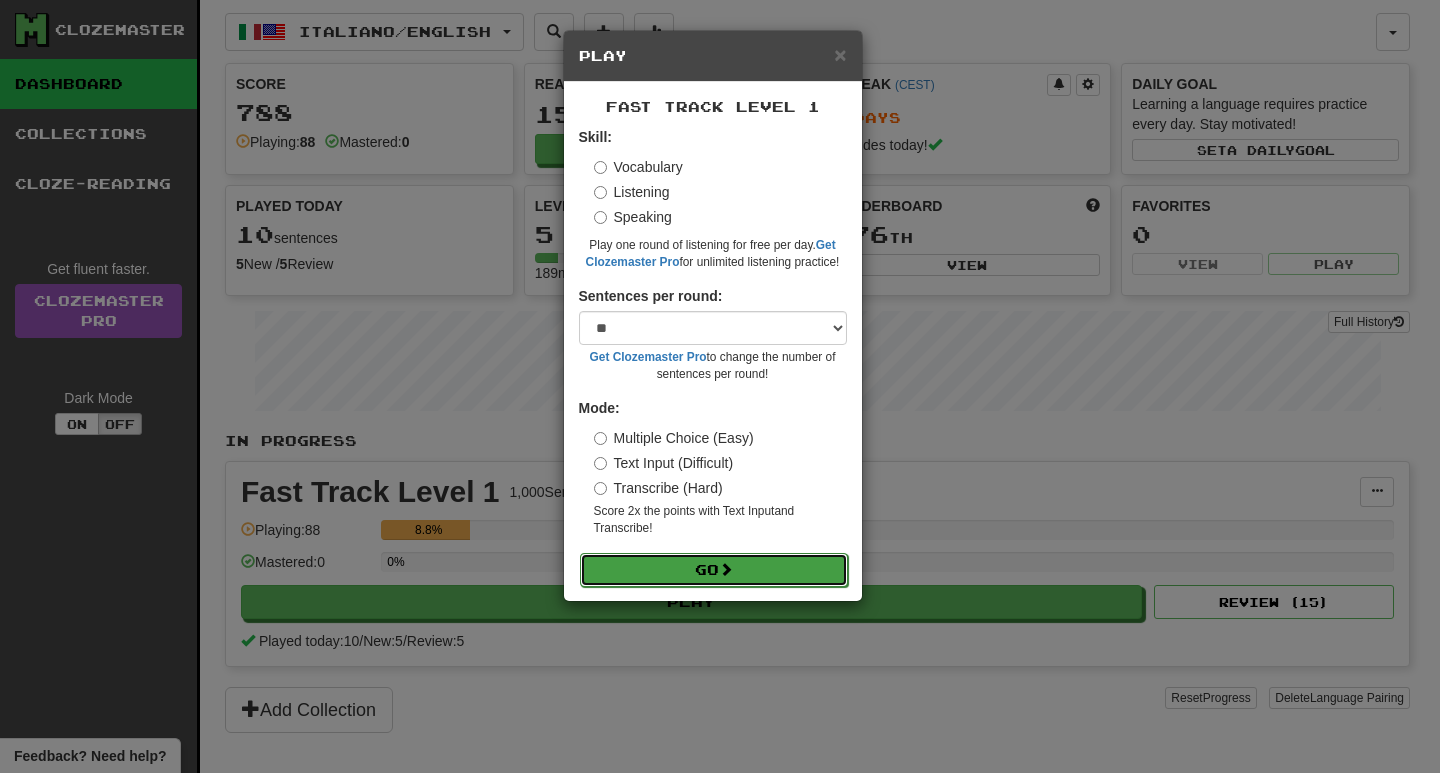 click on "Go" at bounding box center [714, 570] 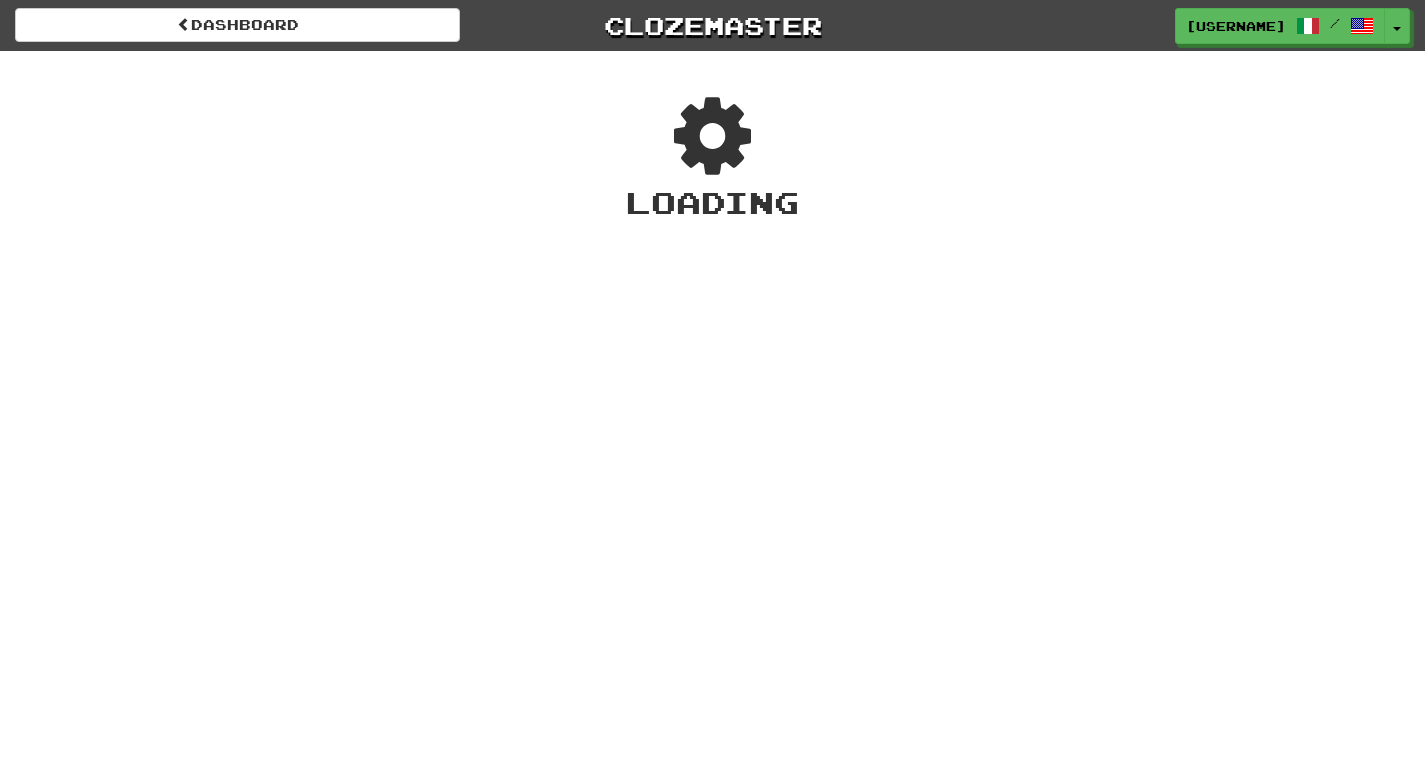 scroll, scrollTop: 0, scrollLeft: 0, axis: both 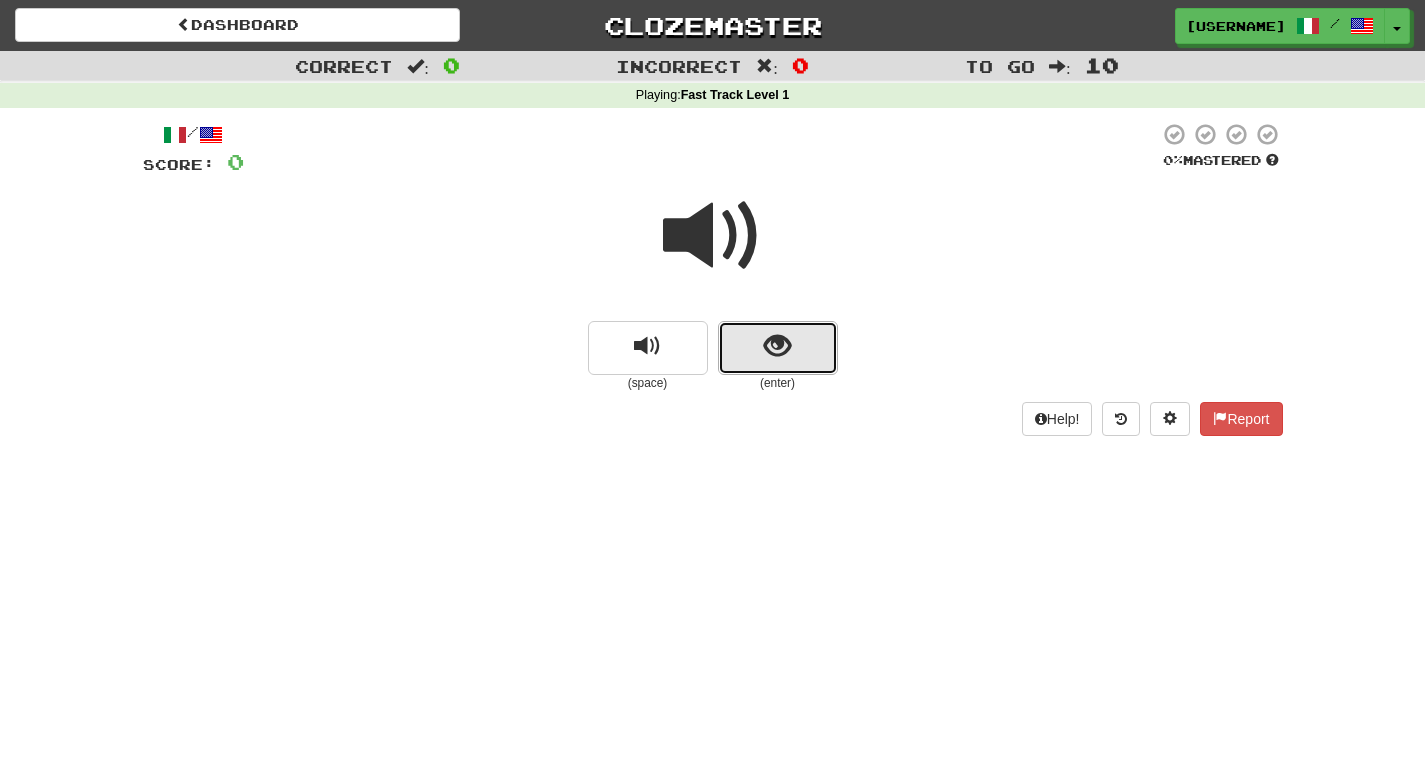 click at bounding box center (777, 346) 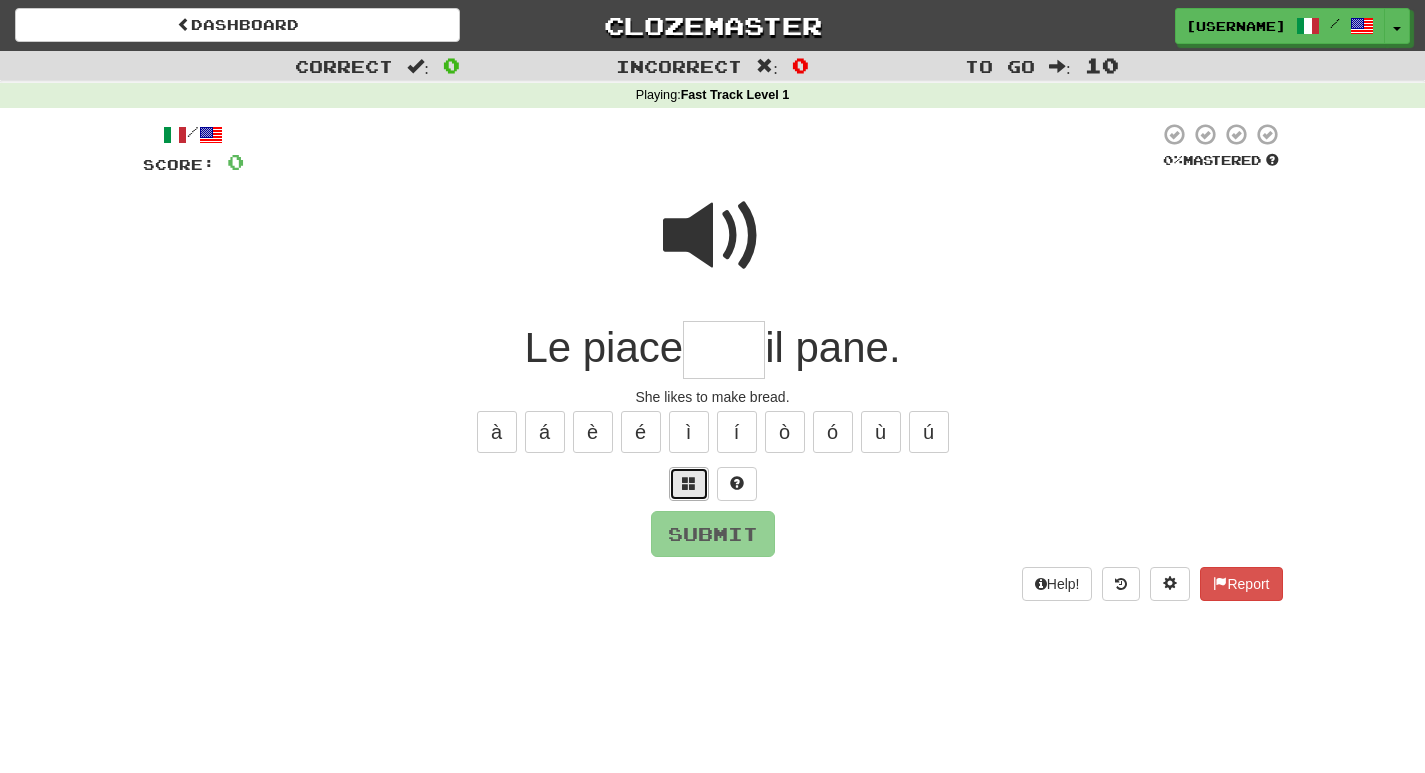 click at bounding box center [689, 483] 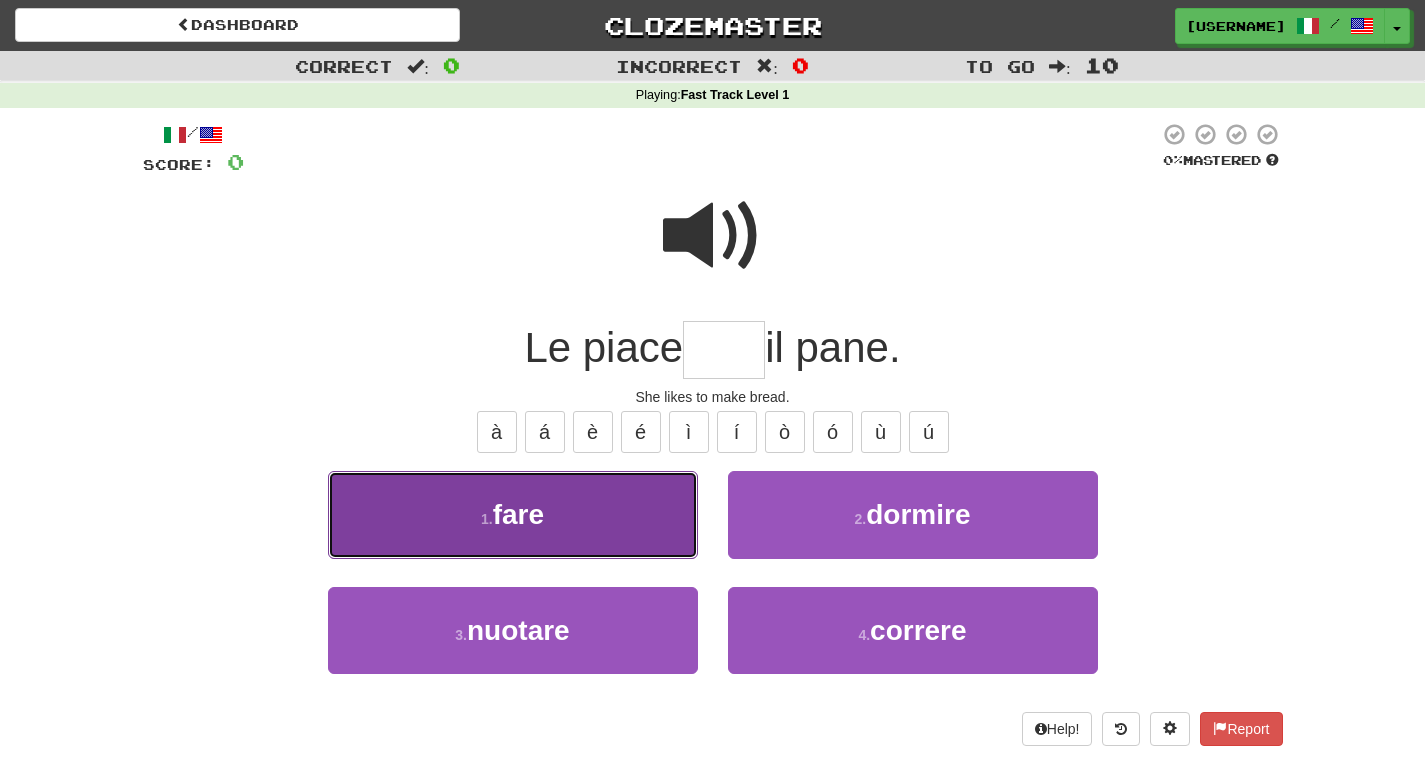 click on "fare" at bounding box center (518, 514) 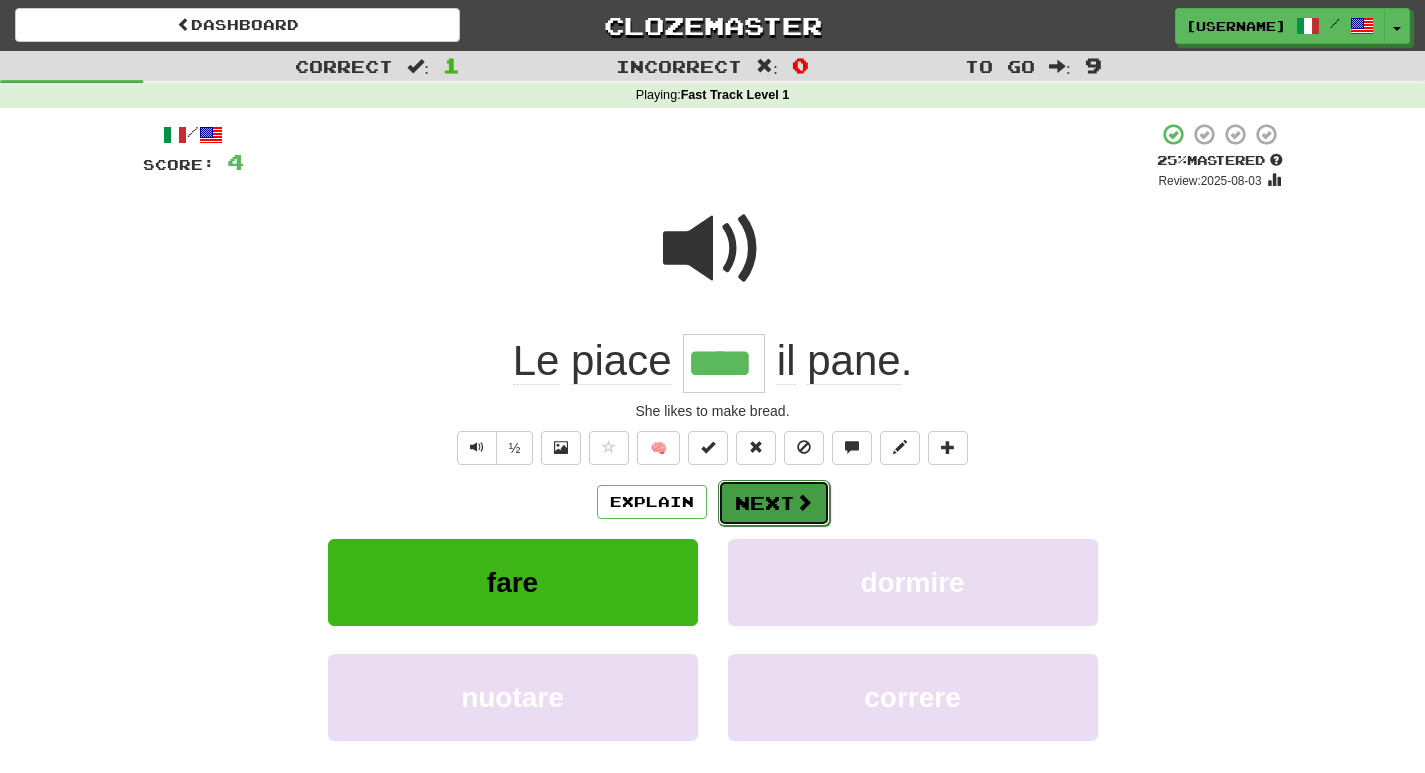 click on "Next" at bounding box center [774, 503] 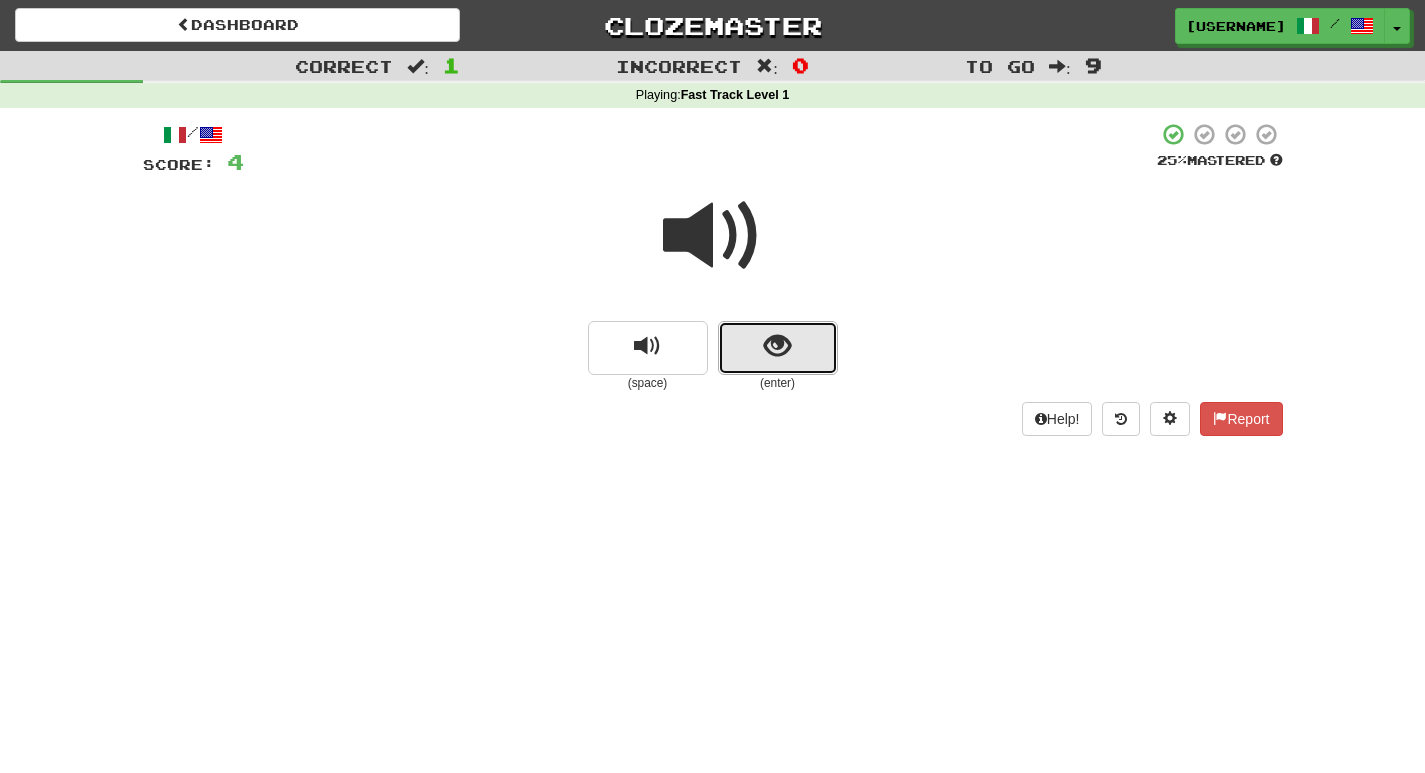 click at bounding box center (778, 348) 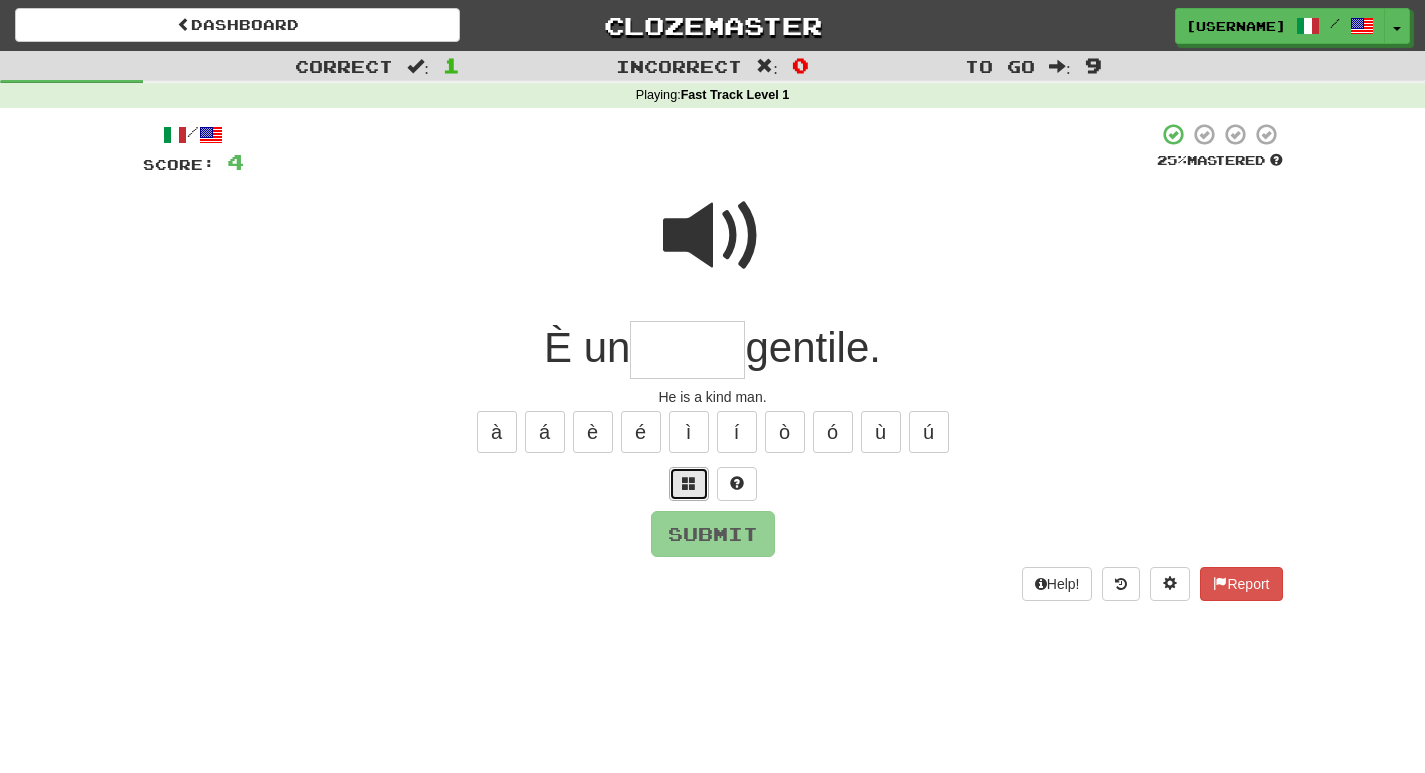 click at bounding box center [689, 483] 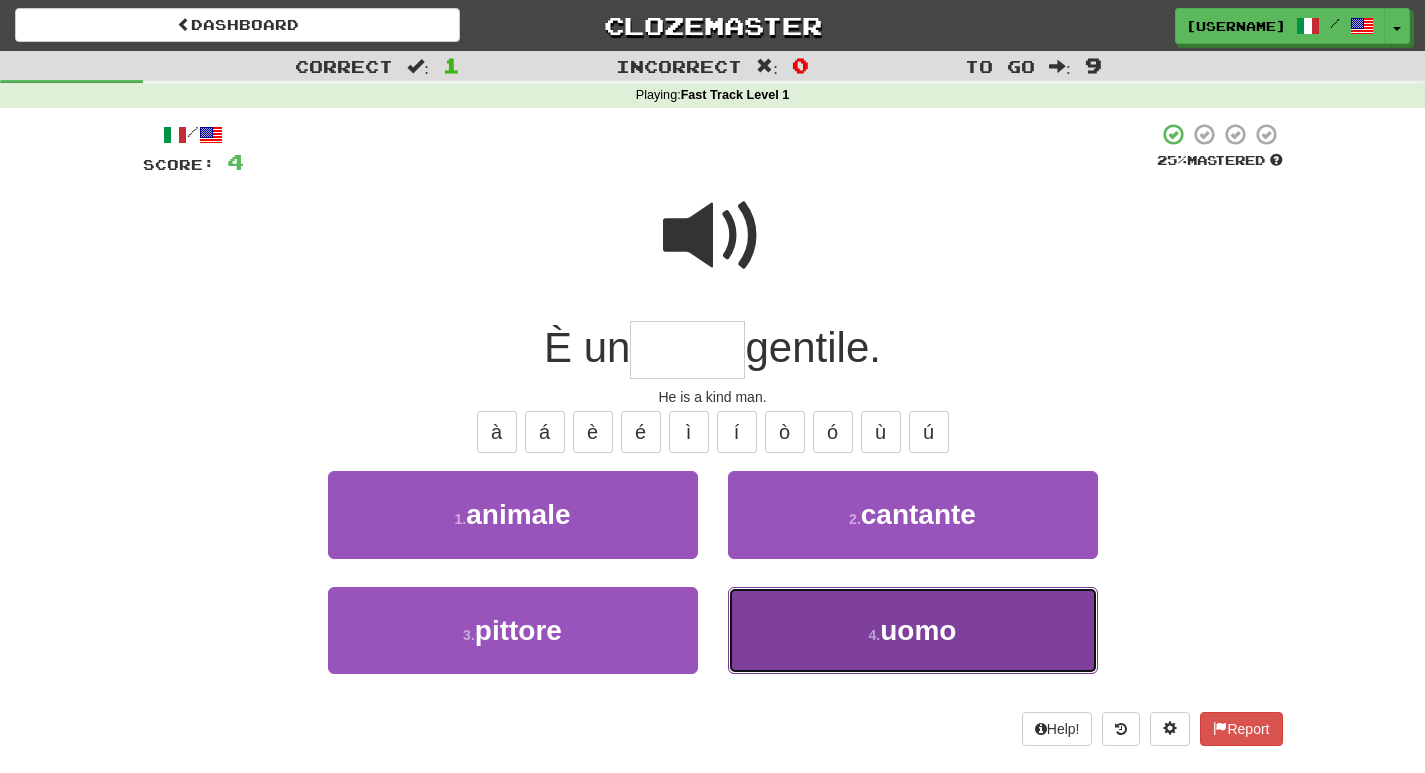click on "4 .  uomo" at bounding box center [913, 630] 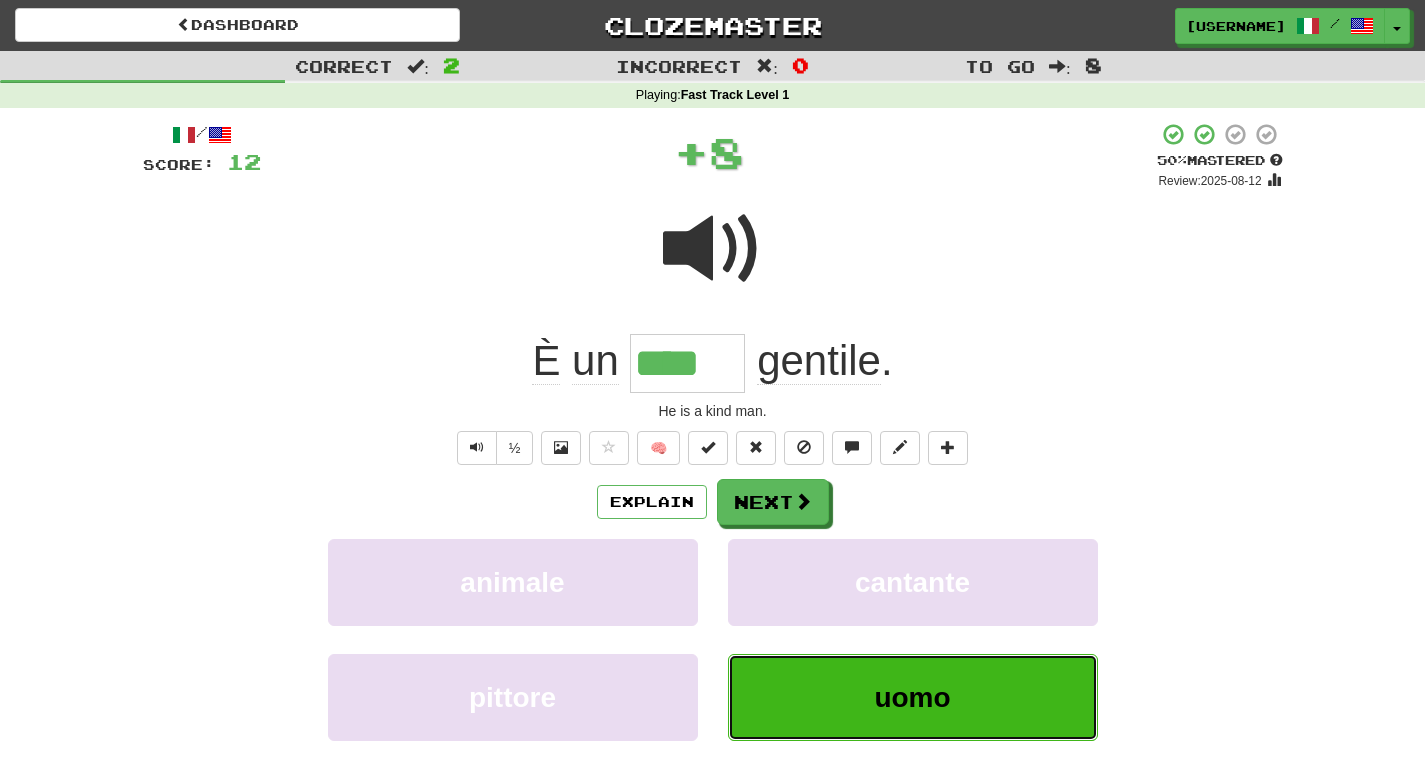 type on "****" 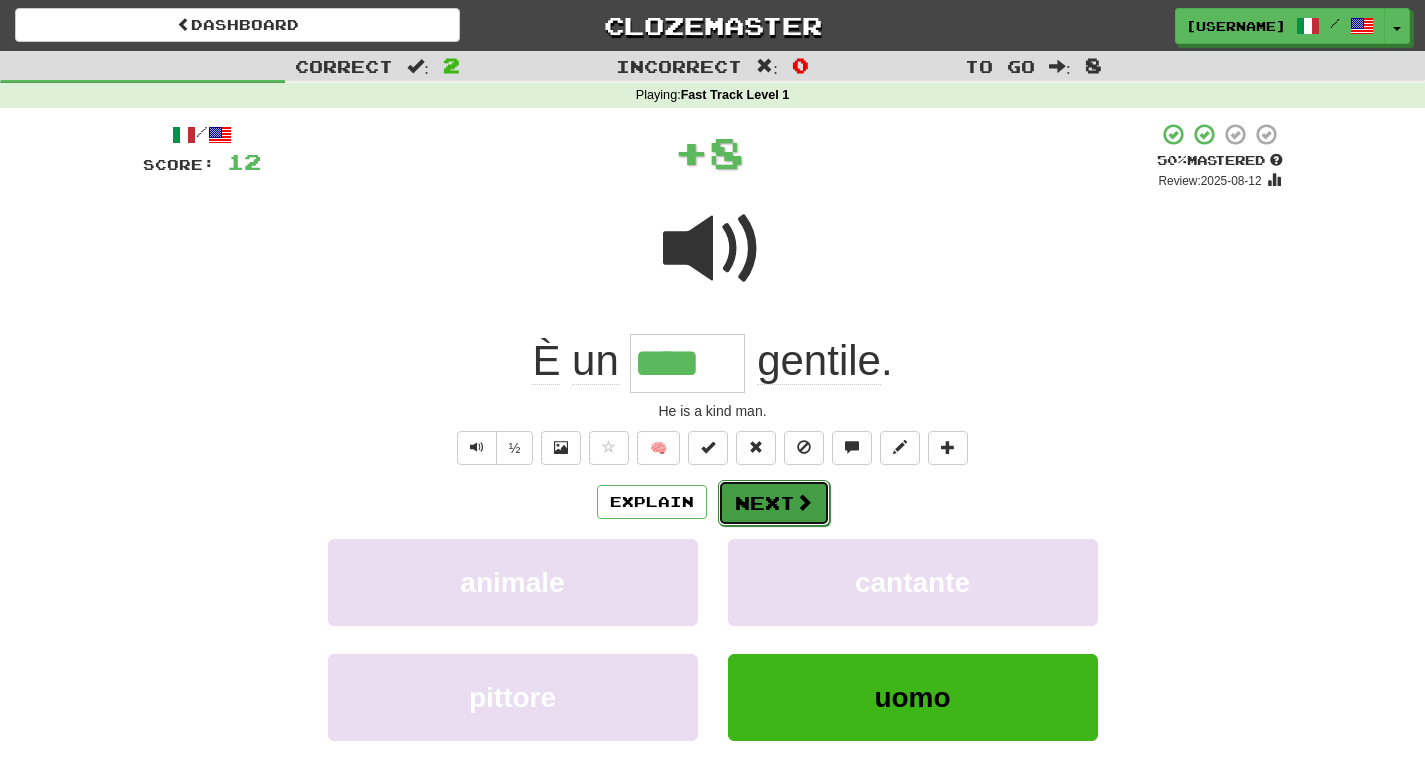 click on "Next" at bounding box center (774, 503) 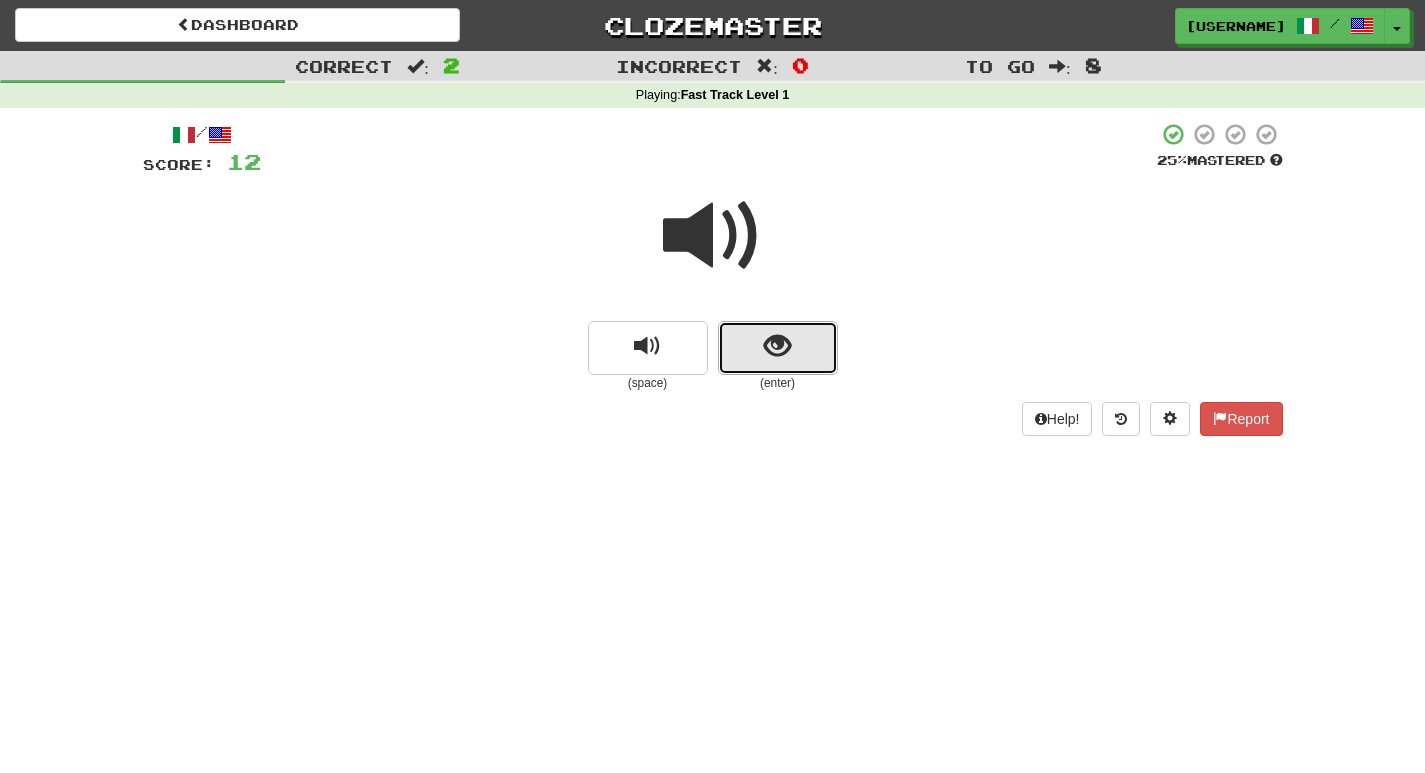 click at bounding box center (777, 346) 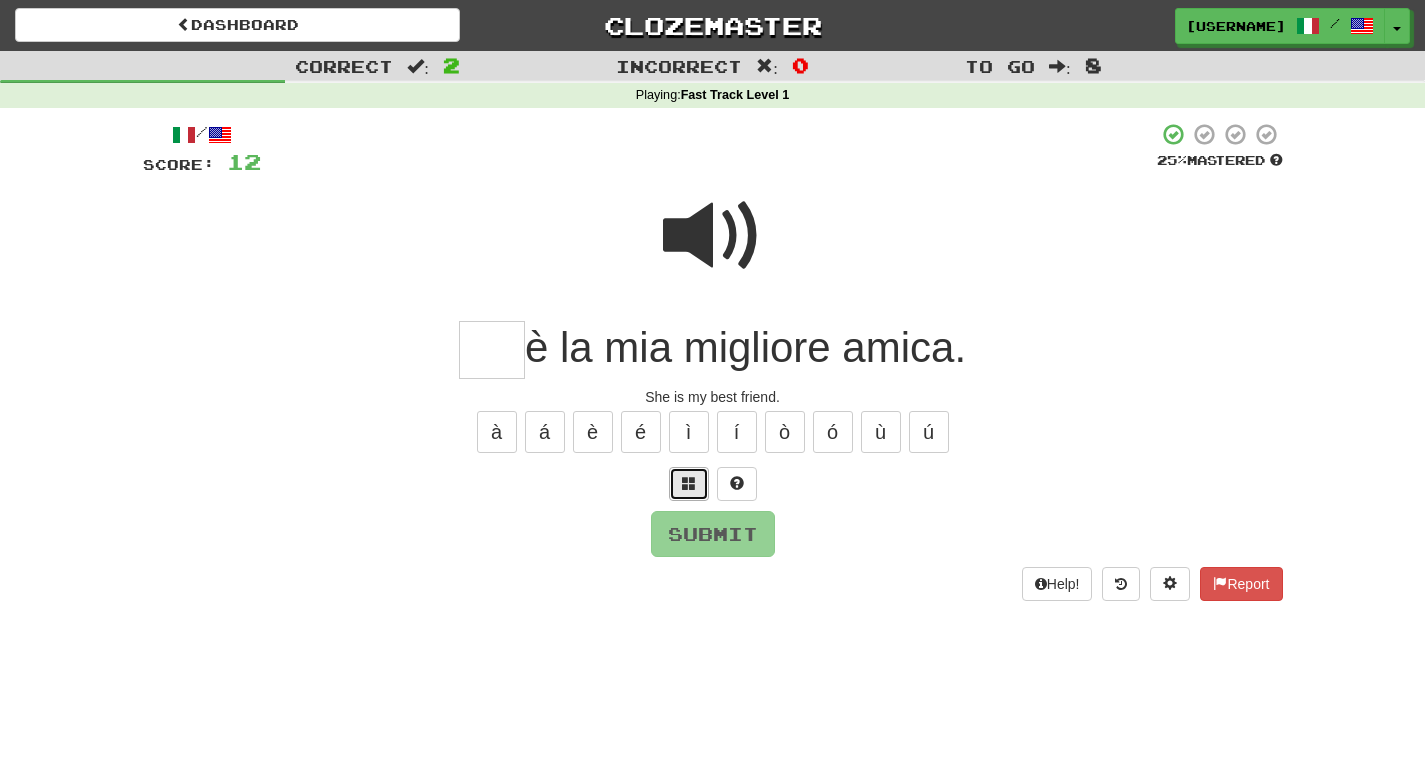 click at bounding box center (689, 484) 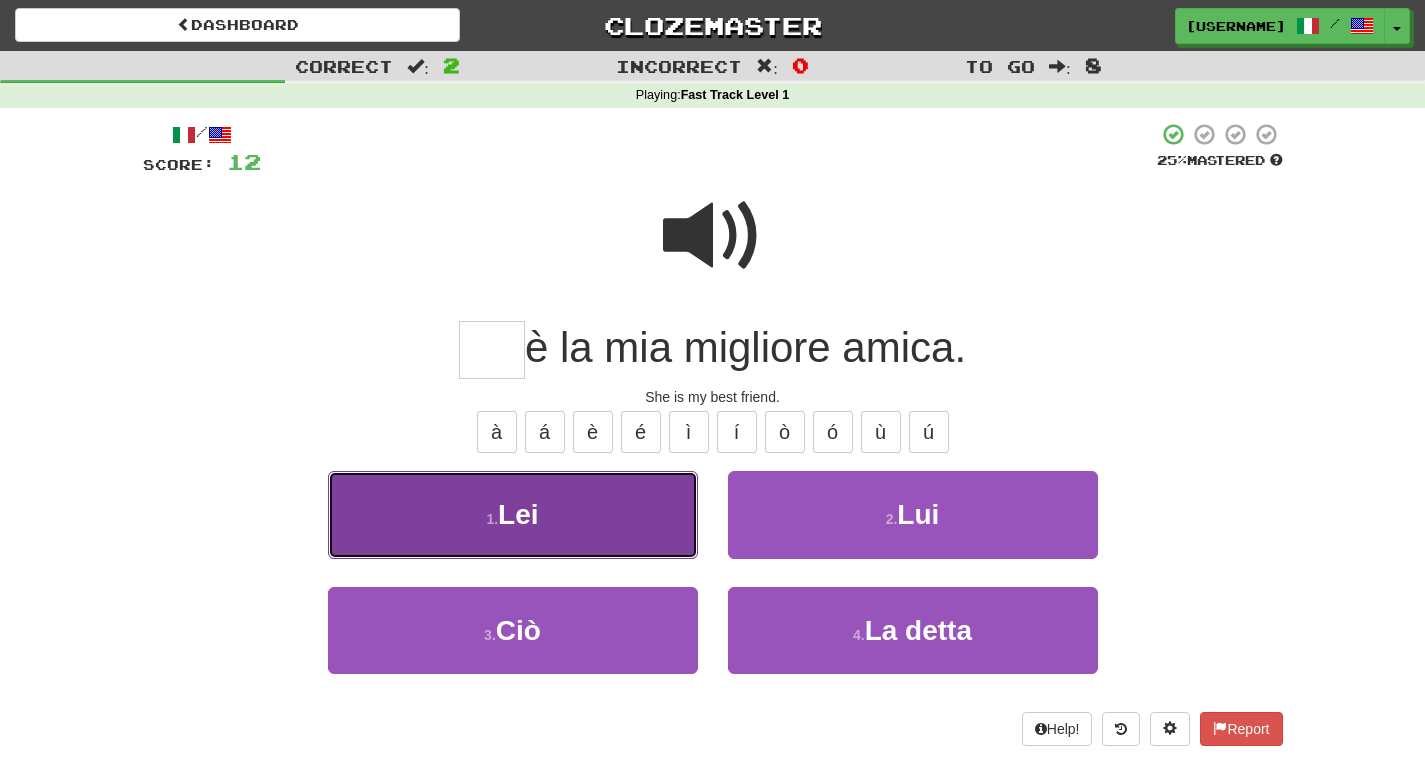 click on "Lei" at bounding box center [518, 514] 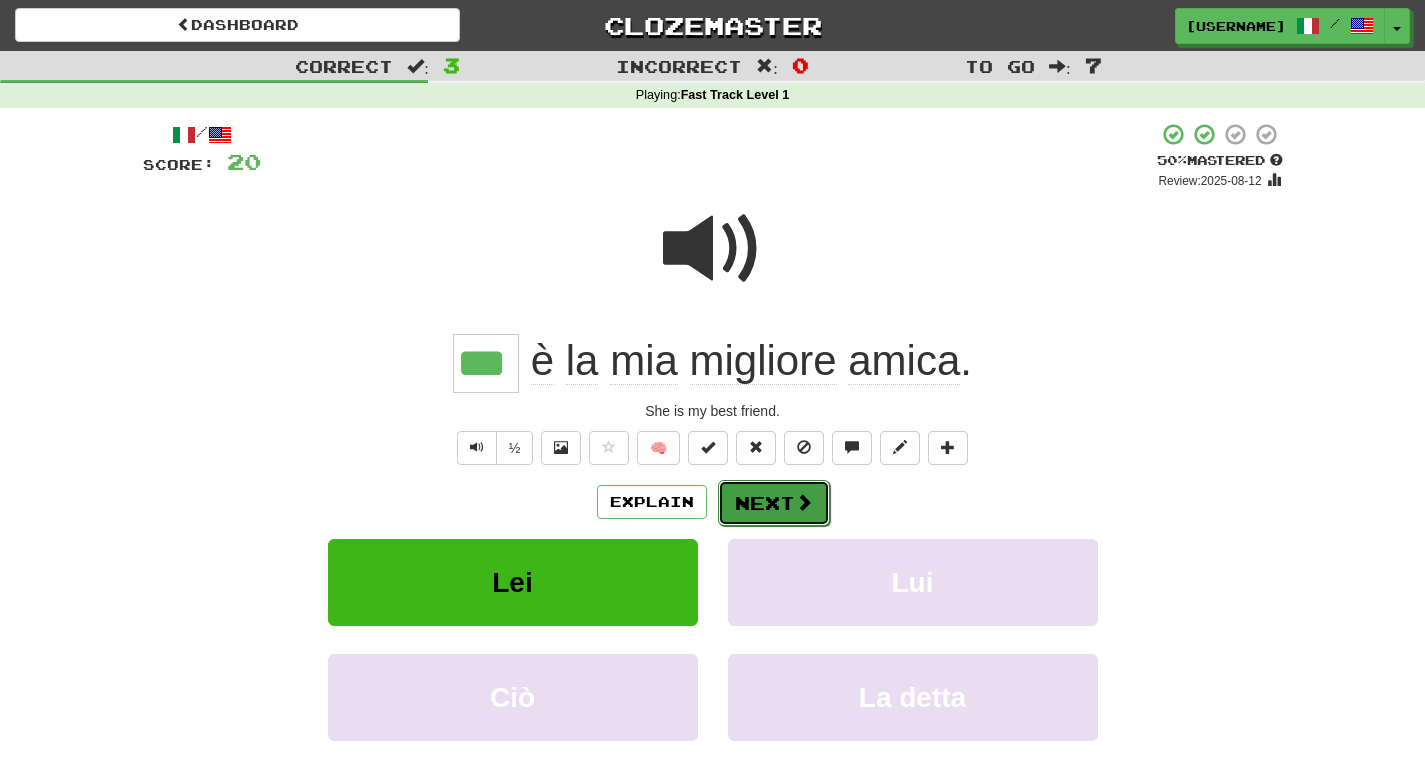 click on "Next" at bounding box center [774, 503] 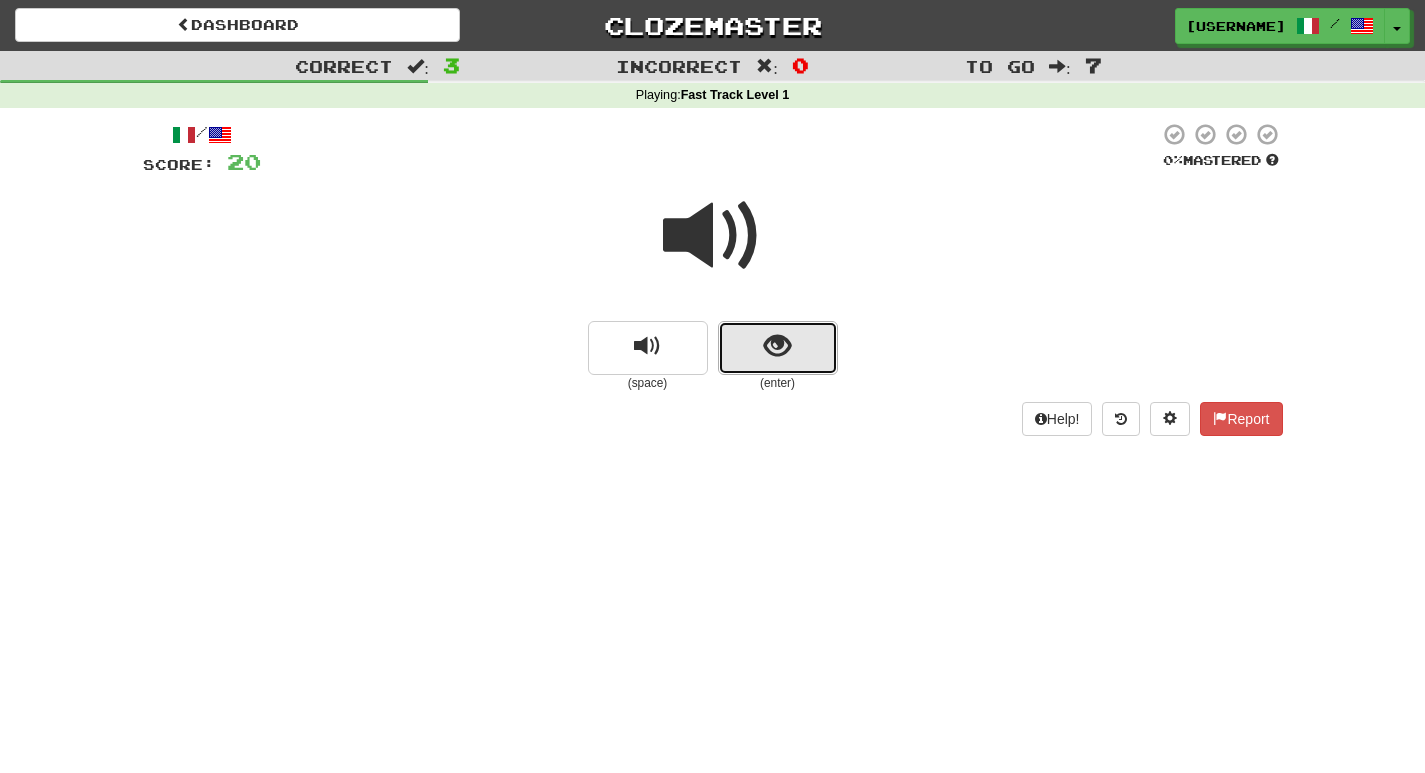 click at bounding box center (777, 346) 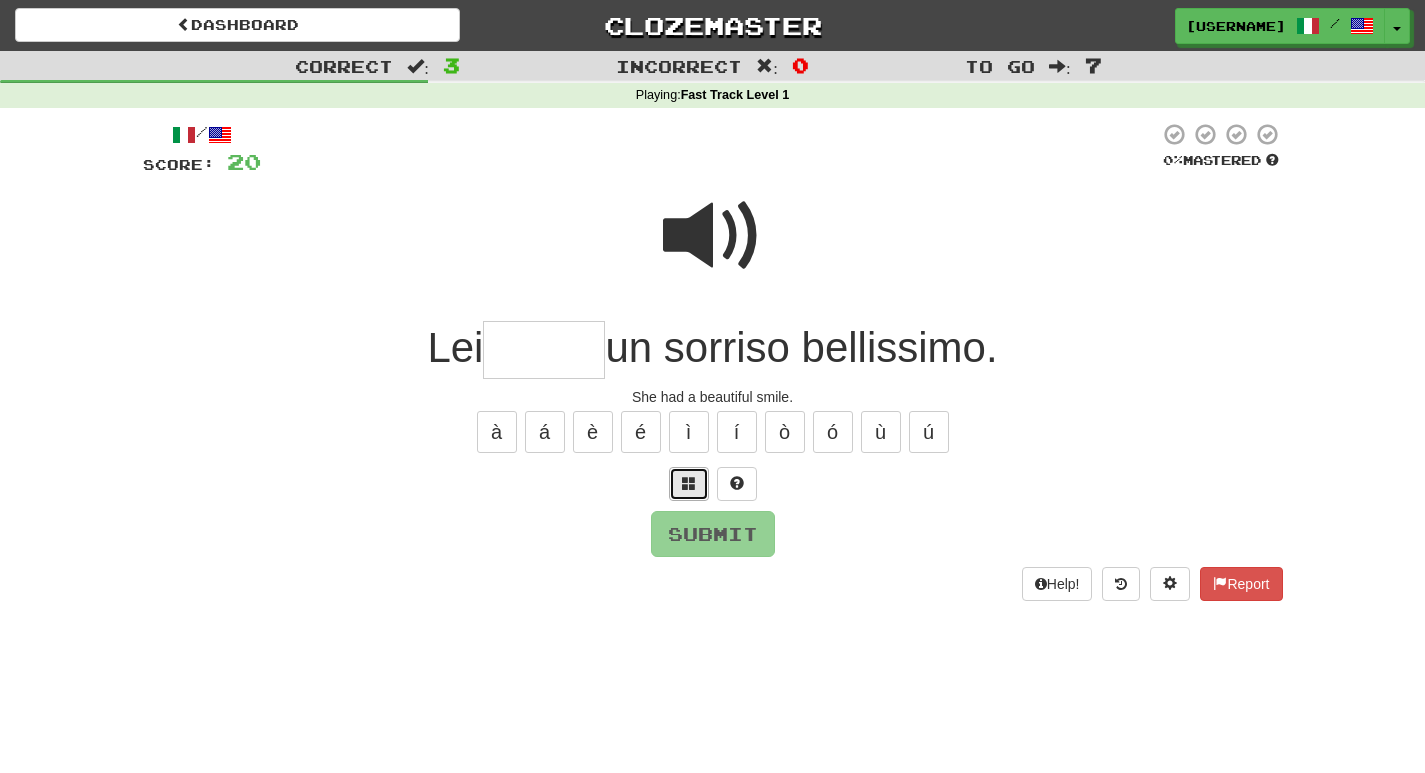 click at bounding box center [689, 484] 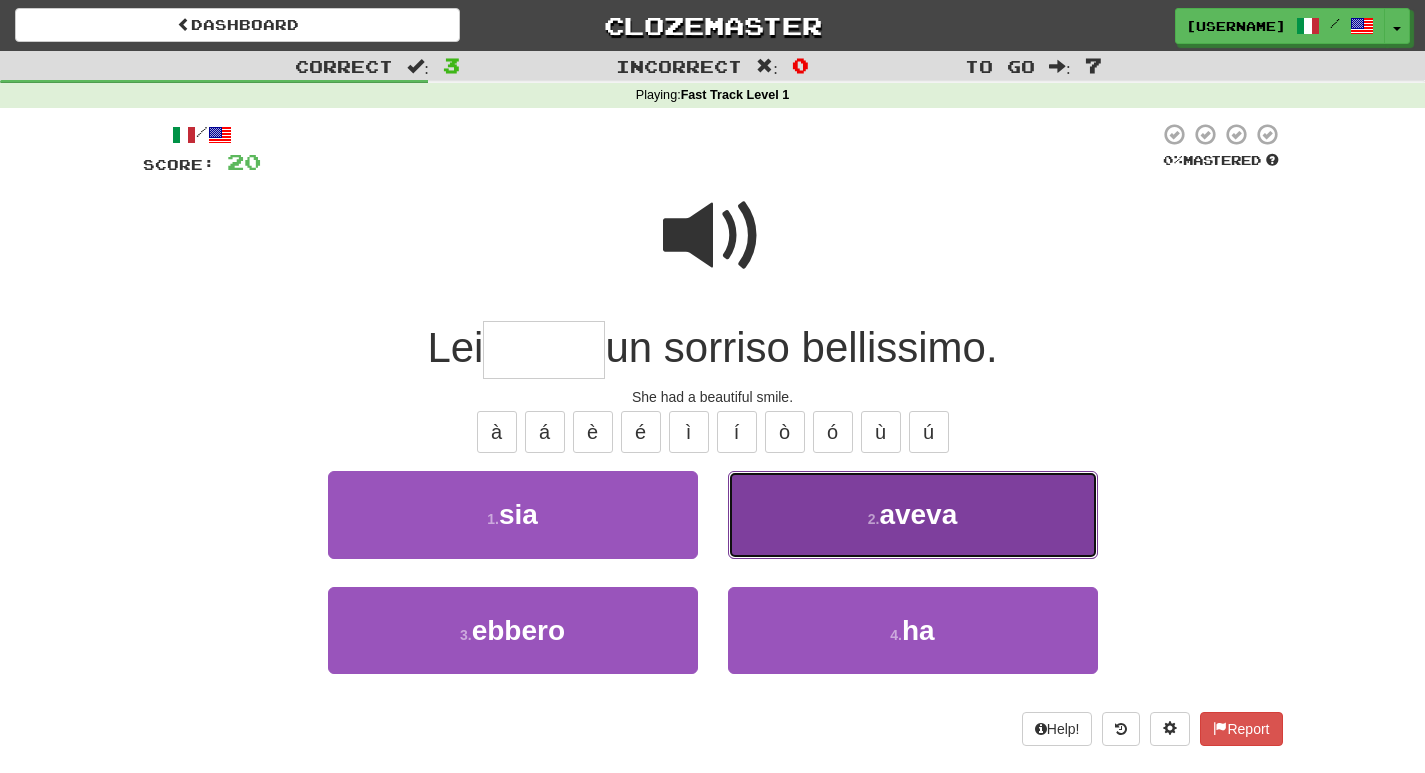 click on "2 .  aveva" at bounding box center (913, 514) 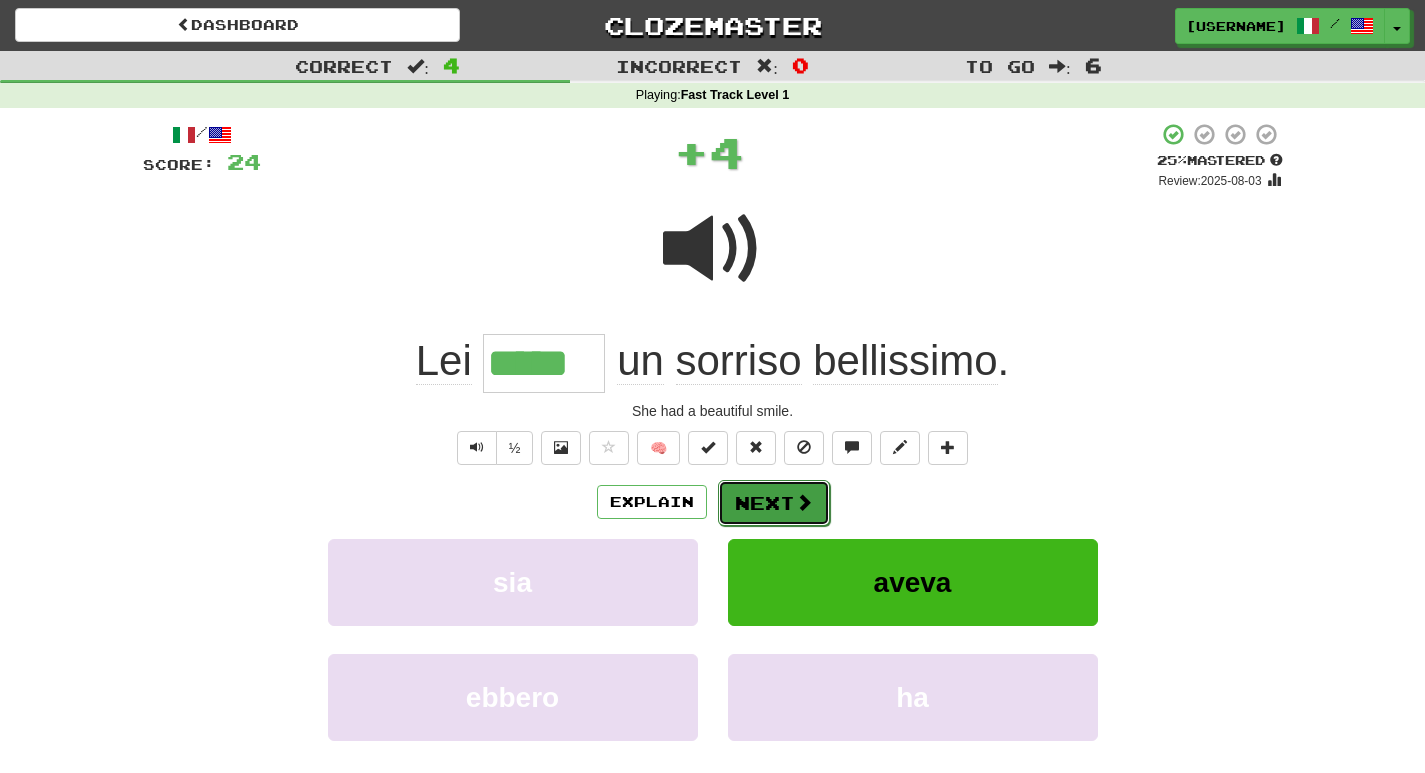 click on "Next" at bounding box center [774, 503] 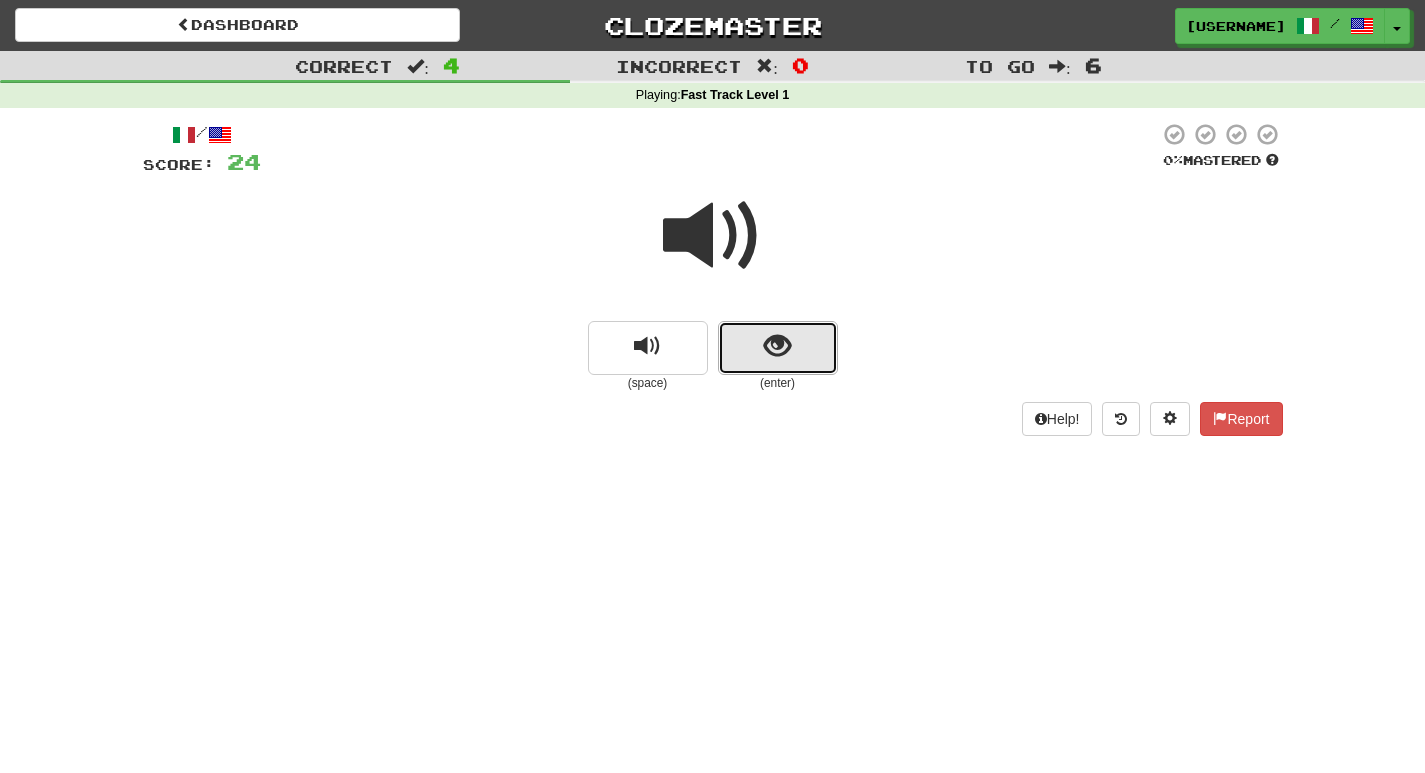 click at bounding box center [777, 346] 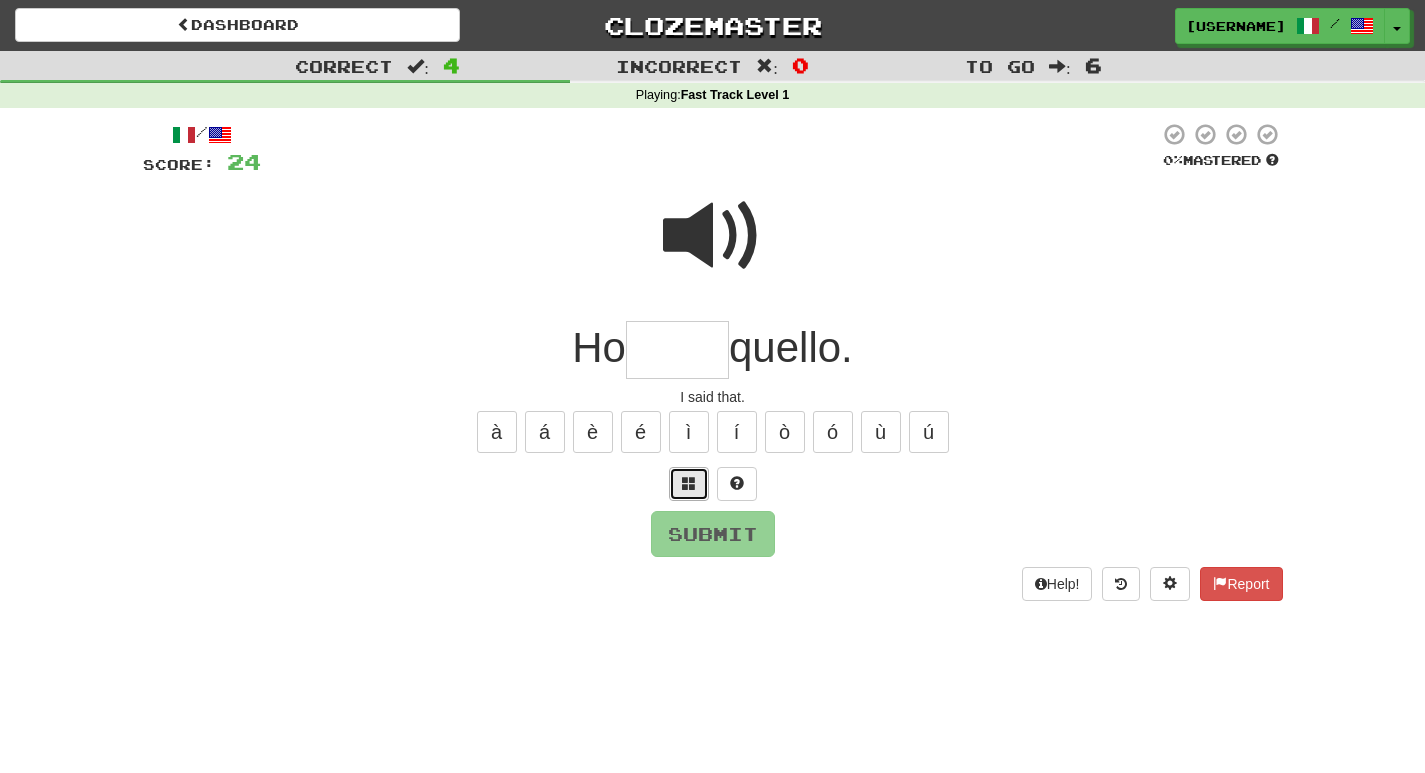 click at bounding box center [689, 483] 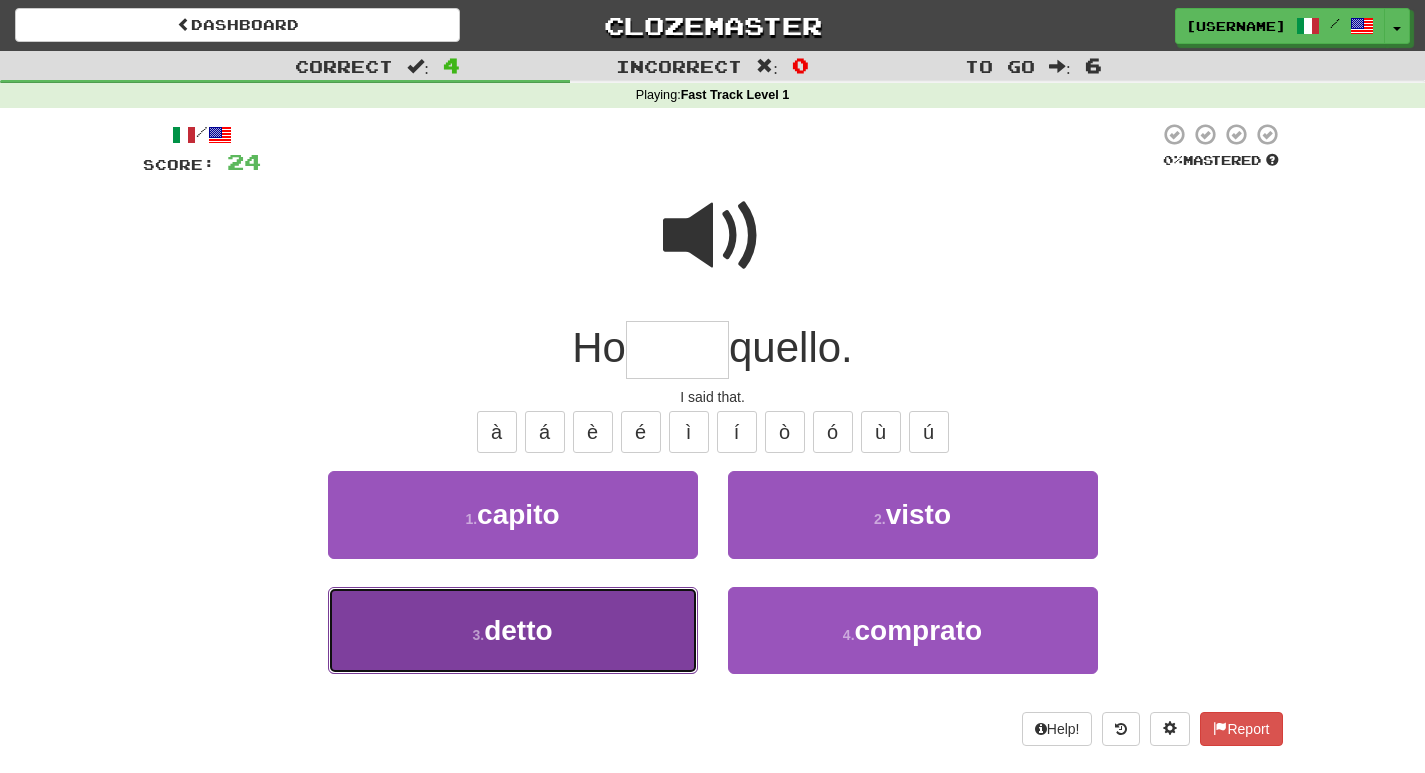 click on "3 .  detto" at bounding box center (513, 630) 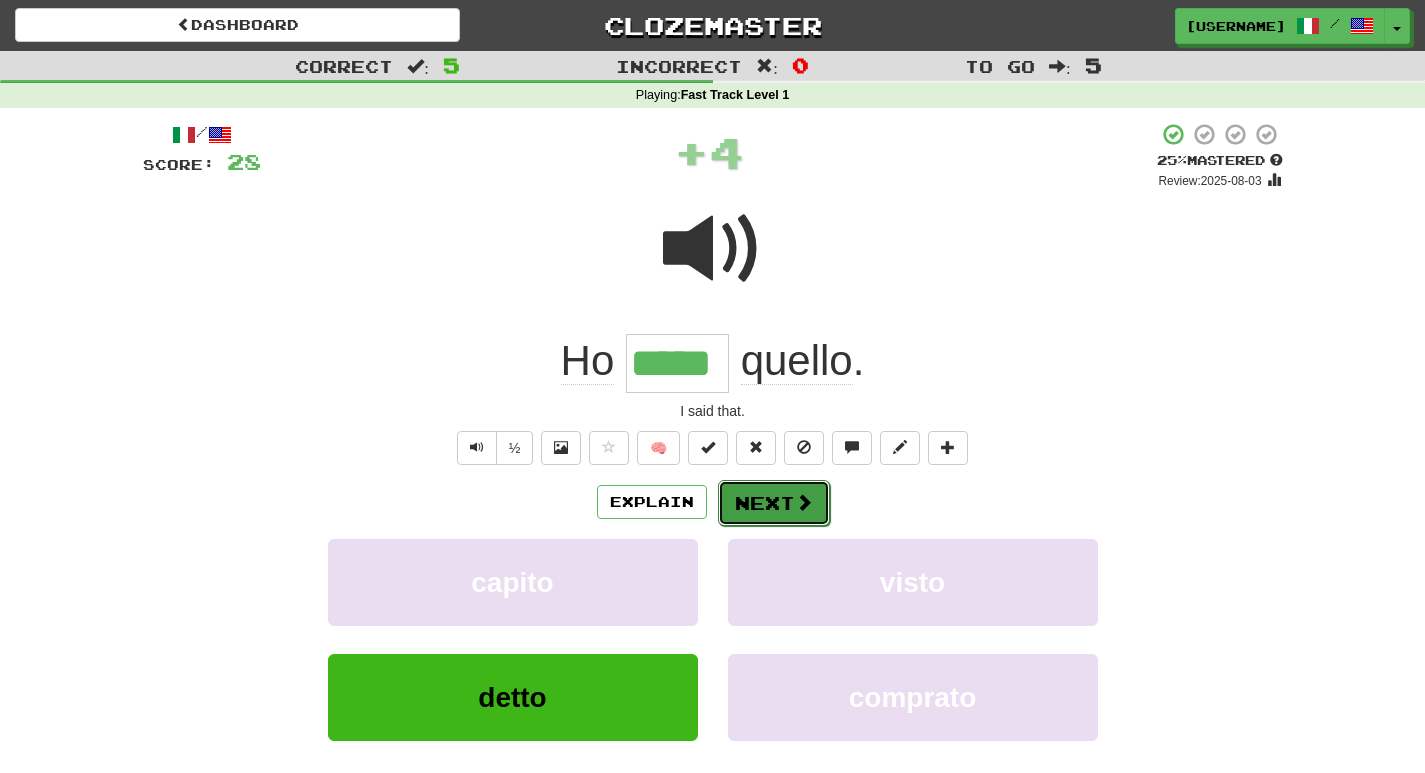click on "Next" at bounding box center [774, 503] 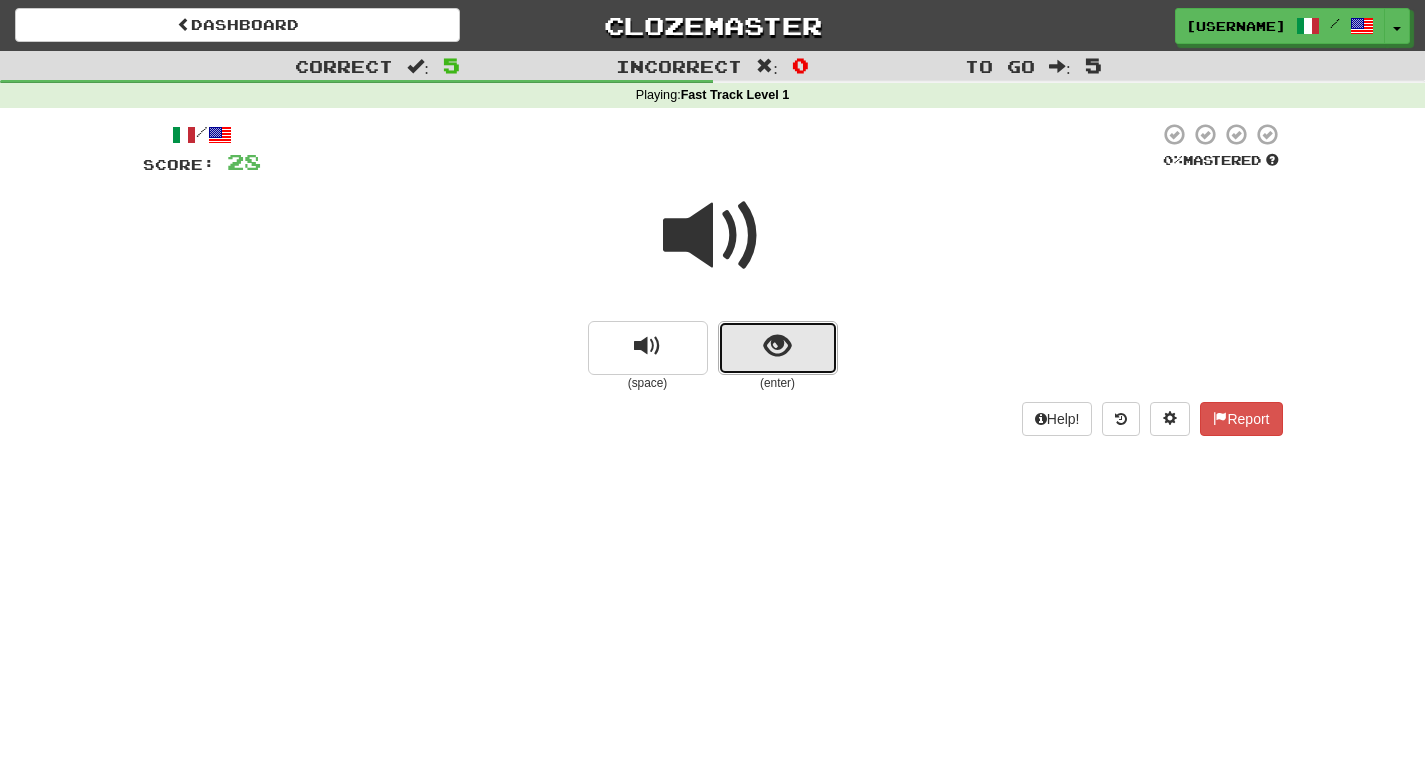 click at bounding box center (777, 346) 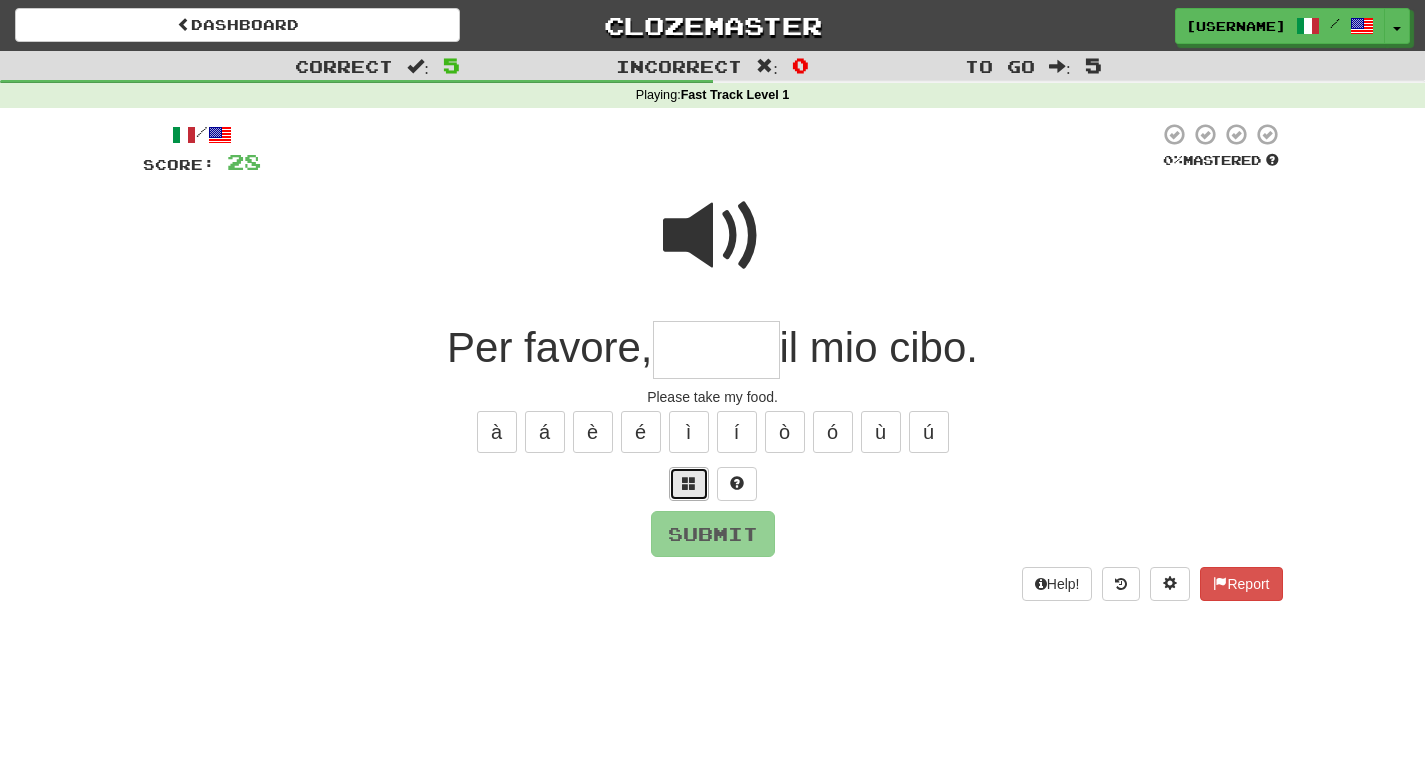 click at bounding box center (689, 484) 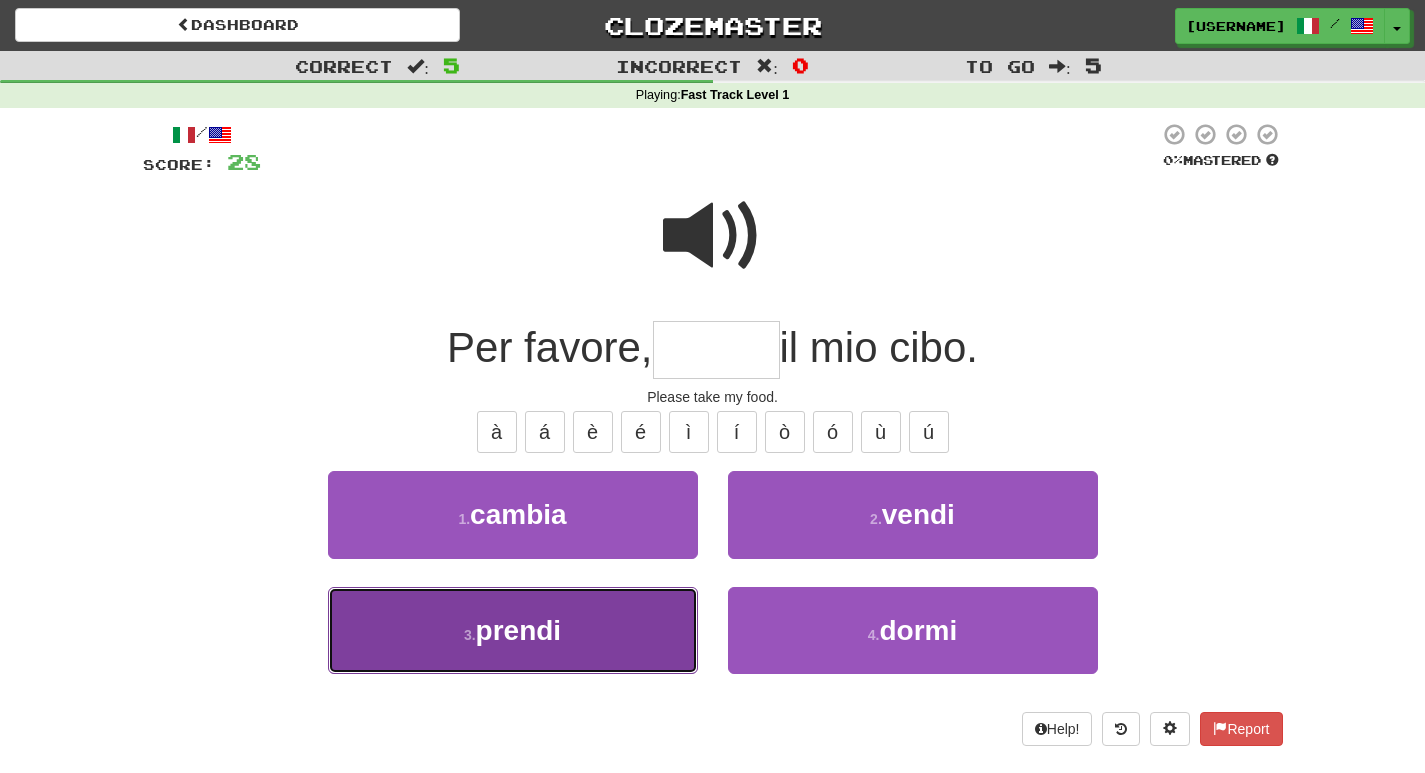click on "prendi" at bounding box center (519, 630) 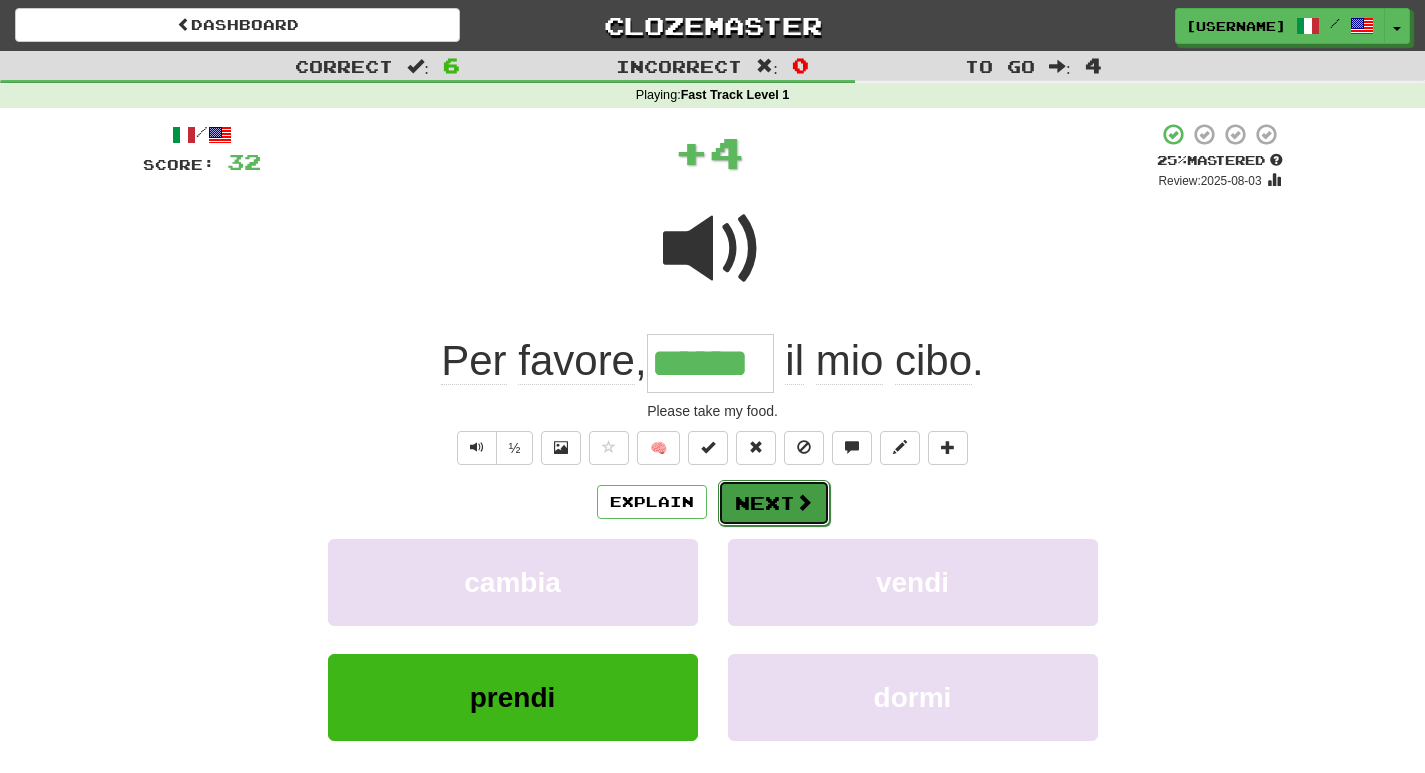 click on "Next" at bounding box center [774, 503] 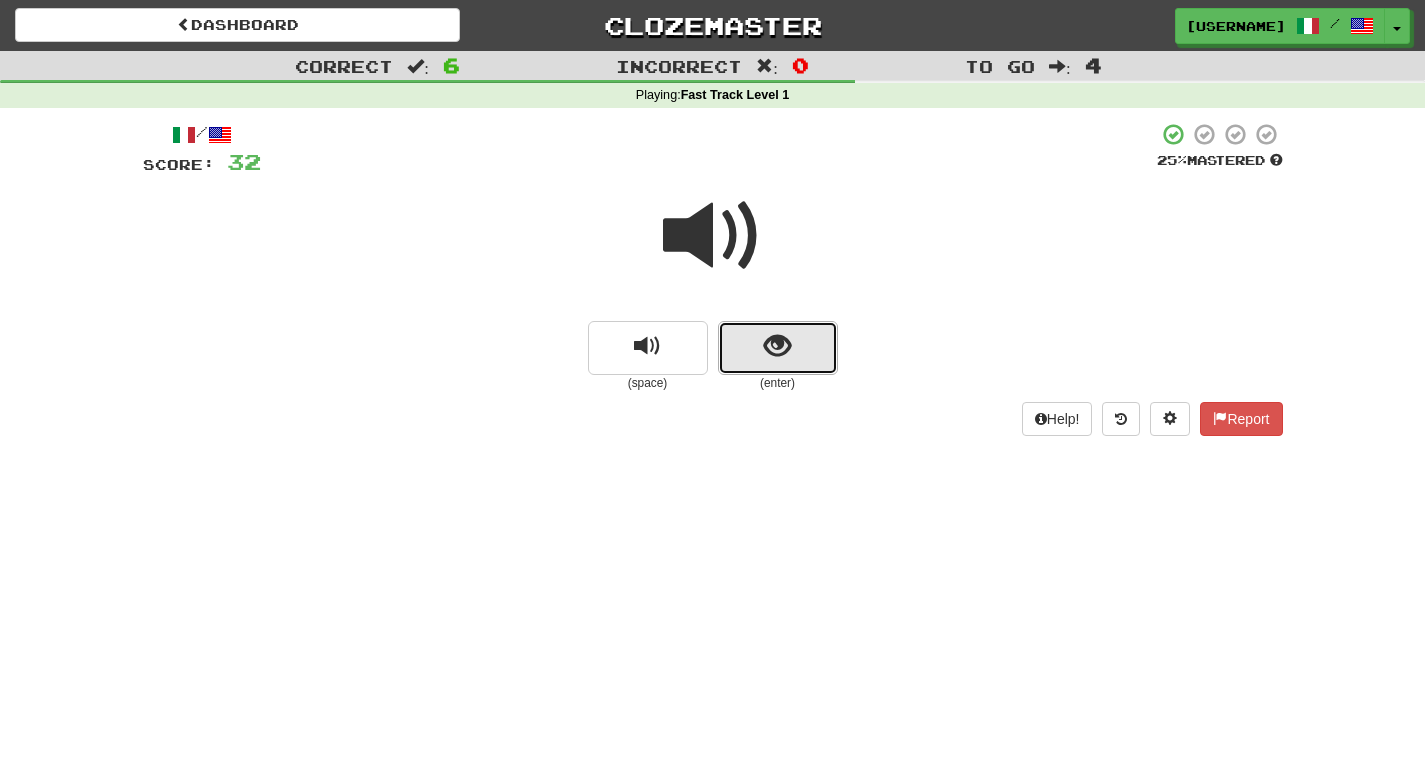 click at bounding box center (778, 348) 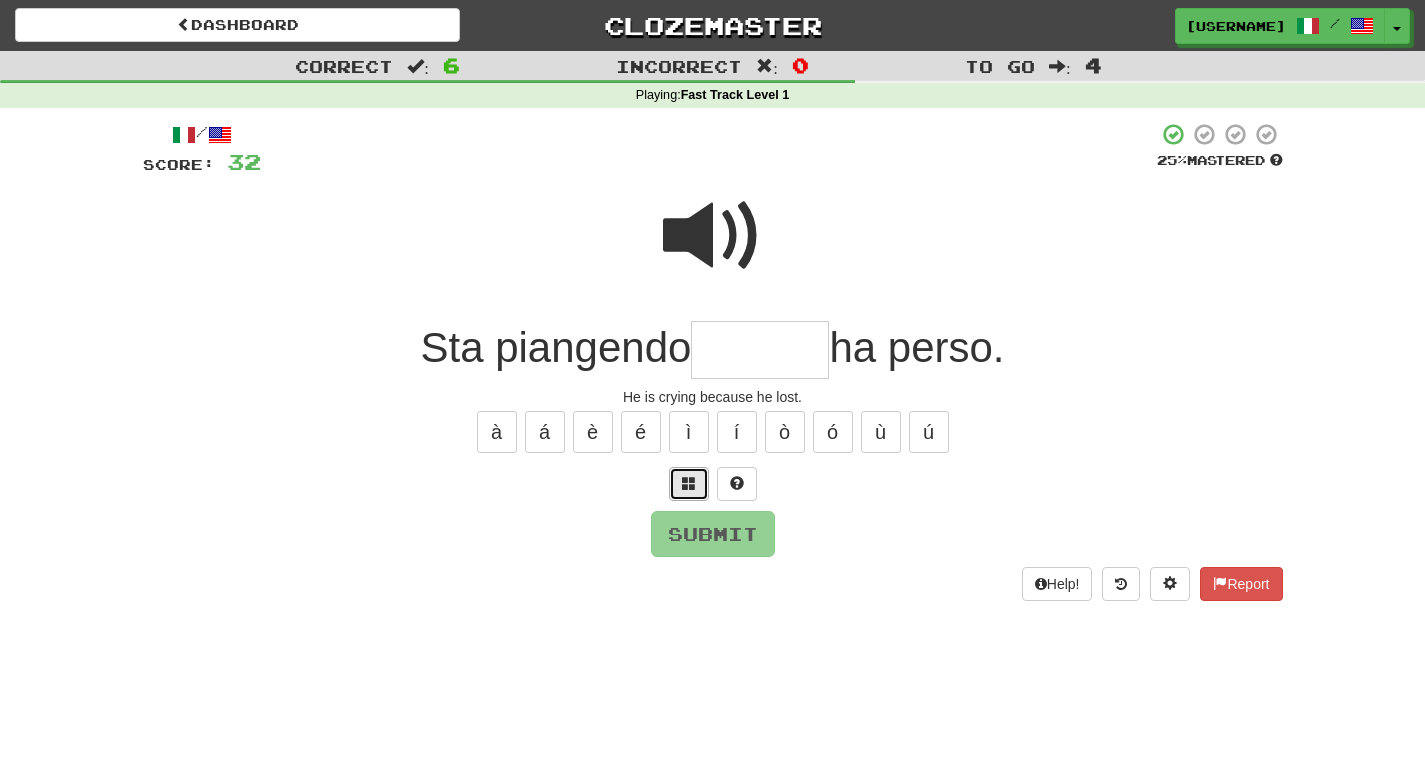 click at bounding box center (689, 483) 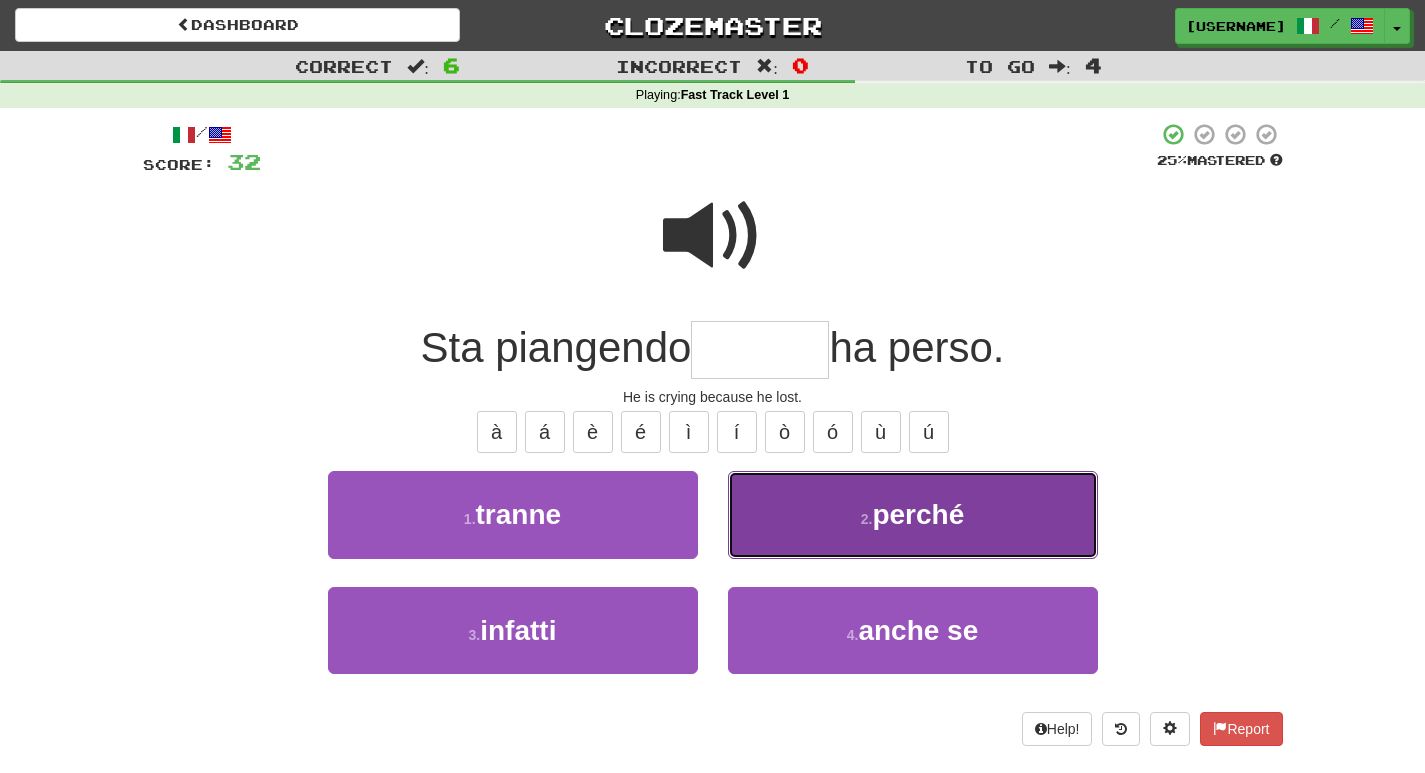 click on "2 .  perché" at bounding box center (913, 514) 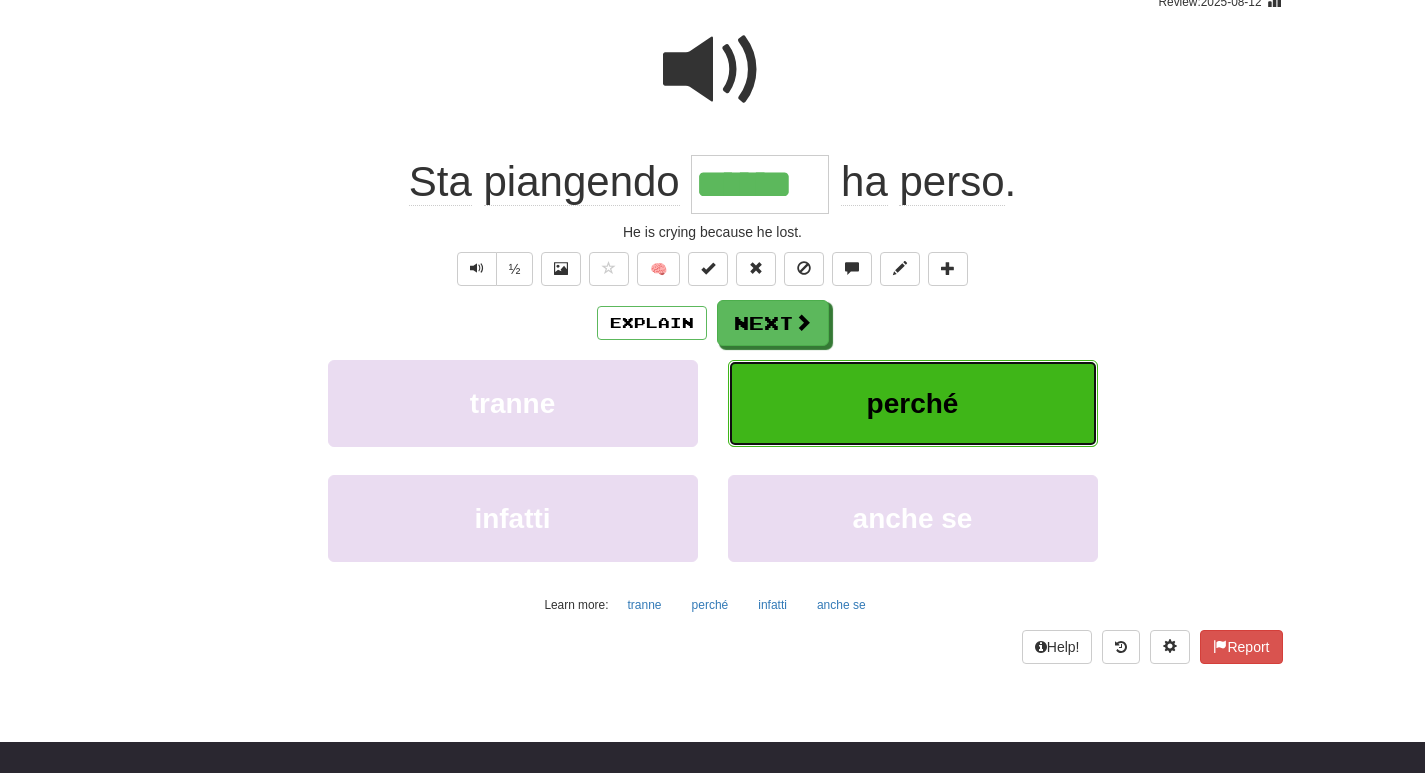 scroll, scrollTop: 200, scrollLeft: 0, axis: vertical 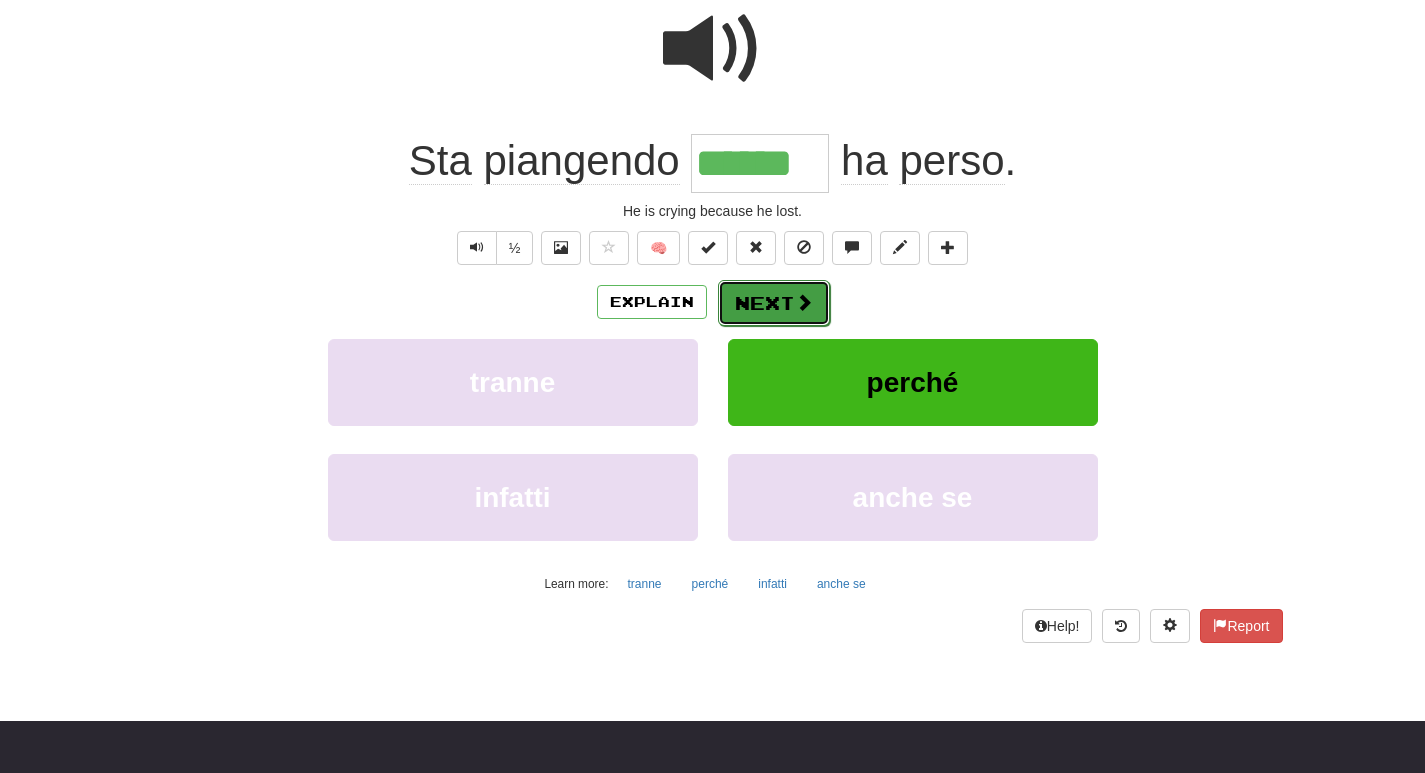 click on "Next" at bounding box center (774, 303) 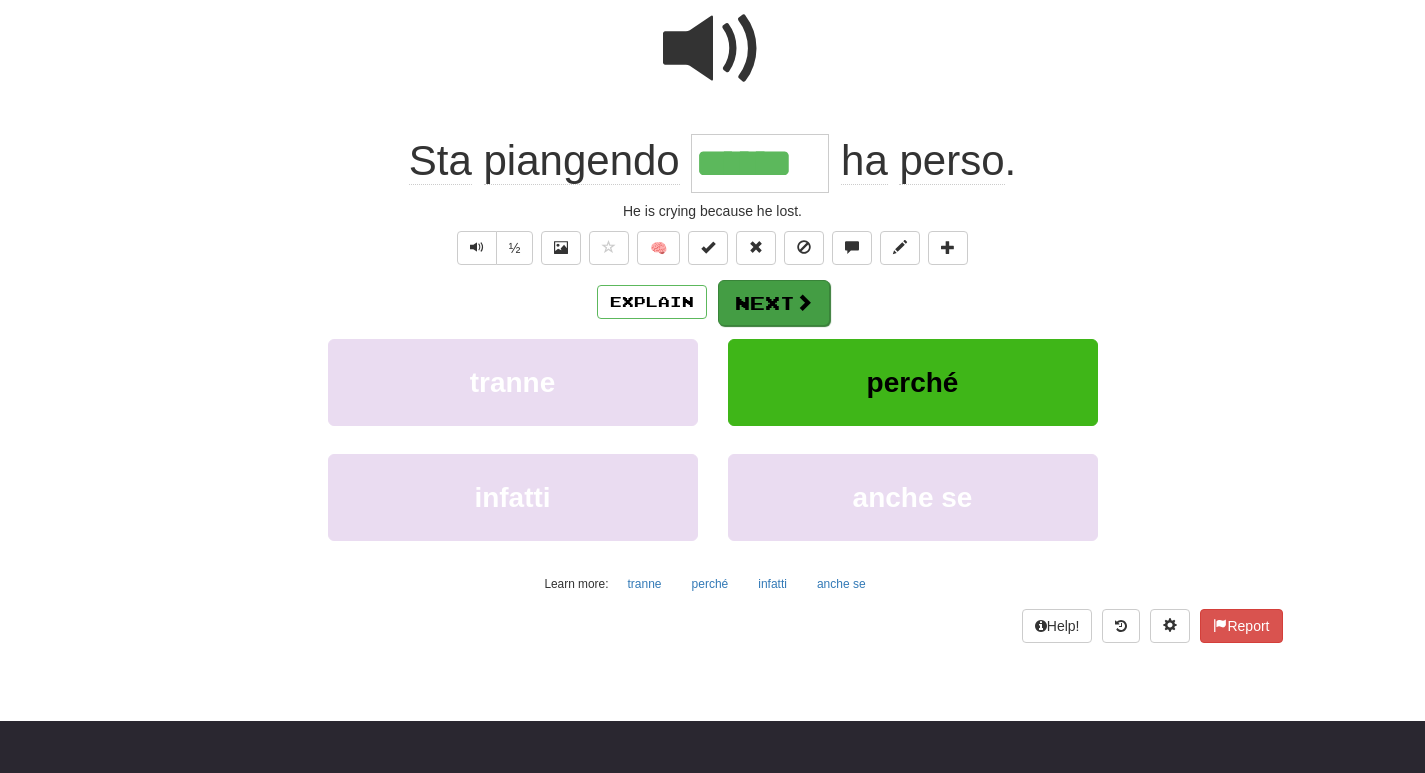 scroll, scrollTop: 0, scrollLeft: 0, axis: both 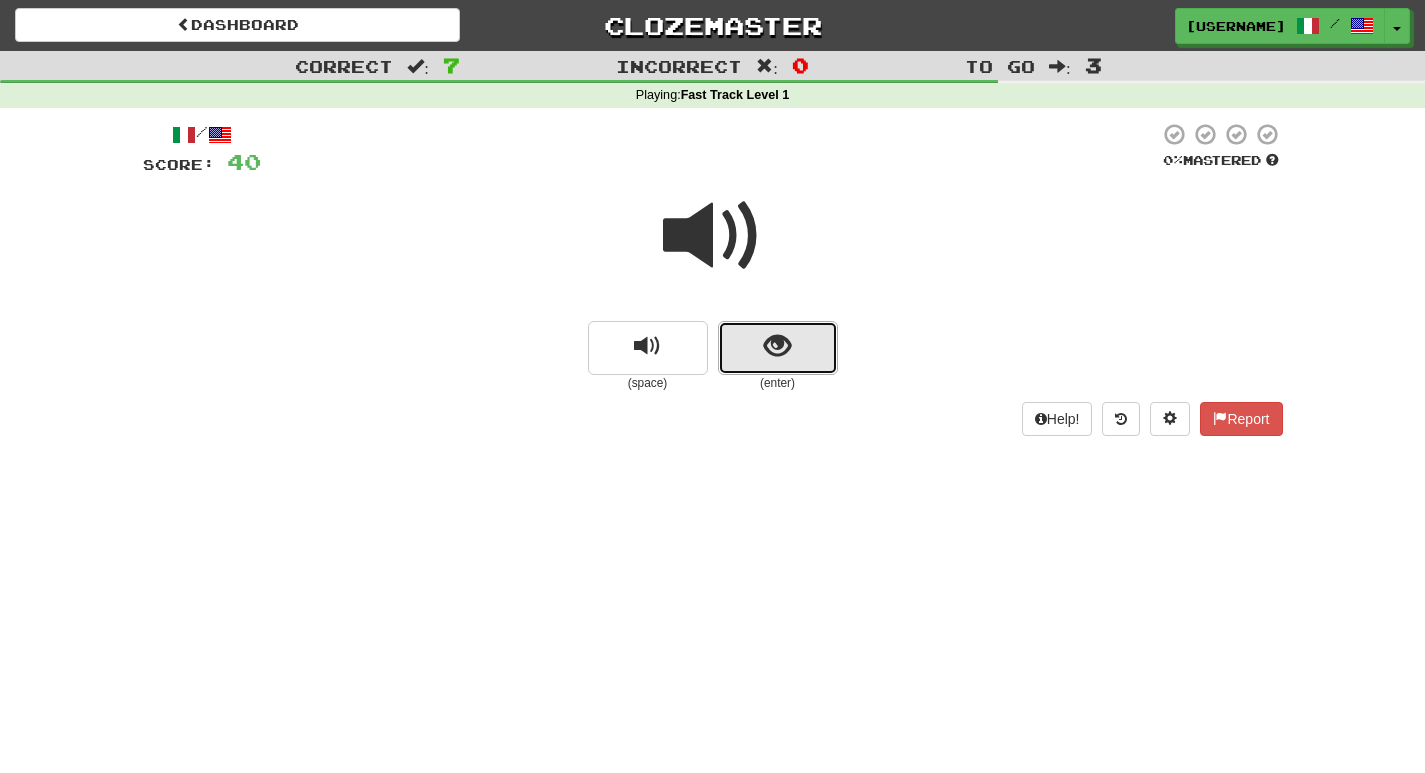 click at bounding box center (777, 346) 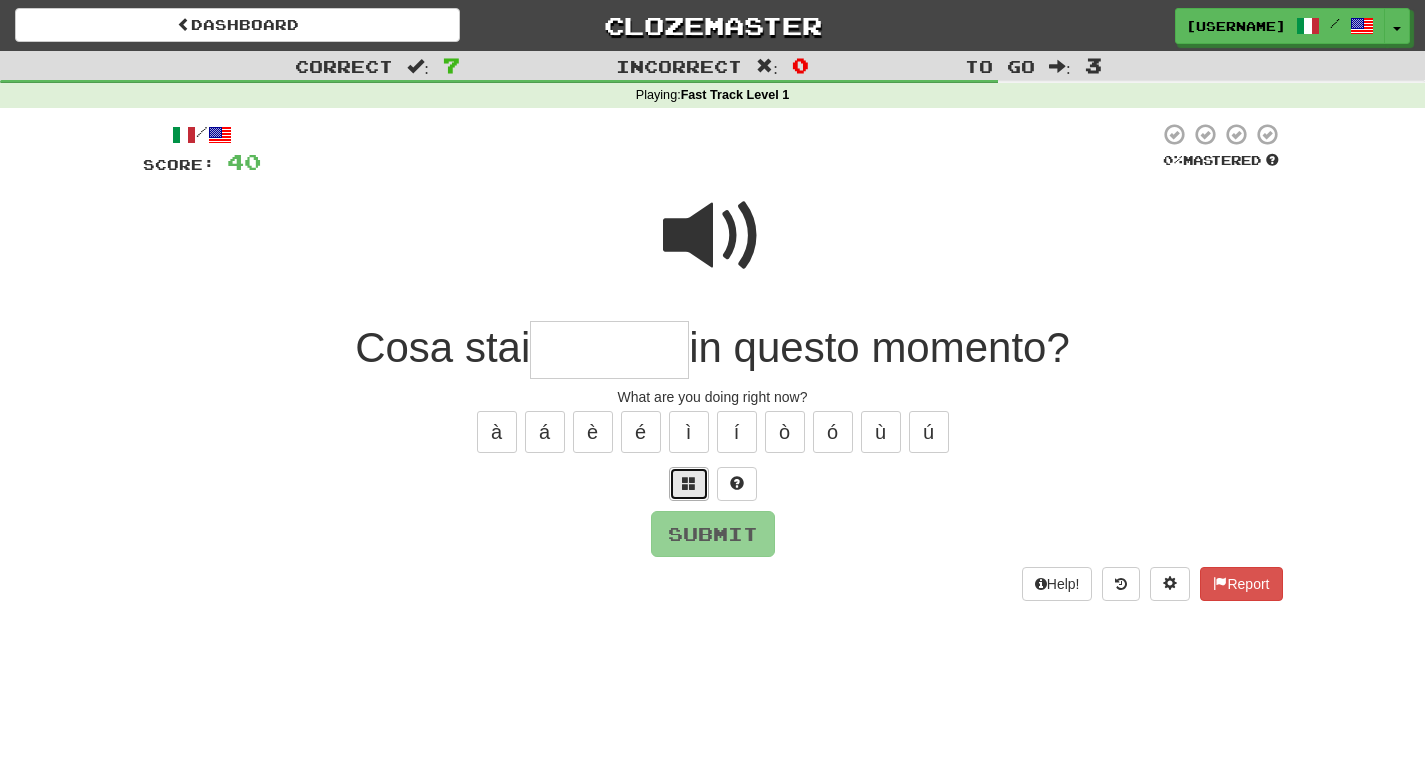 click at bounding box center (689, 483) 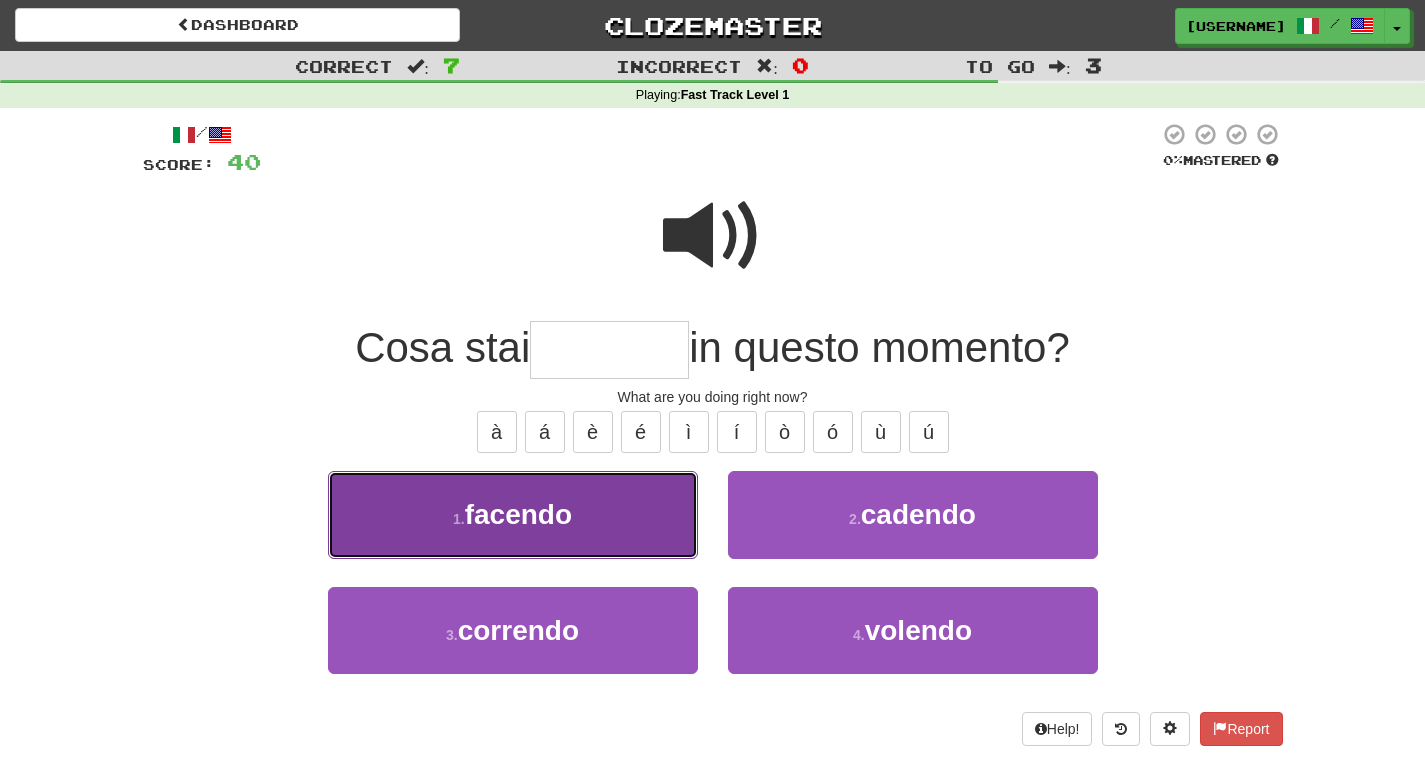 click on "facendo" at bounding box center [518, 514] 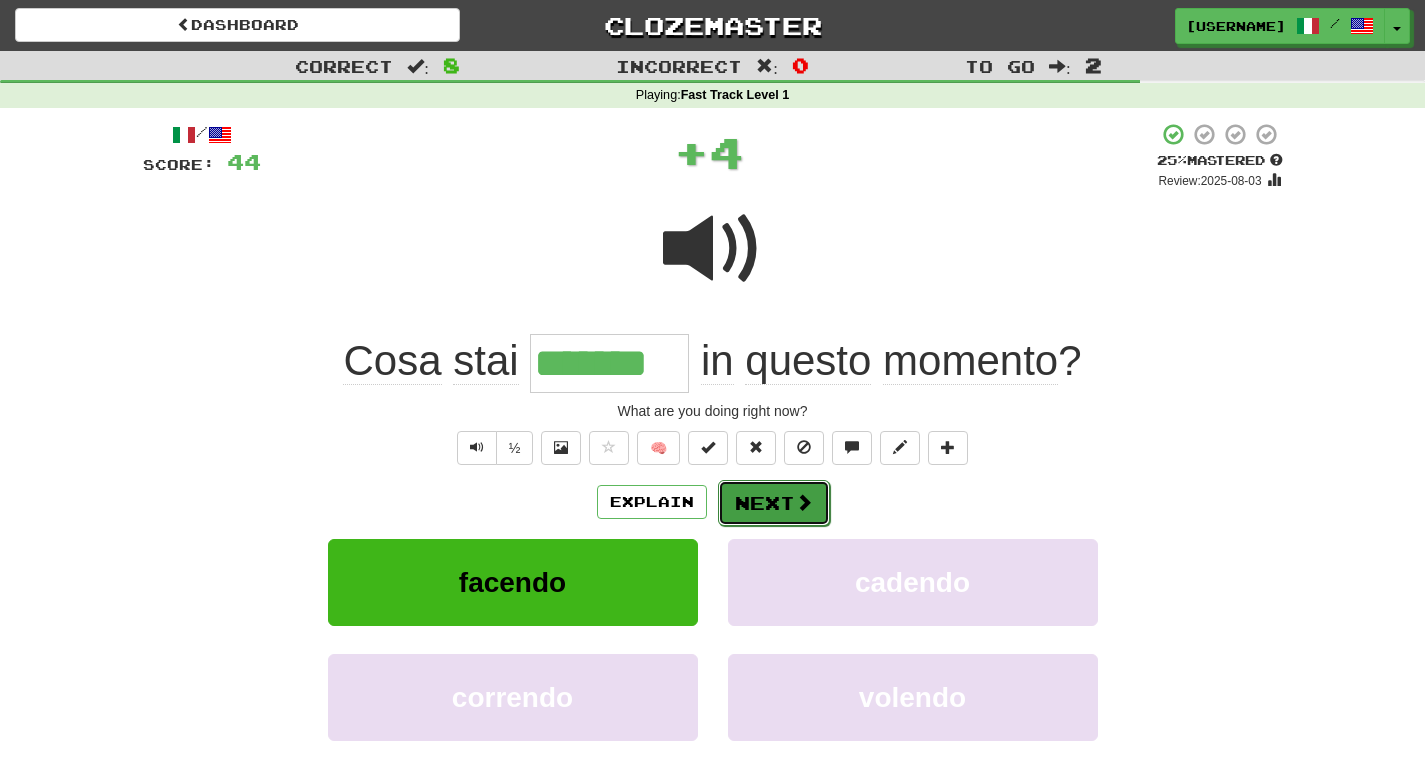 click on "Next" at bounding box center (774, 503) 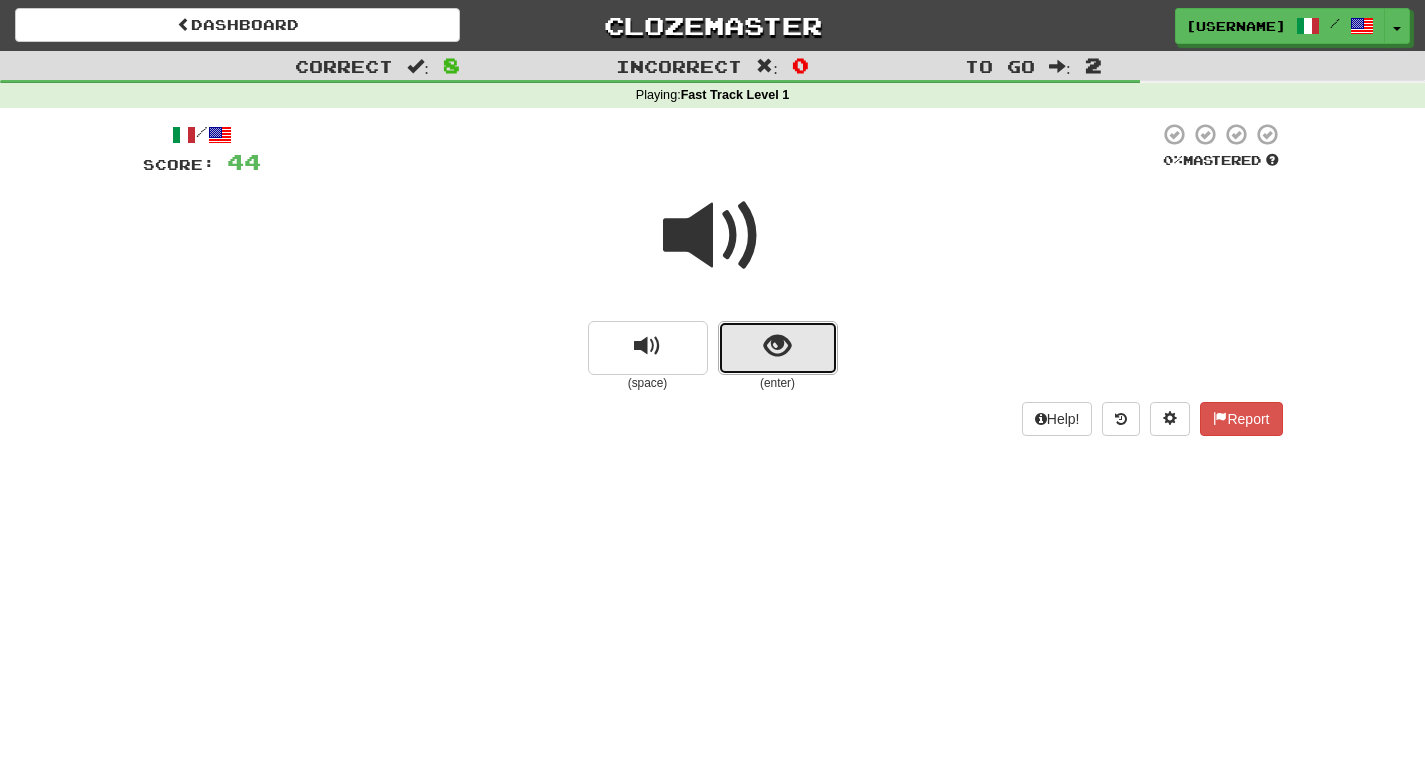 click at bounding box center (778, 348) 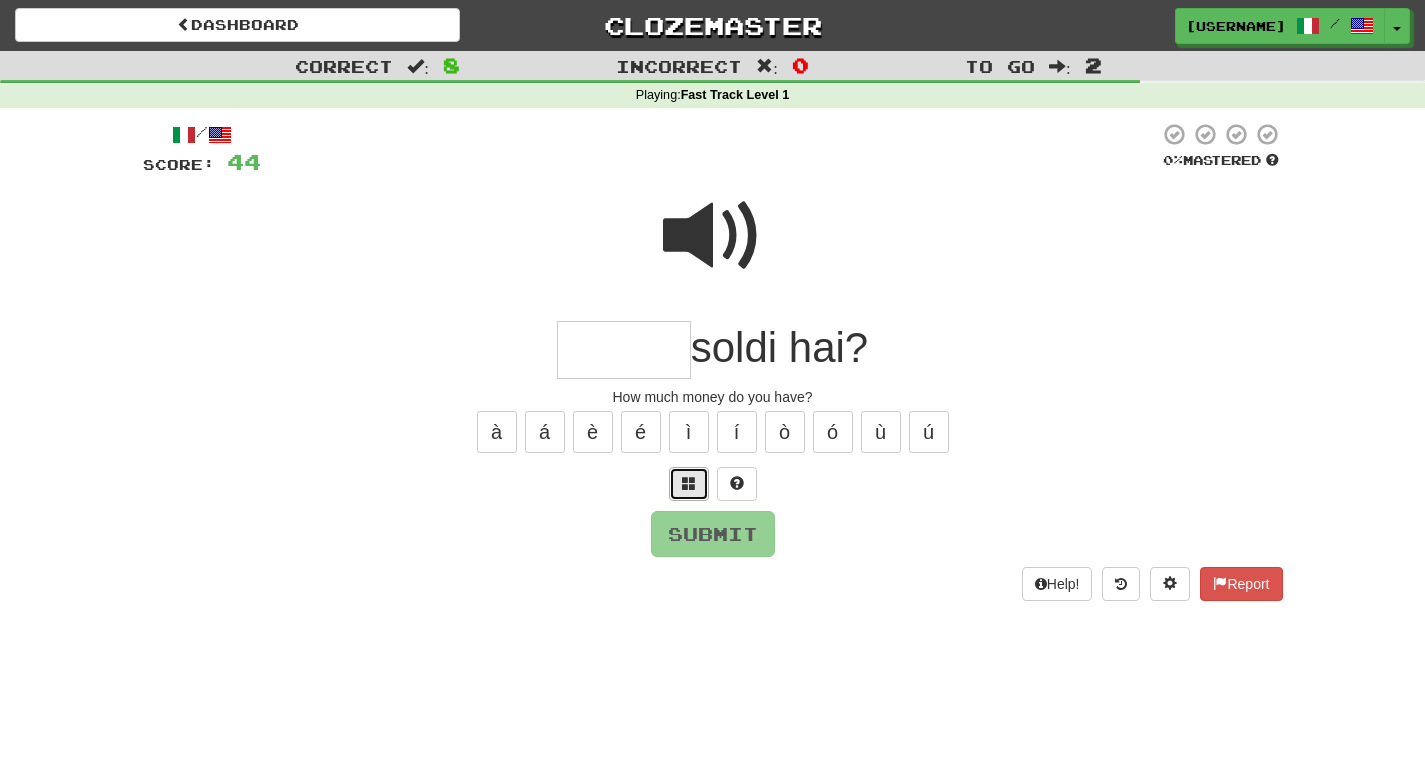 click at bounding box center [689, 484] 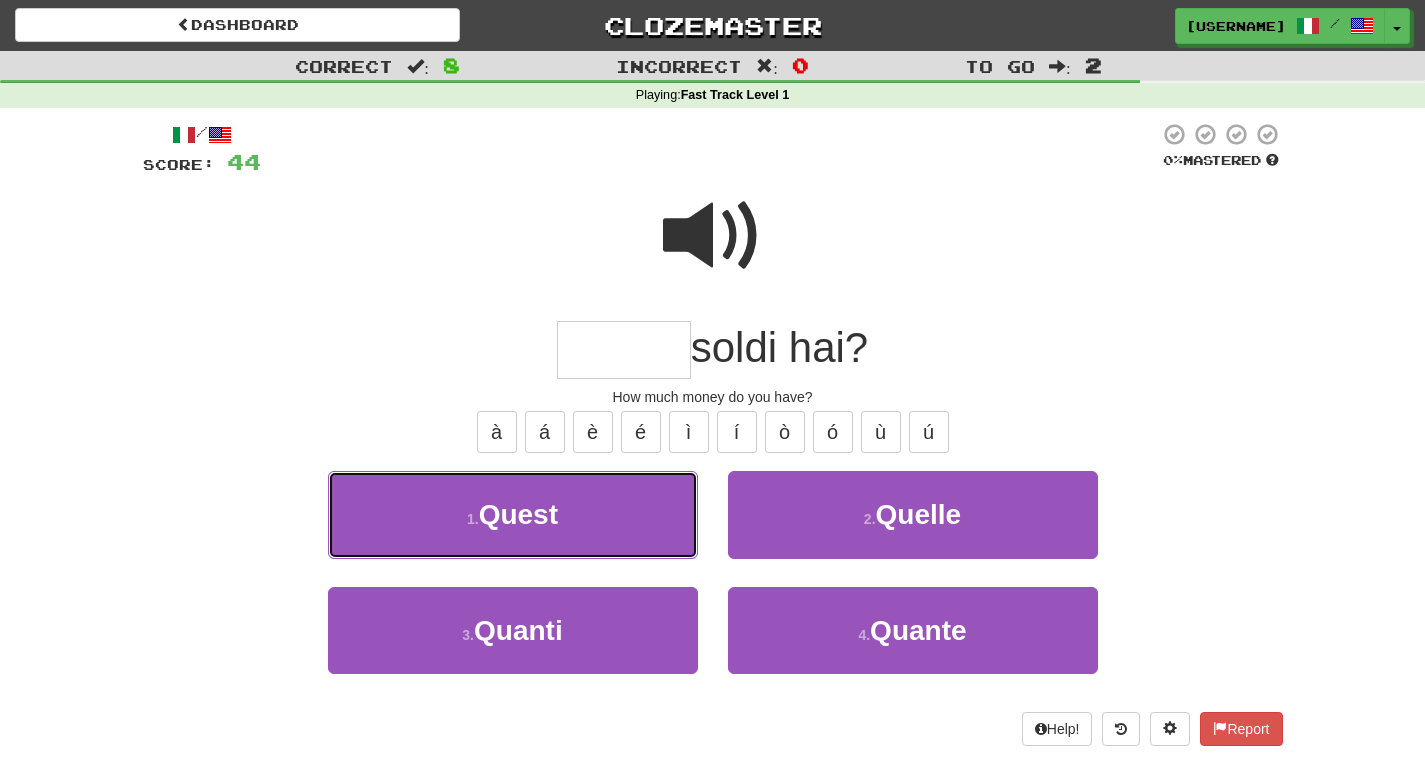 drag, startPoint x: 581, startPoint y: 521, endPoint x: 1169, endPoint y: 384, distance: 603.74915 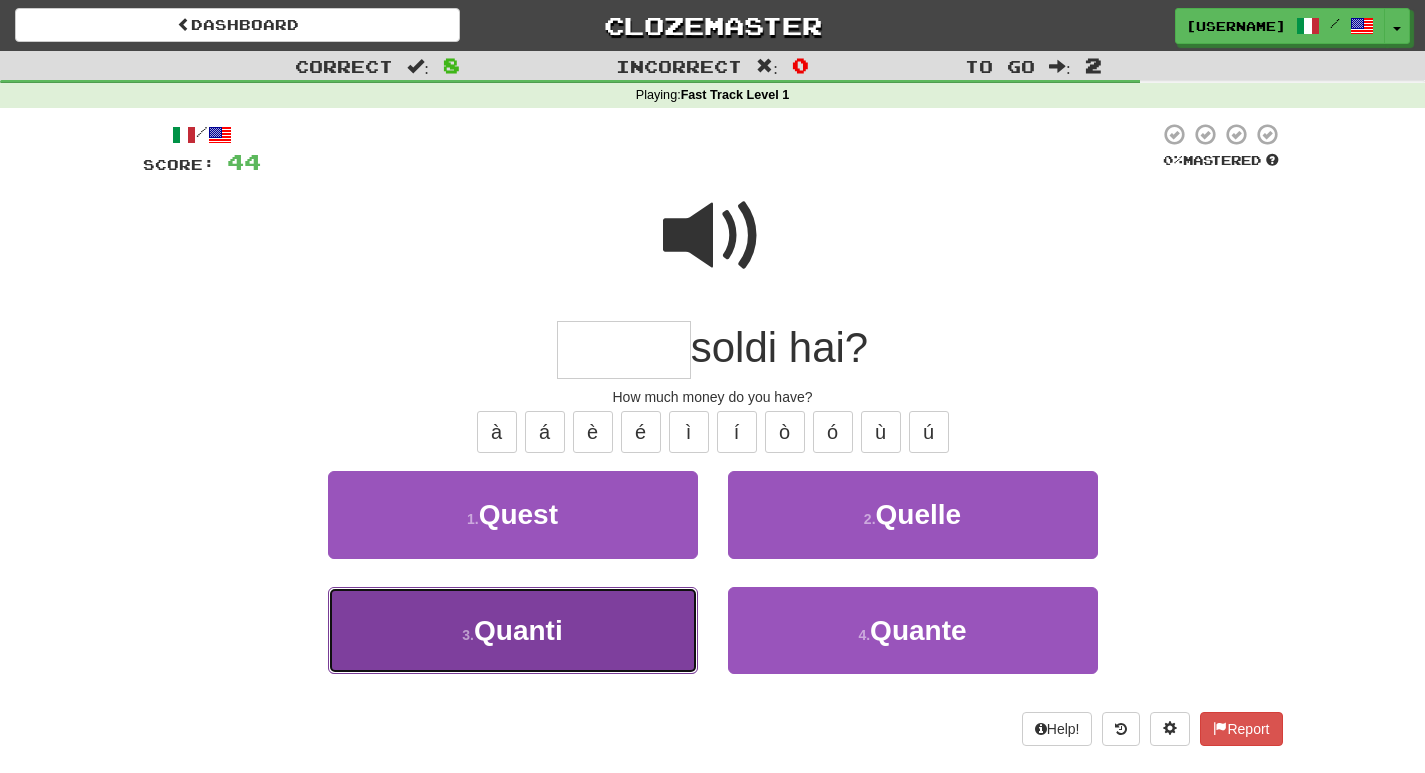 click on "3 .  Quanti" at bounding box center (513, 630) 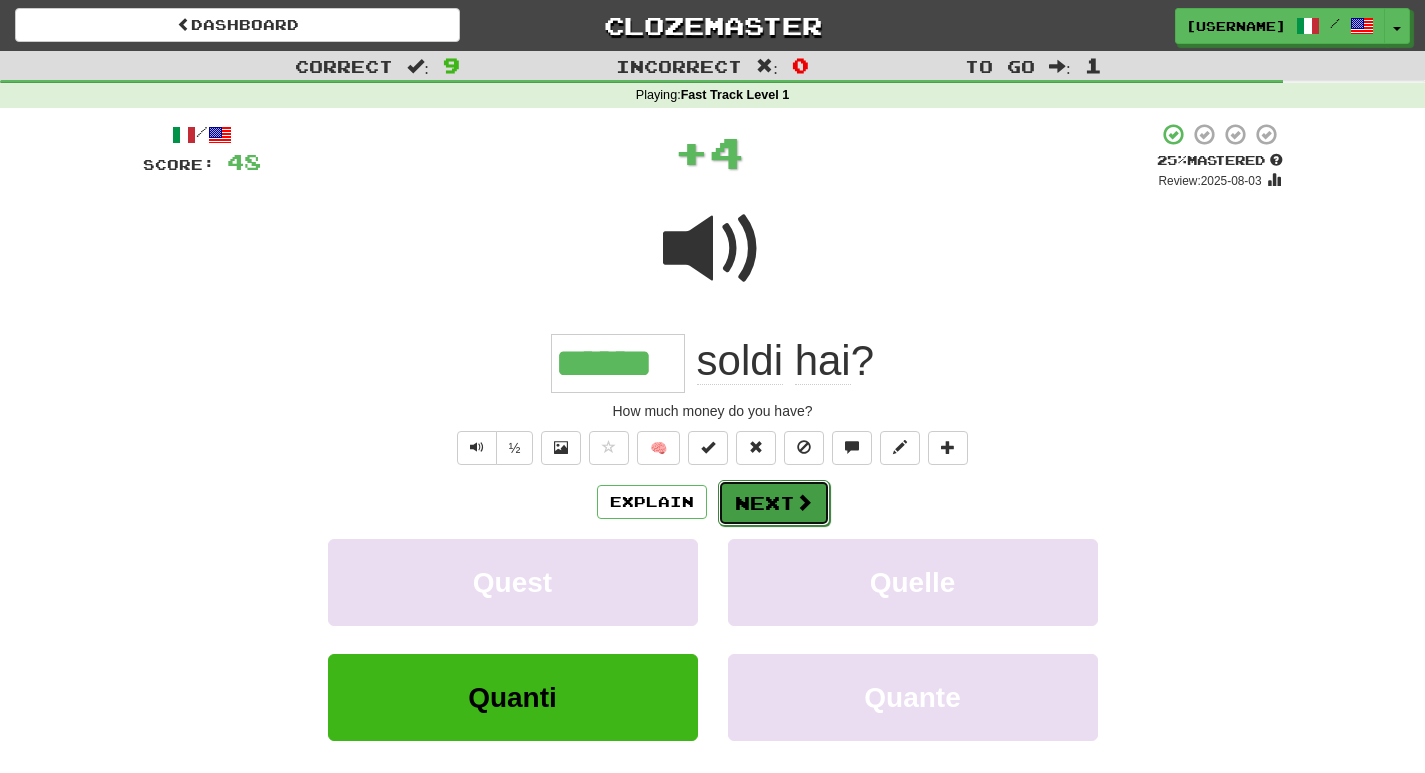 click at bounding box center (804, 502) 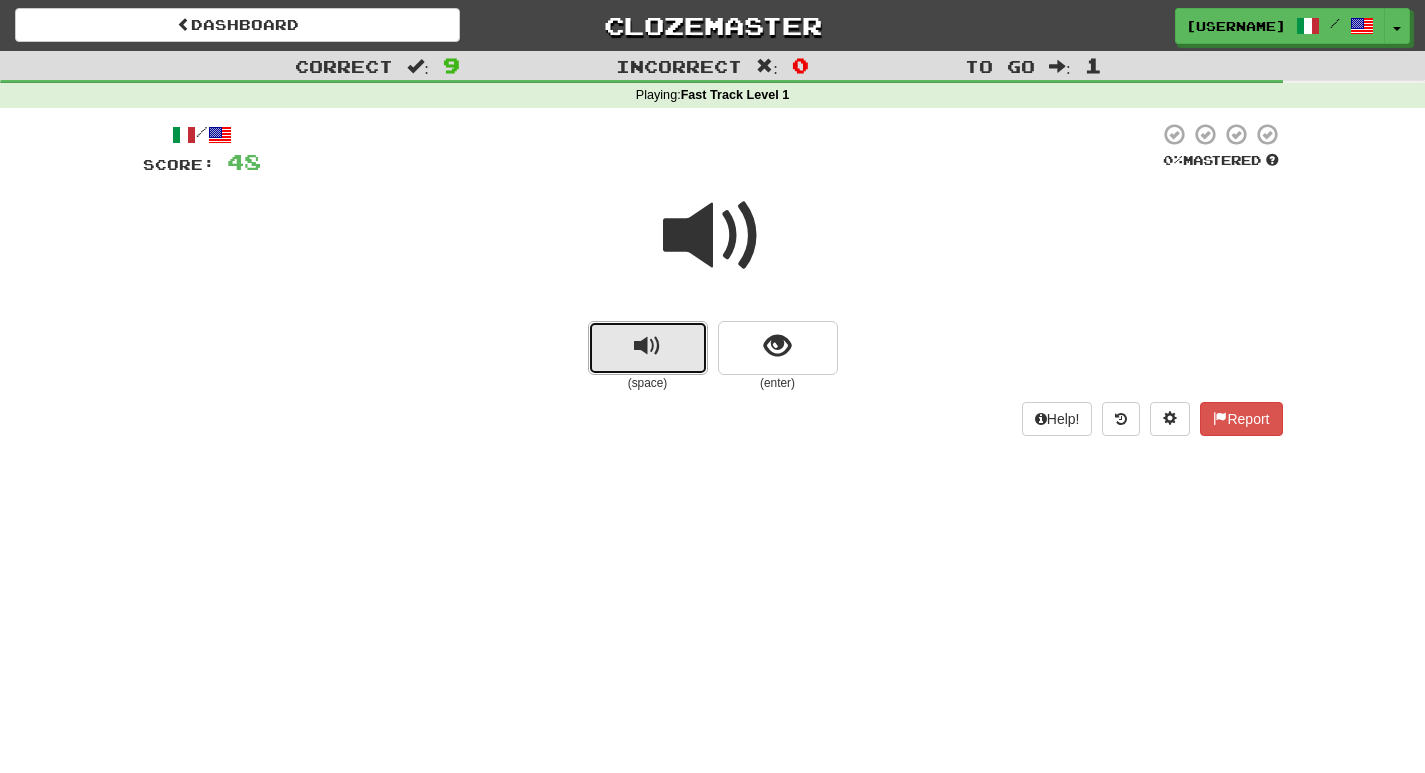 click at bounding box center [647, 346] 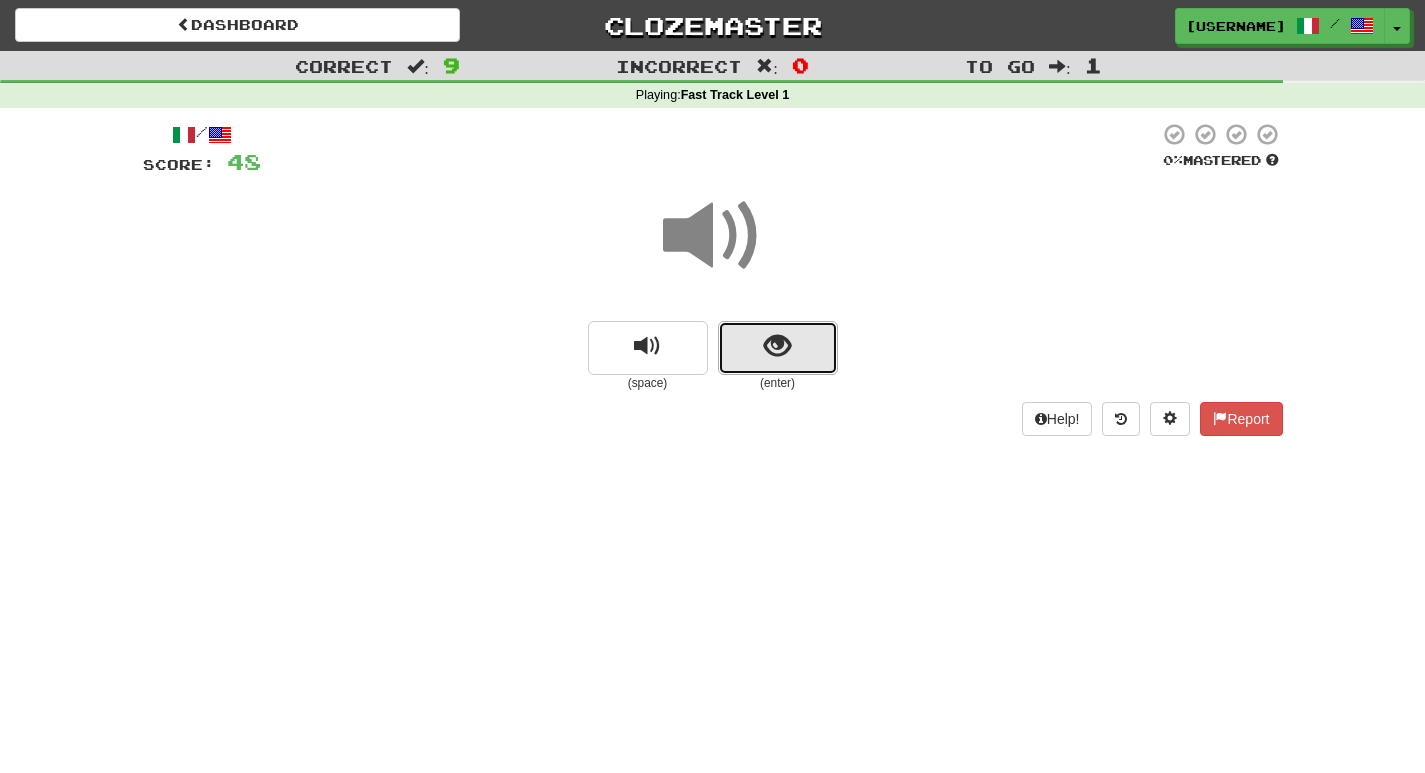 click at bounding box center [778, 348] 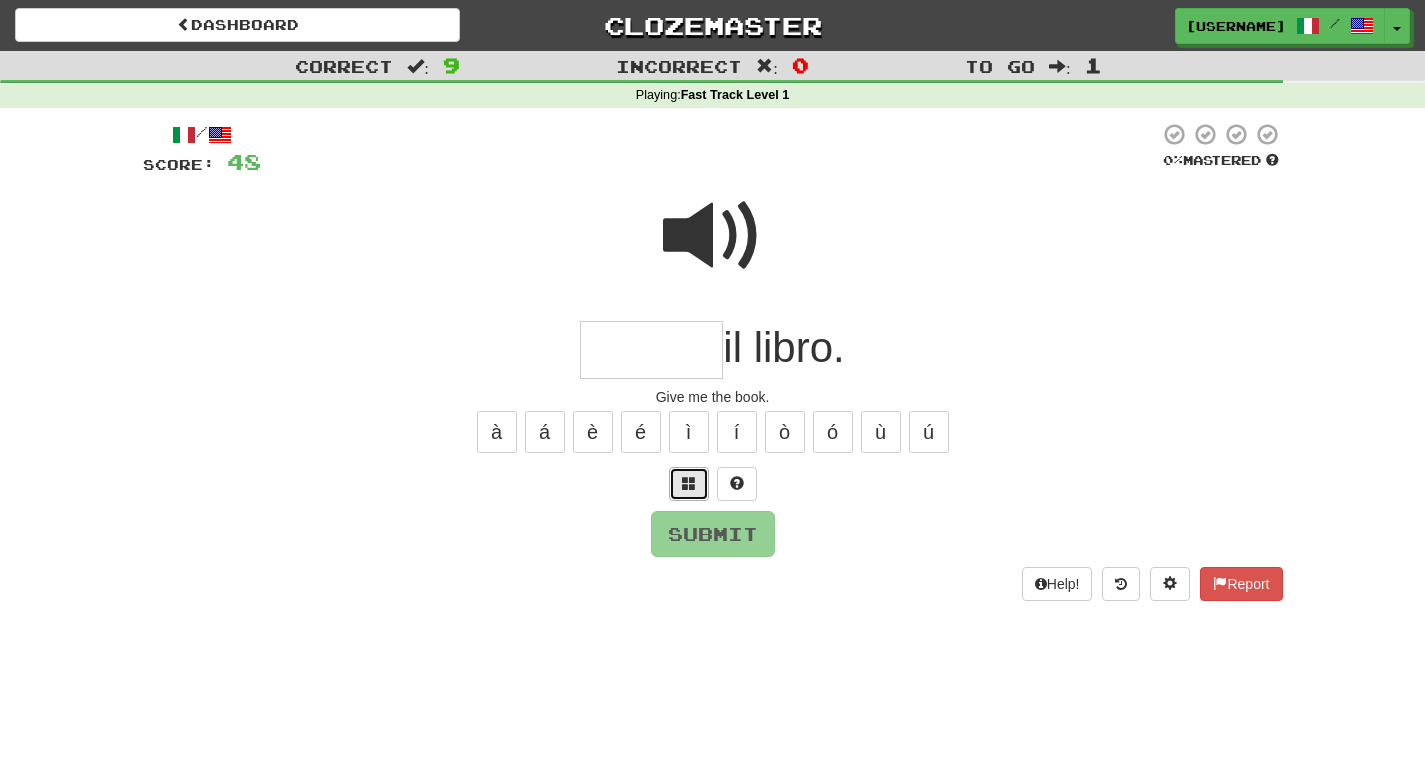 click at bounding box center [689, 483] 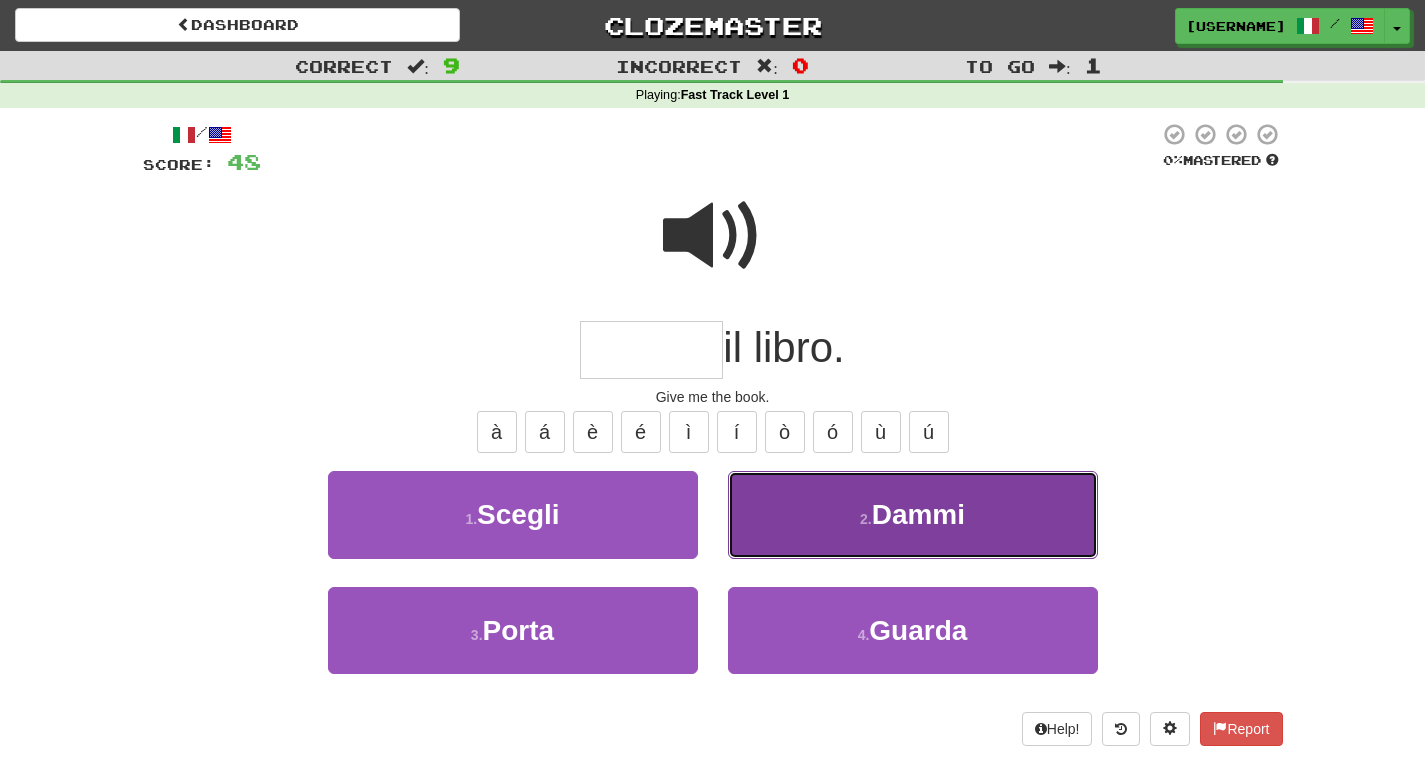 click on "2 .  Dammi" at bounding box center [913, 514] 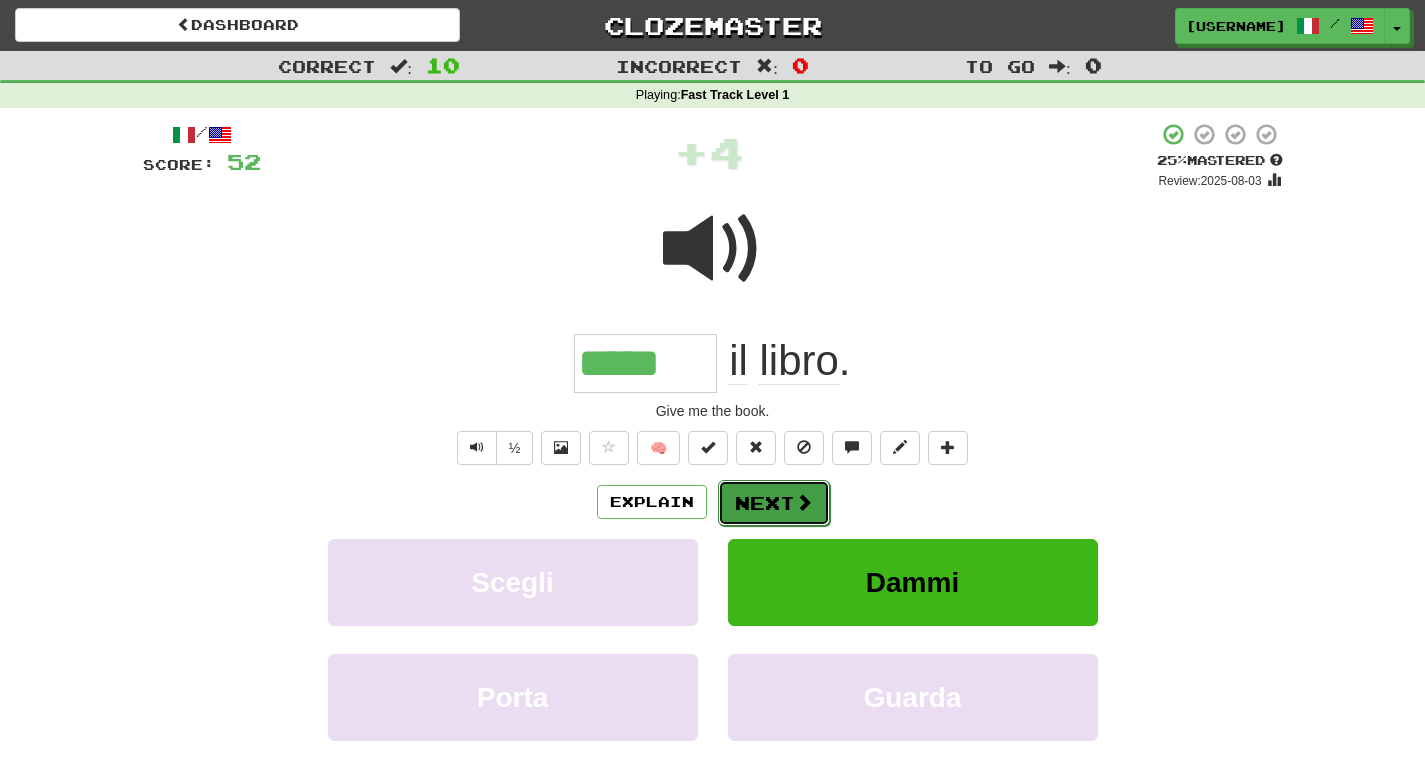 click on "Next" at bounding box center (774, 503) 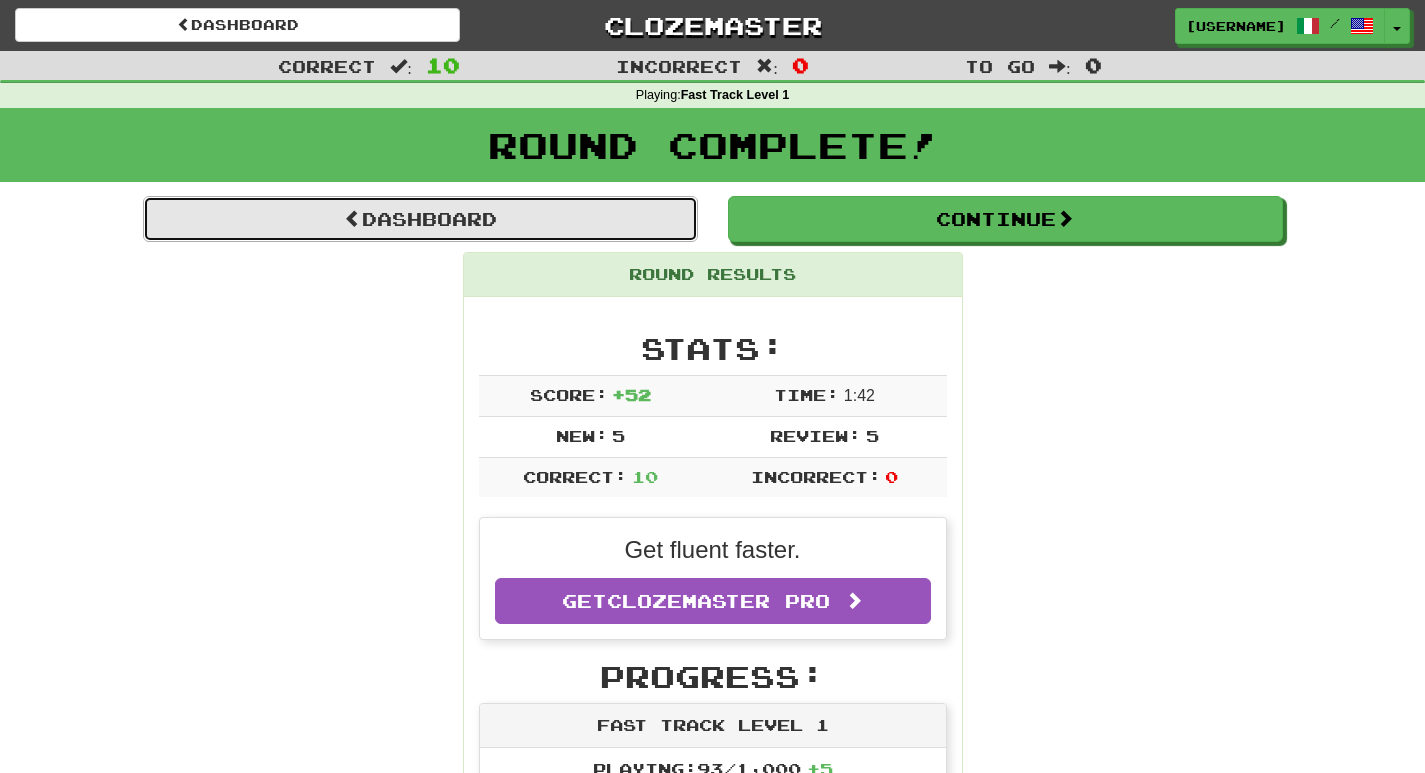 click on "Dashboard" at bounding box center (420, 219) 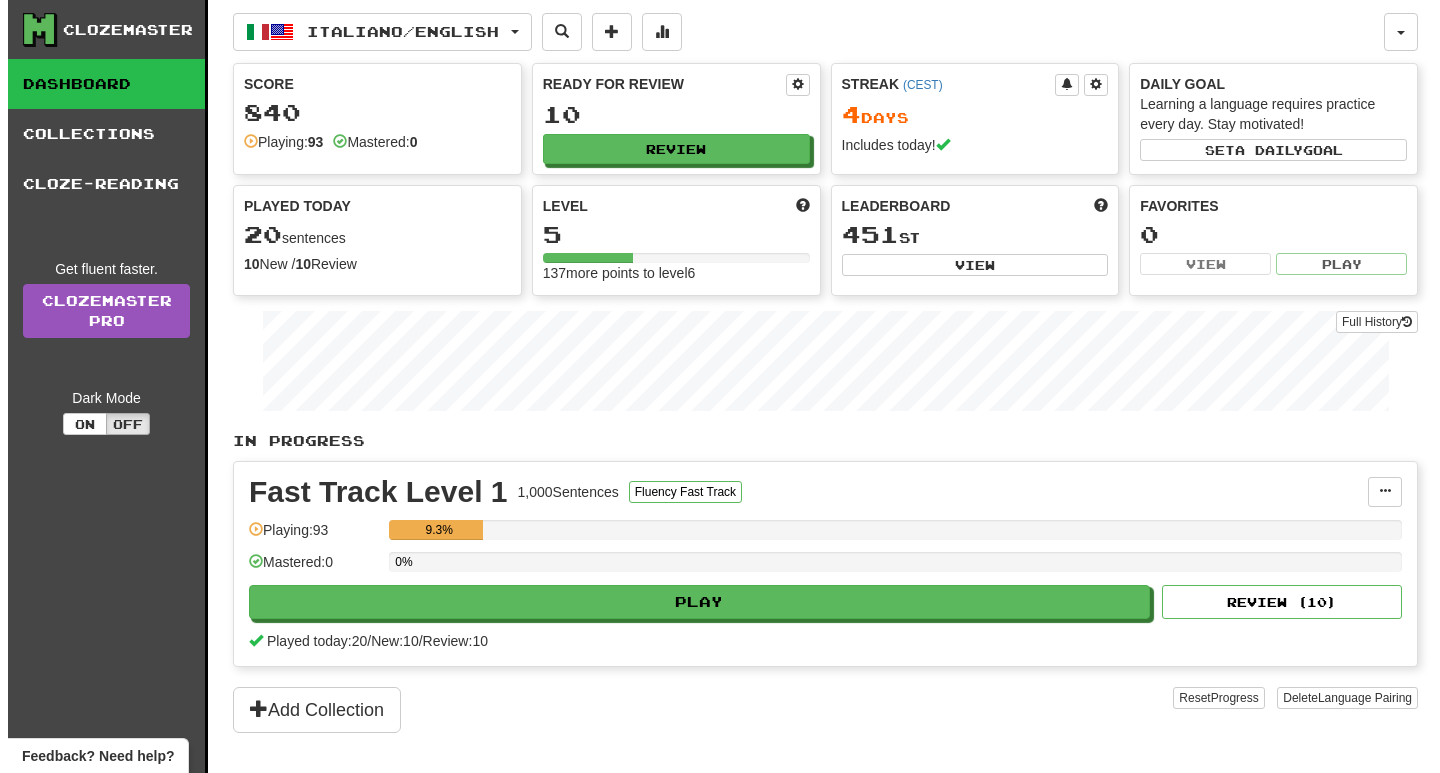 scroll, scrollTop: 0, scrollLeft: 0, axis: both 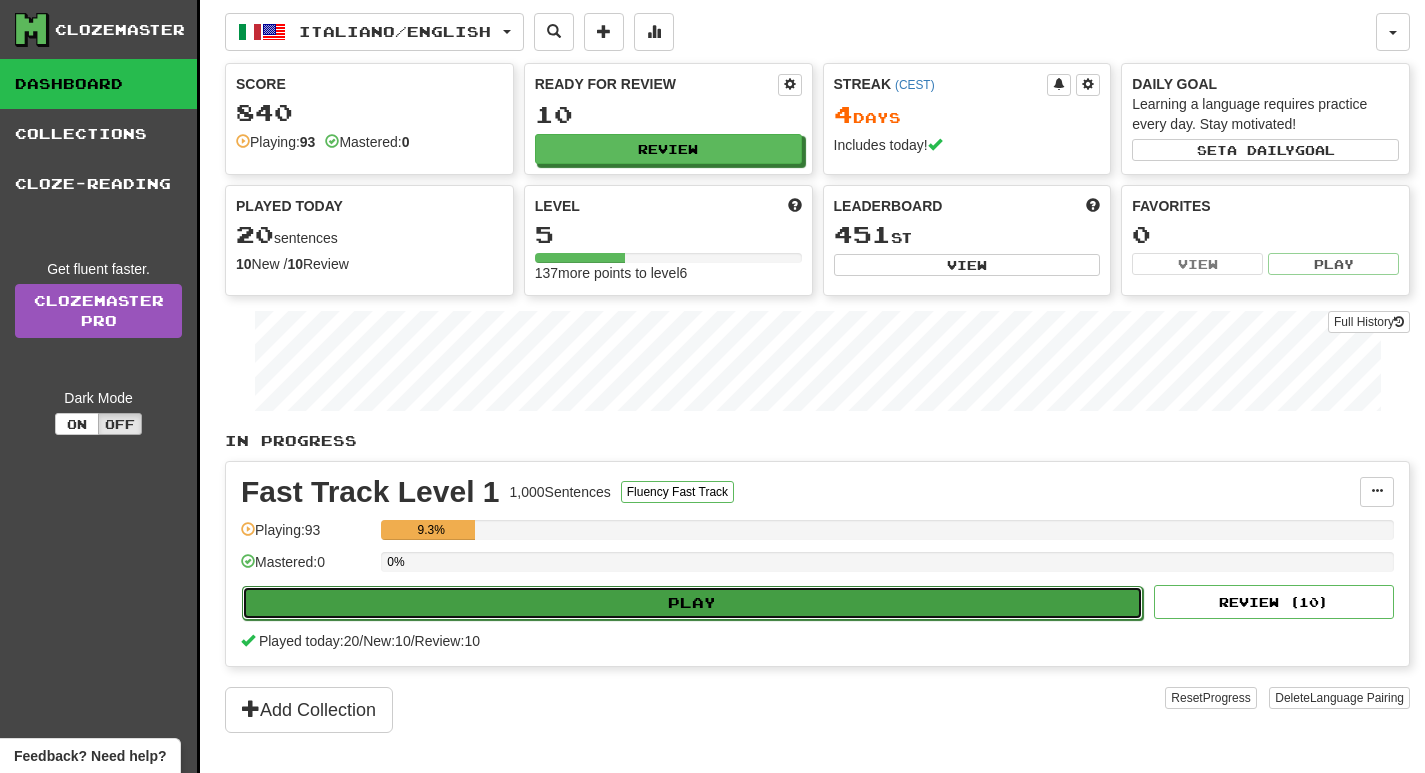 click on "Play" at bounding box center [692, 603] 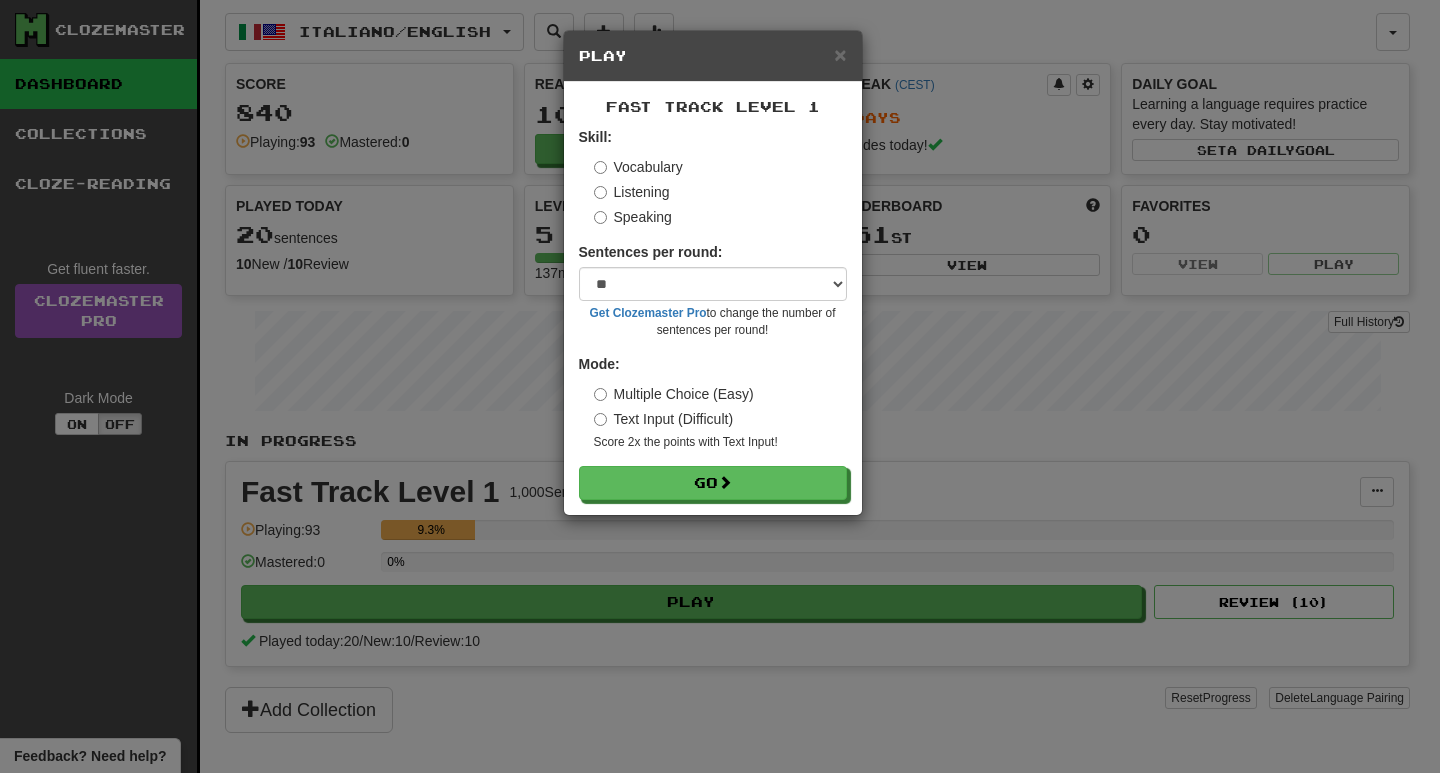 click on "Speaking" at bounding box center (633, 217) 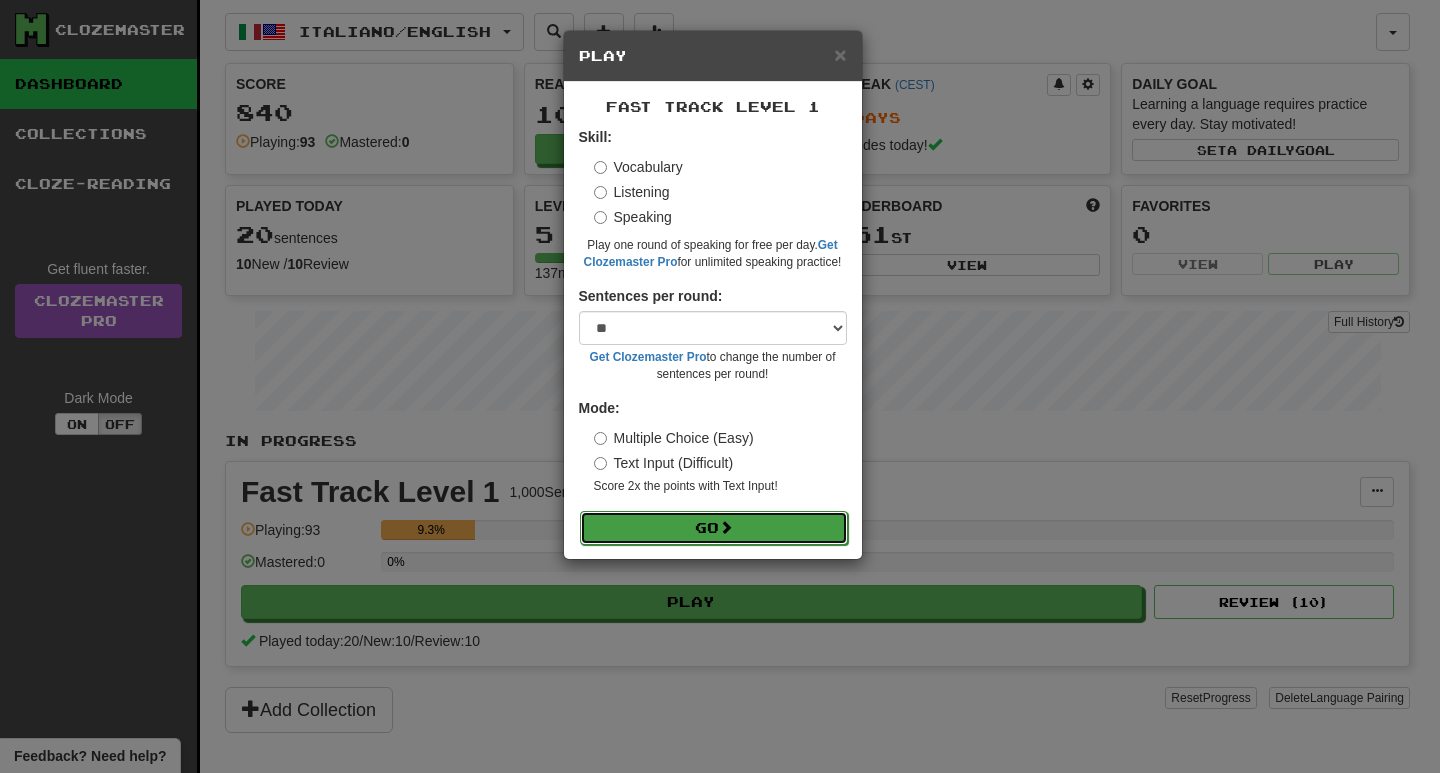 click on "Go" at bounding box center (714, 528) 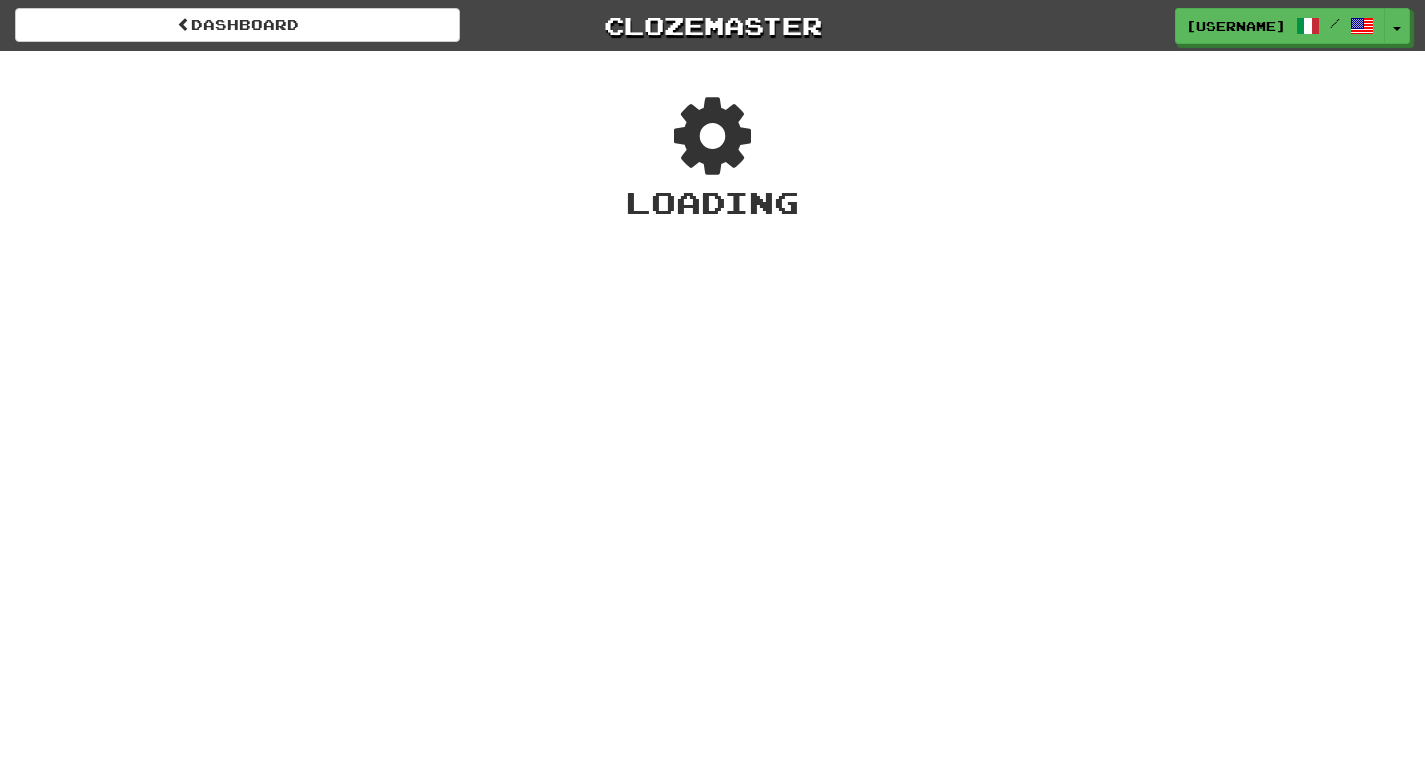 scroll, scrollTop: 0, scrollLeft: 0, axis: both 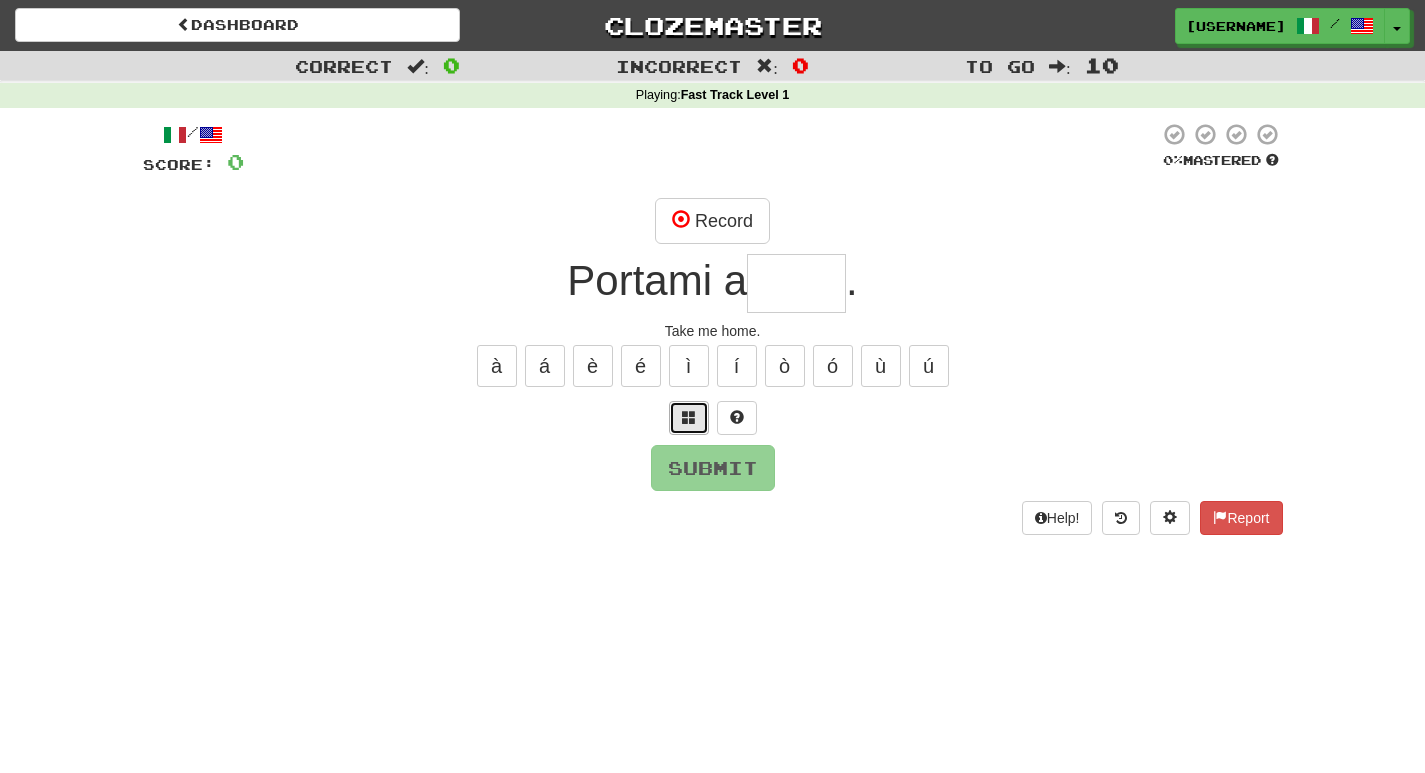 click at bounding box center (689, 417) 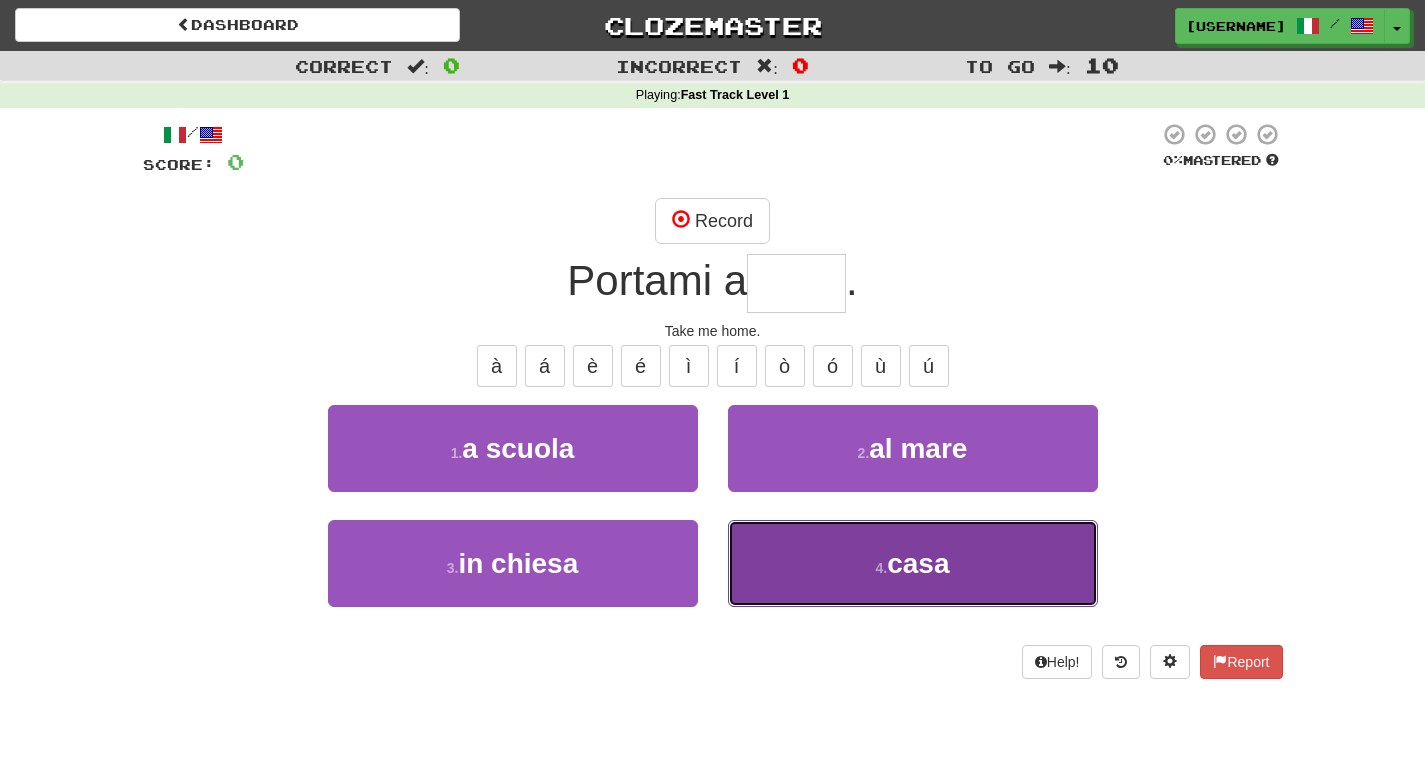 click on "4 ." at bounding box center (882, 568) 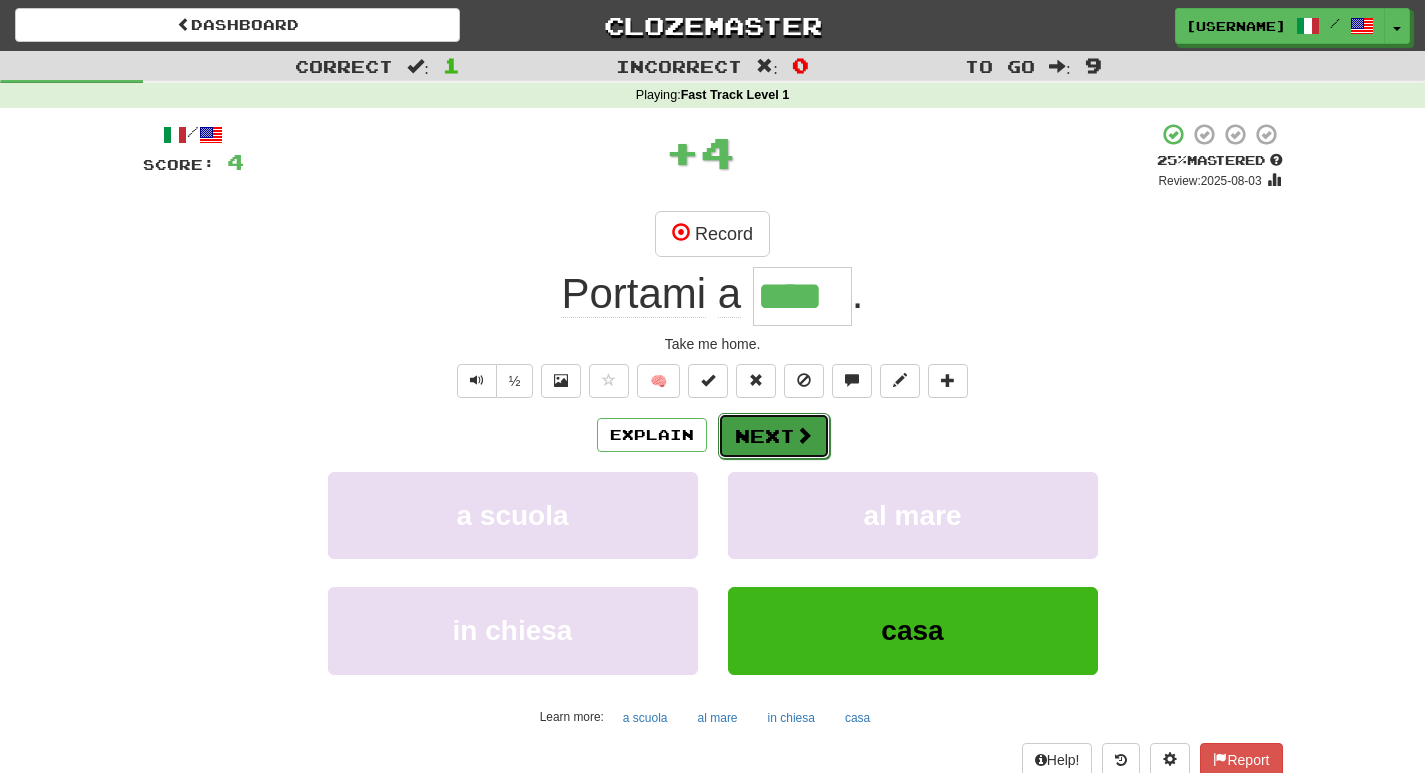 click on "Next" at bounding box center [774, 436] 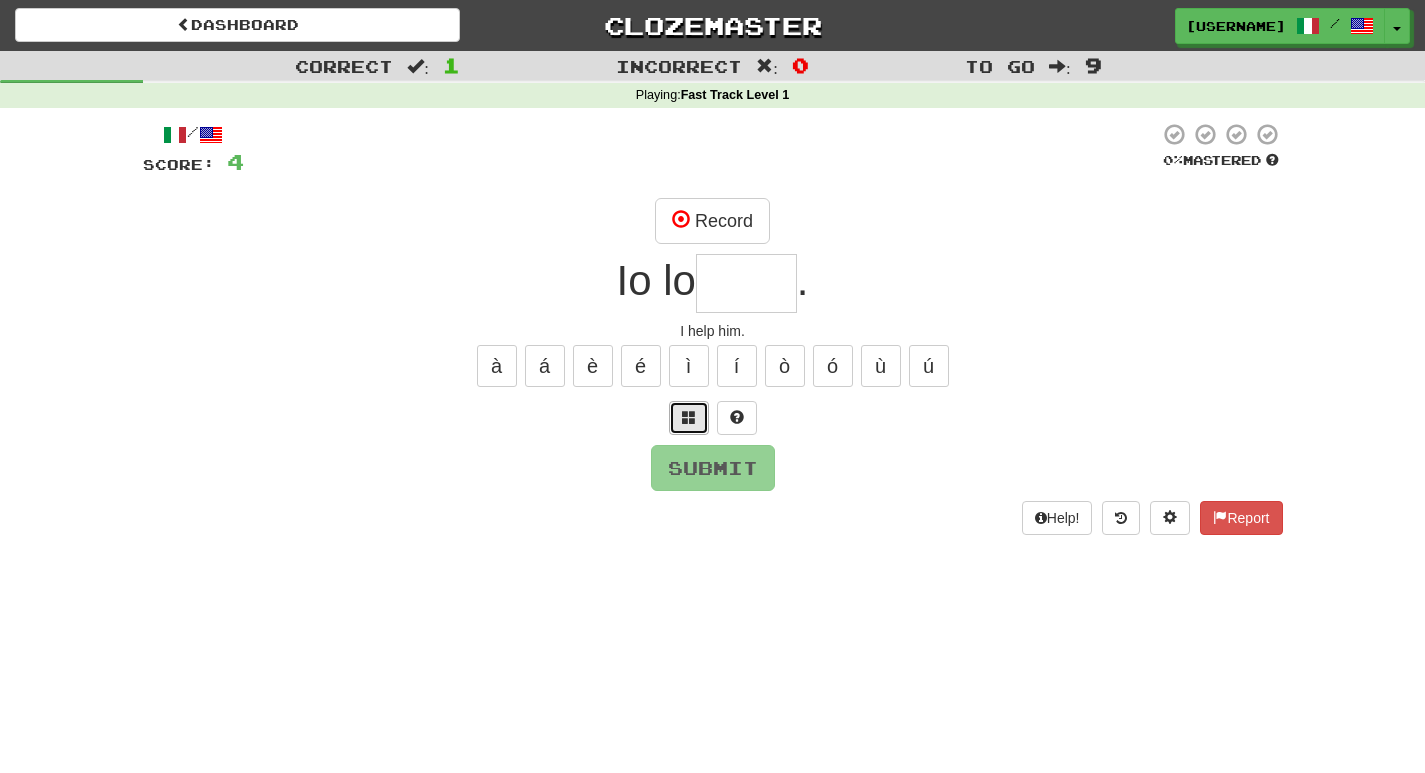 click at bounding box center (689, 417) 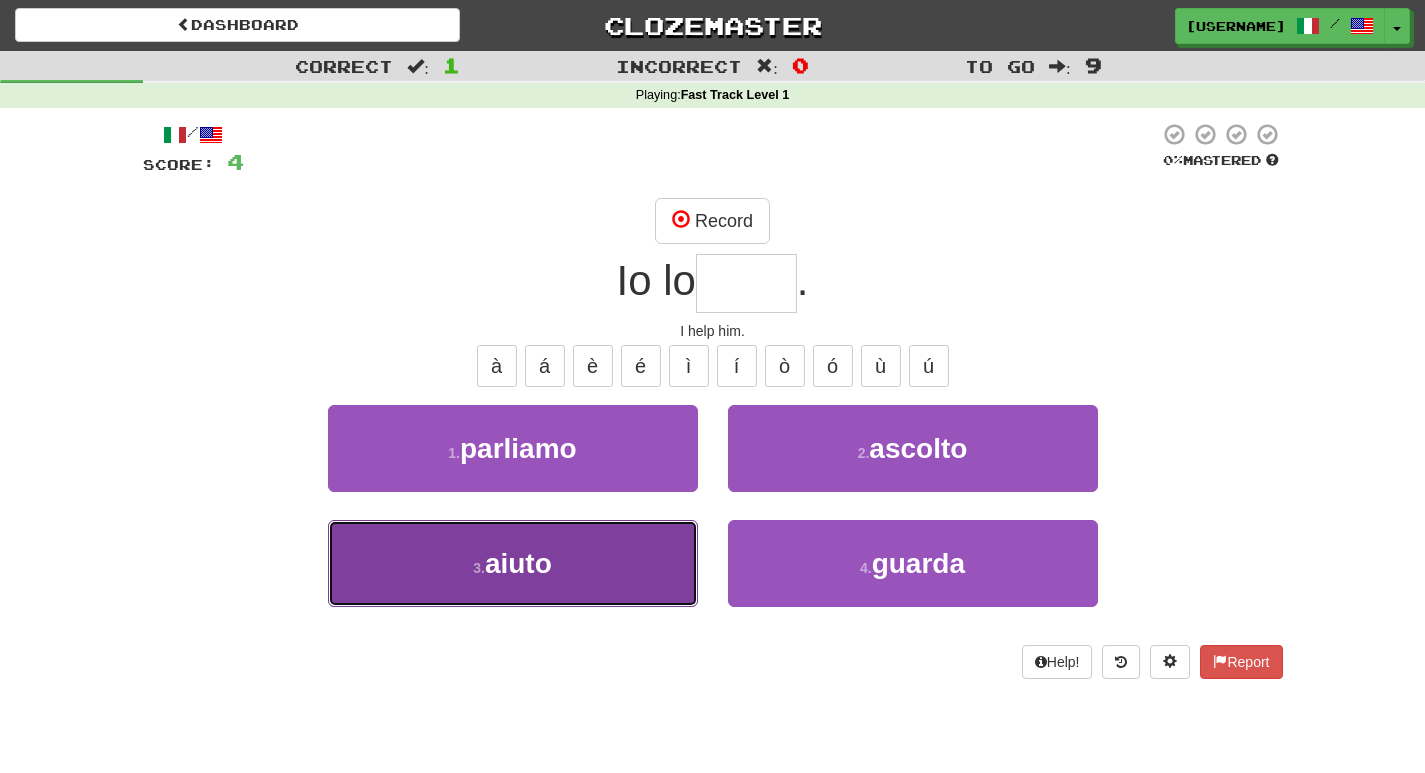 click on "aiuto" at bounding box center (518, 563) 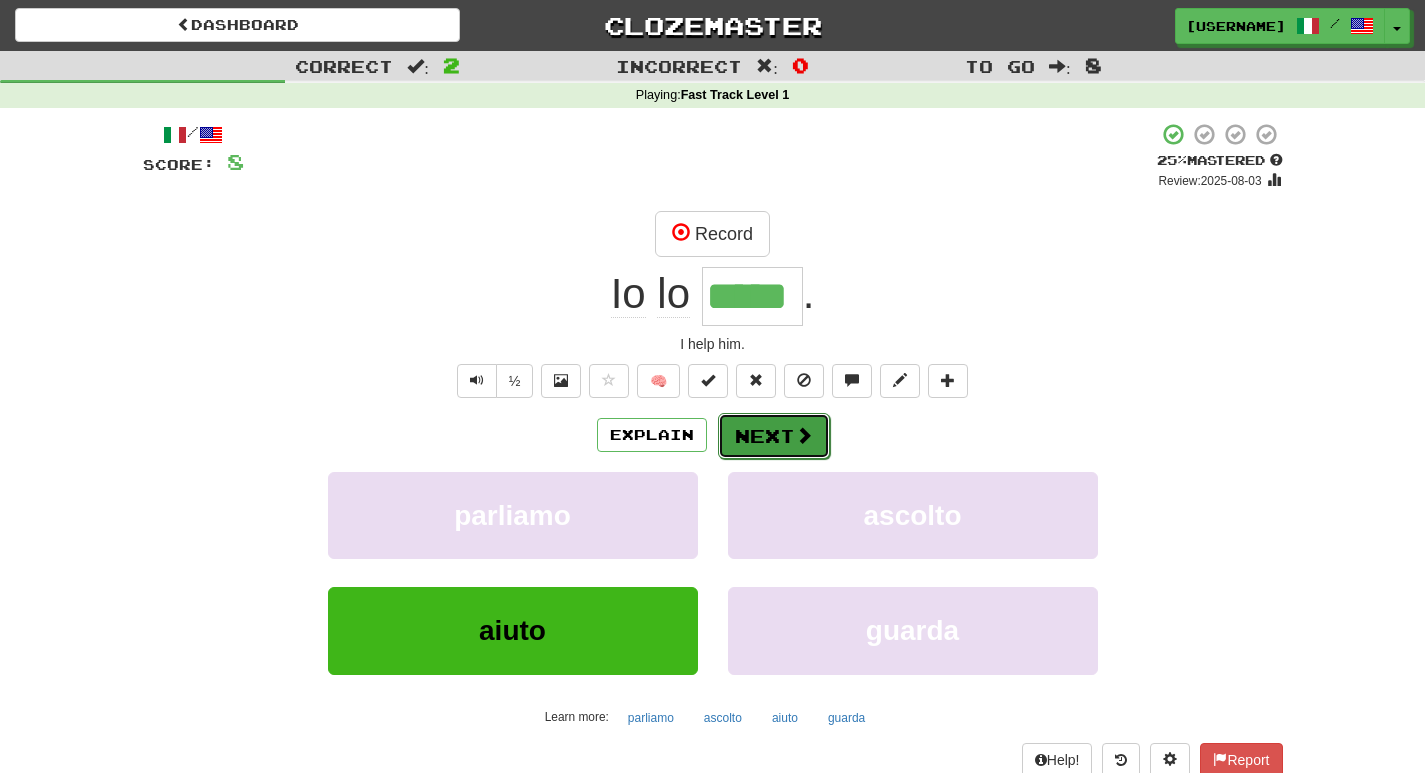 click on "Next" at bounding box center [774, 436] 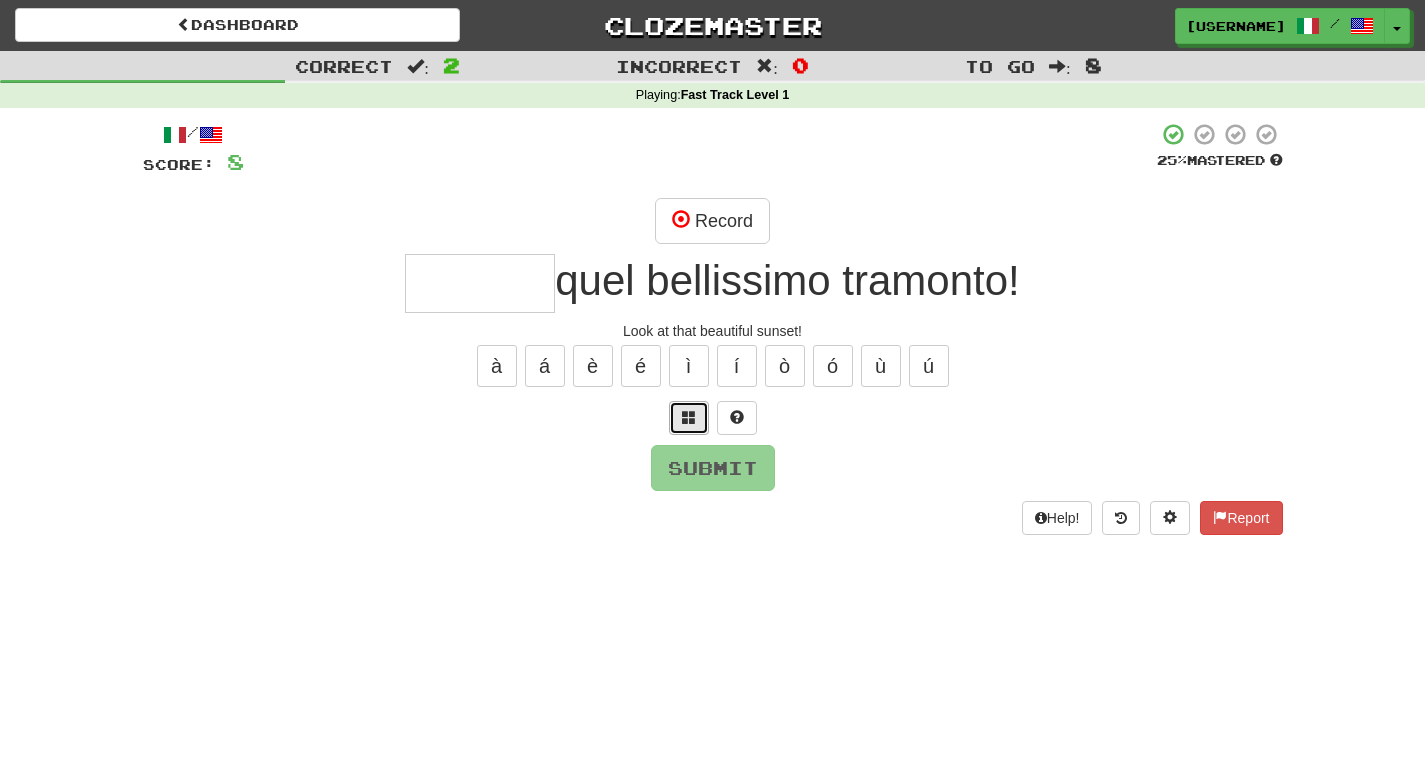 click at bounding box center [689, 417] 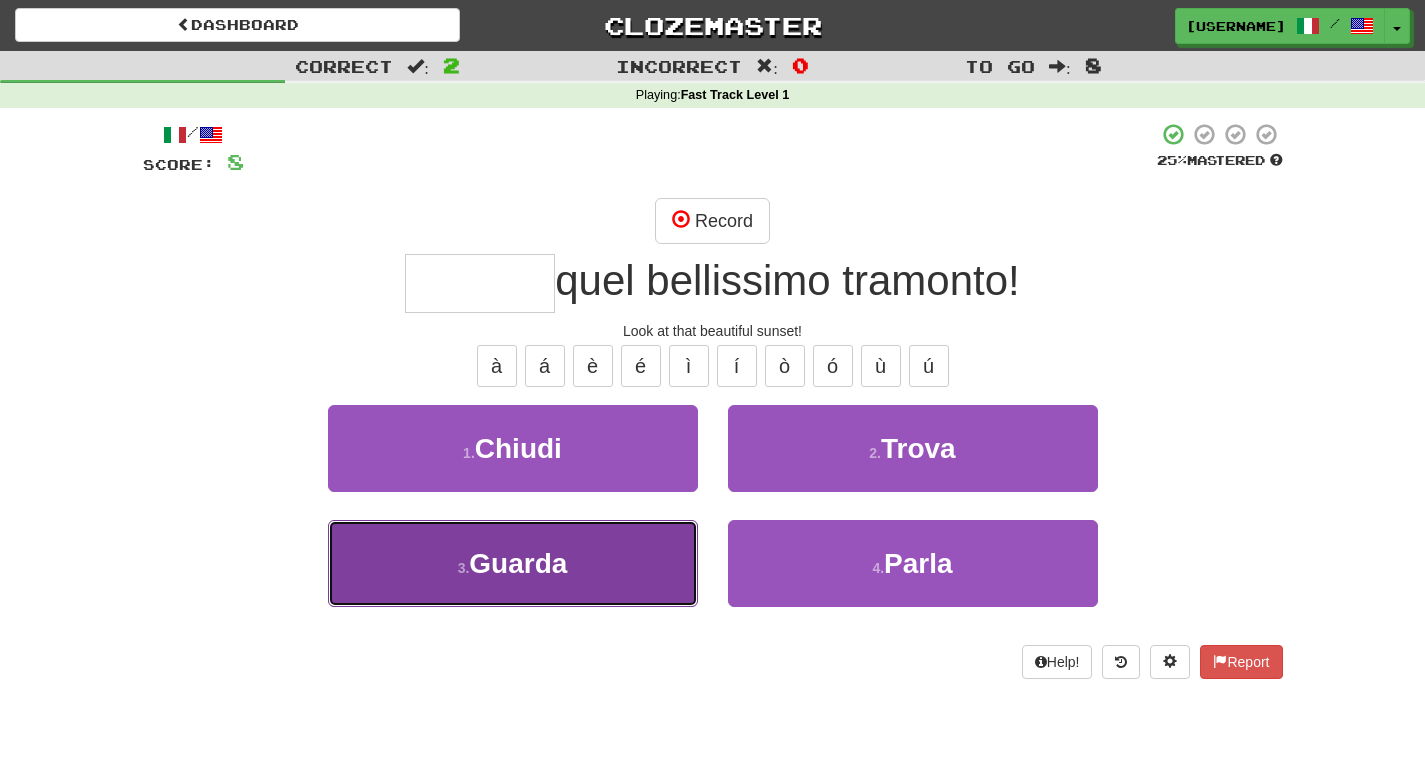 click on "3 .  Guarda" at bounding box center [513, 563] 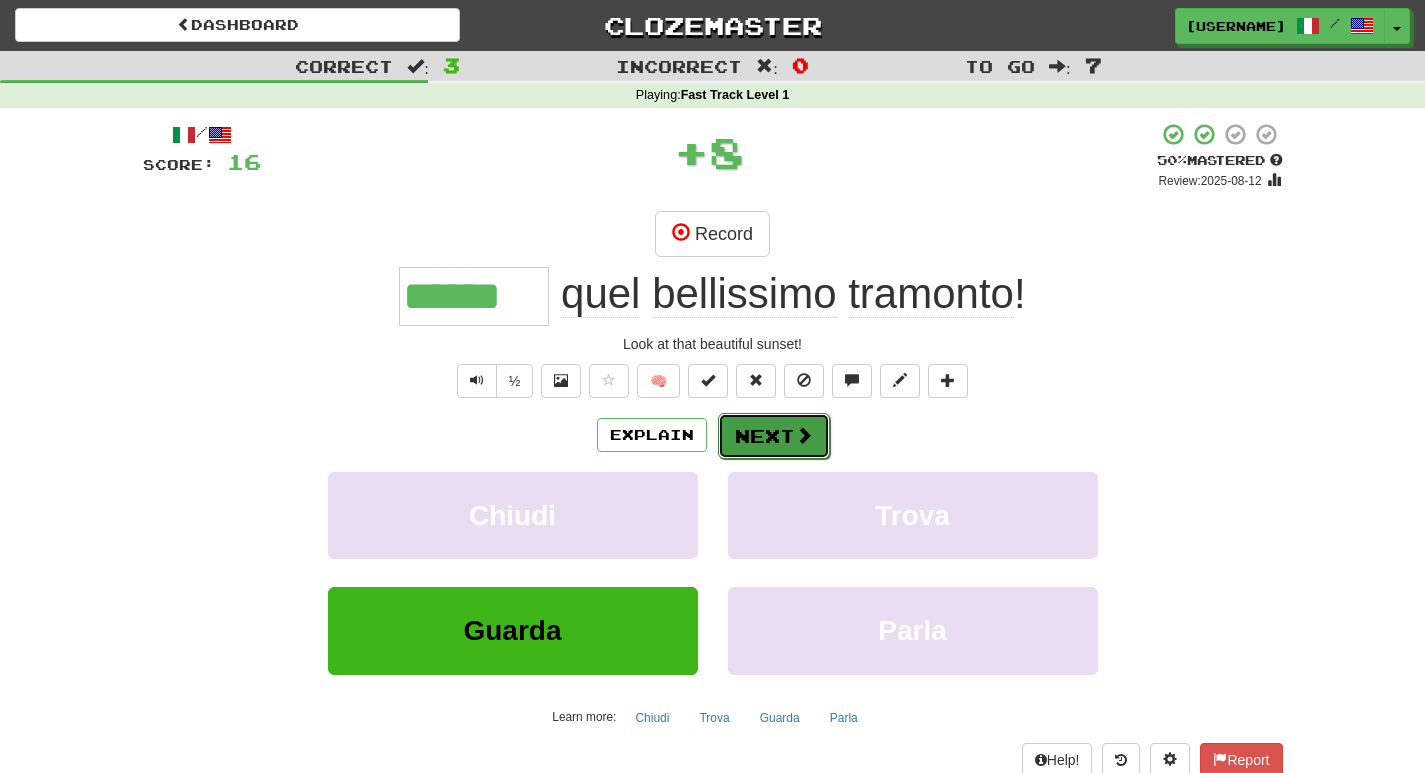 click on "Next" at bounding box center [774, 436] 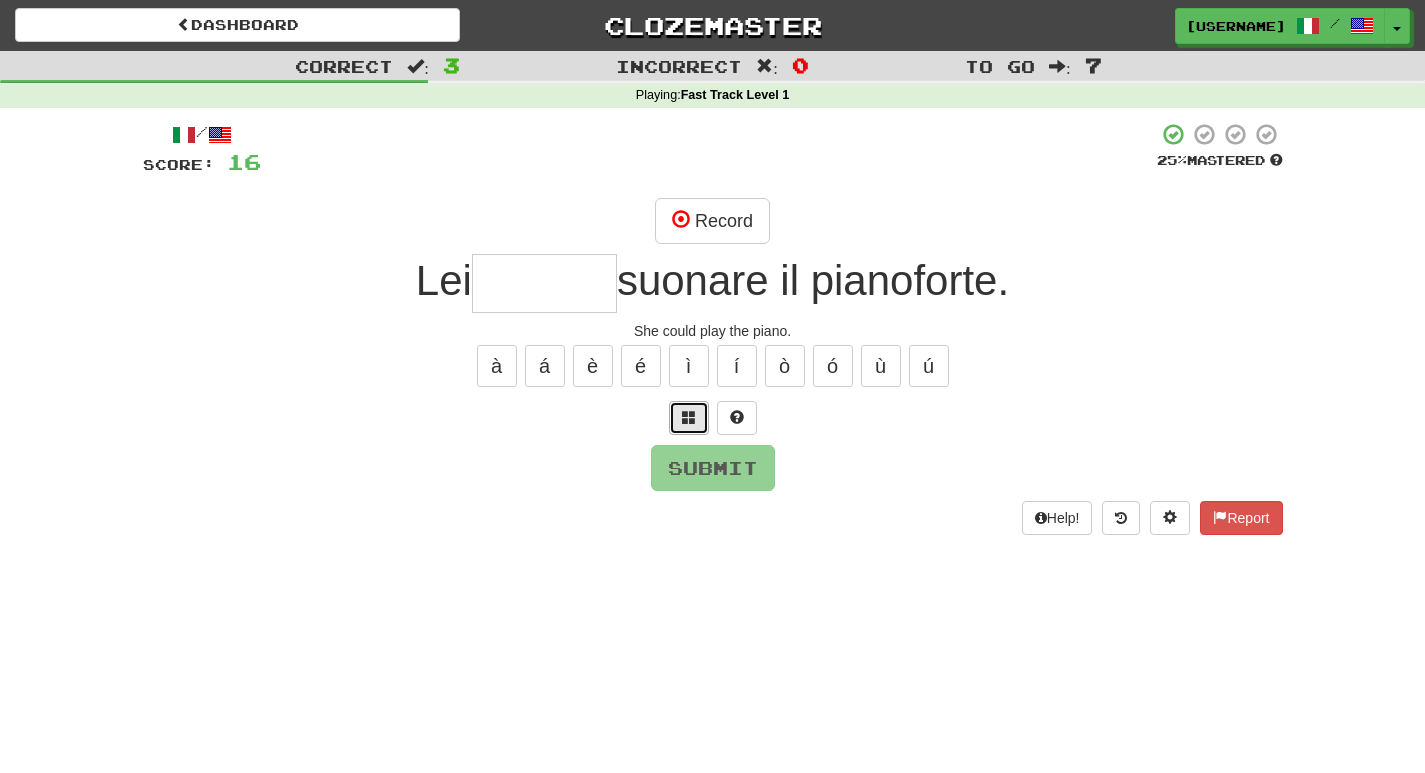 click at bounding box center (689, 417) 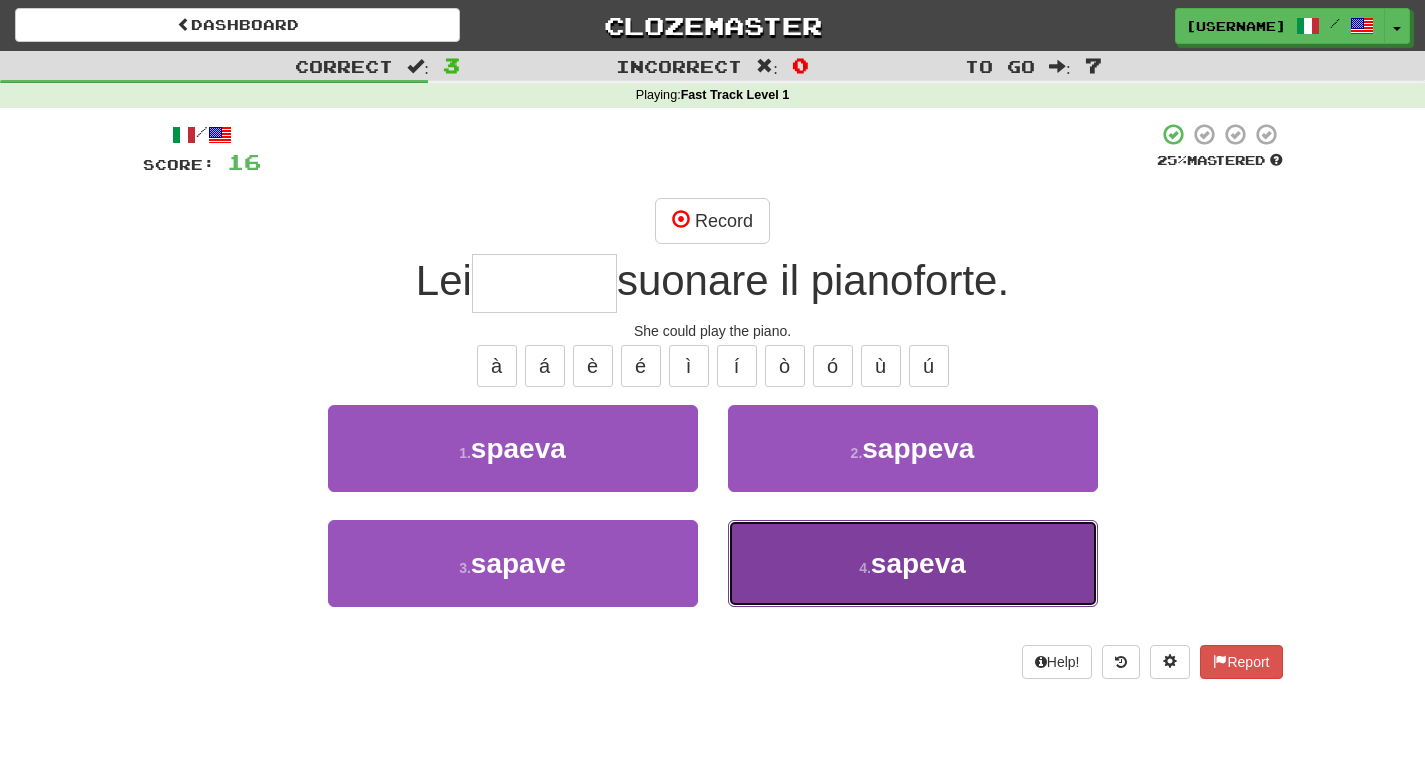 click on "sapeva" at bounding box center (918, 563) 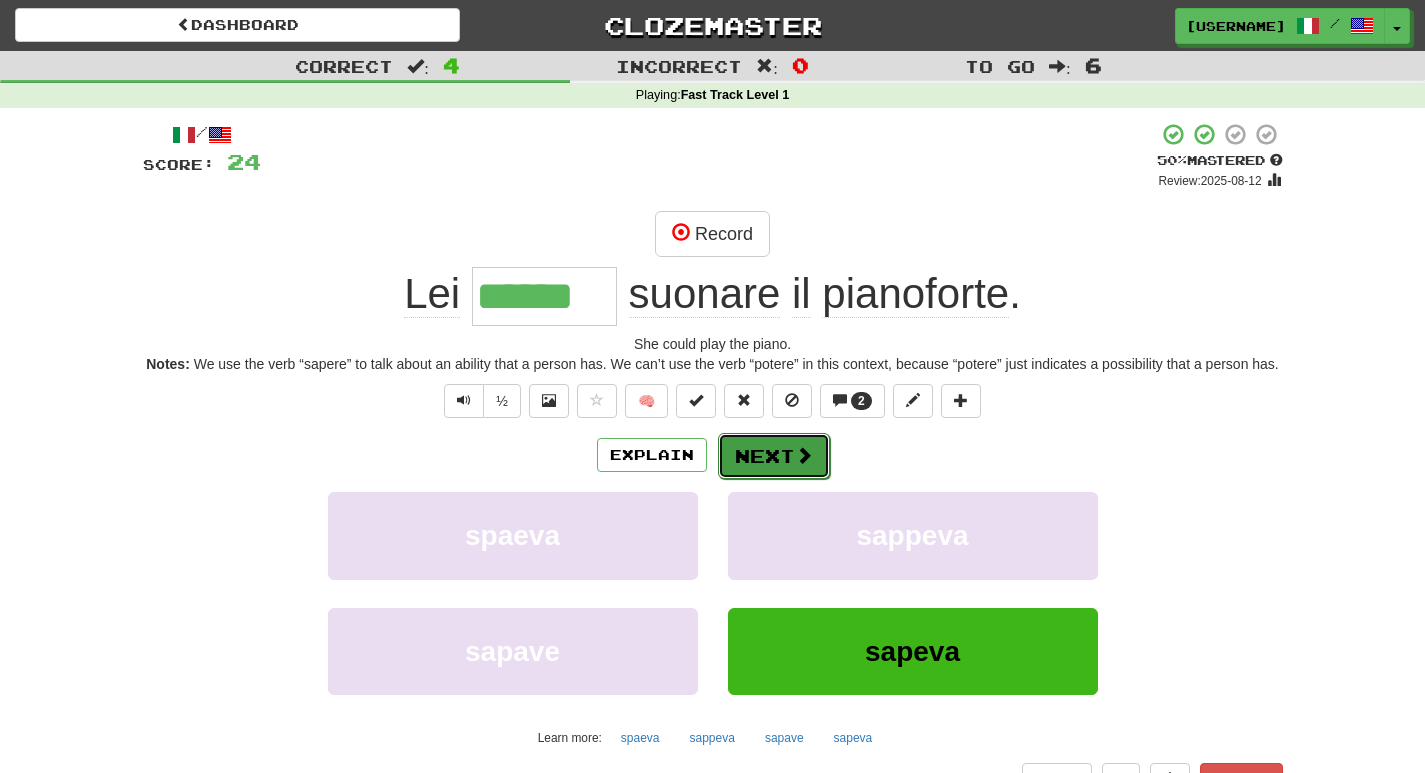 click on "Next" at bounding box center (774, 456) 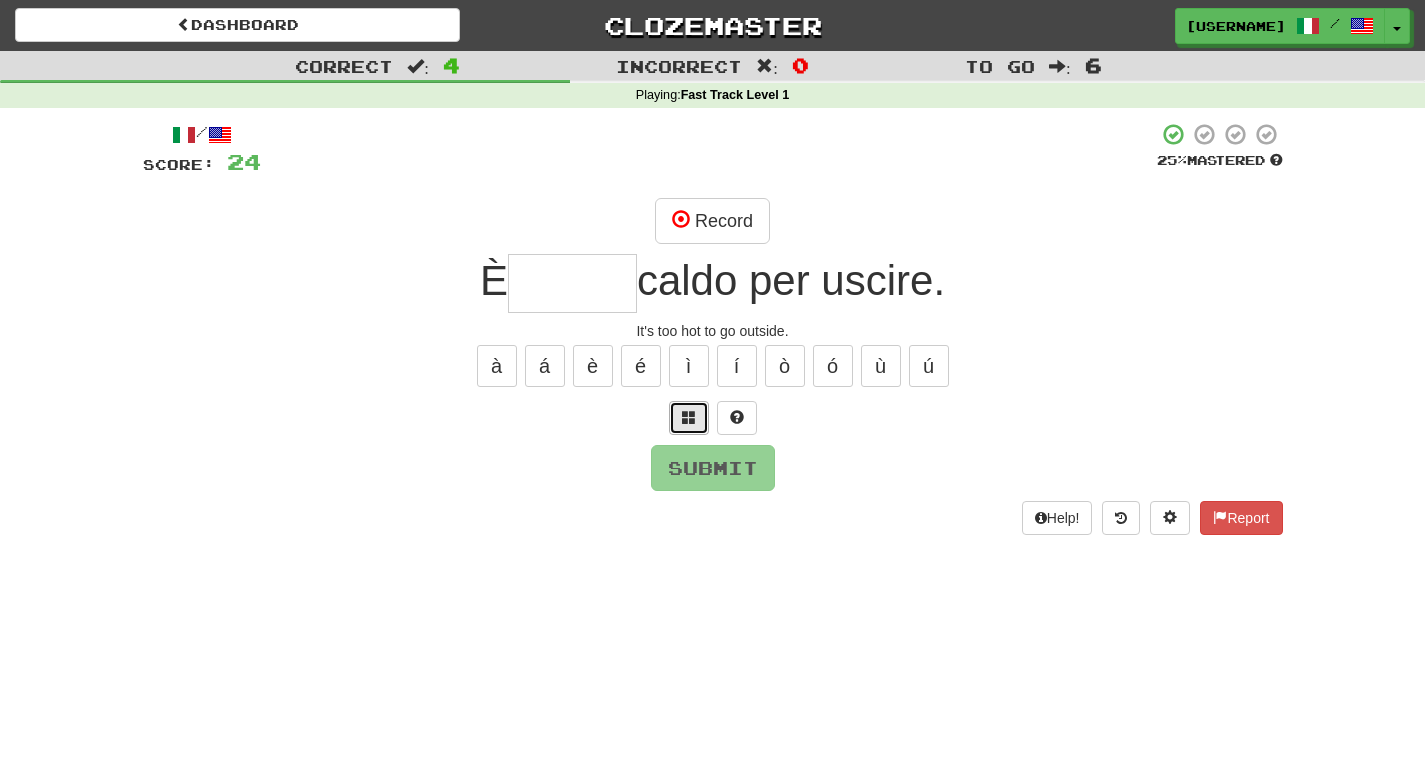 click at bounding box center [689, 418] 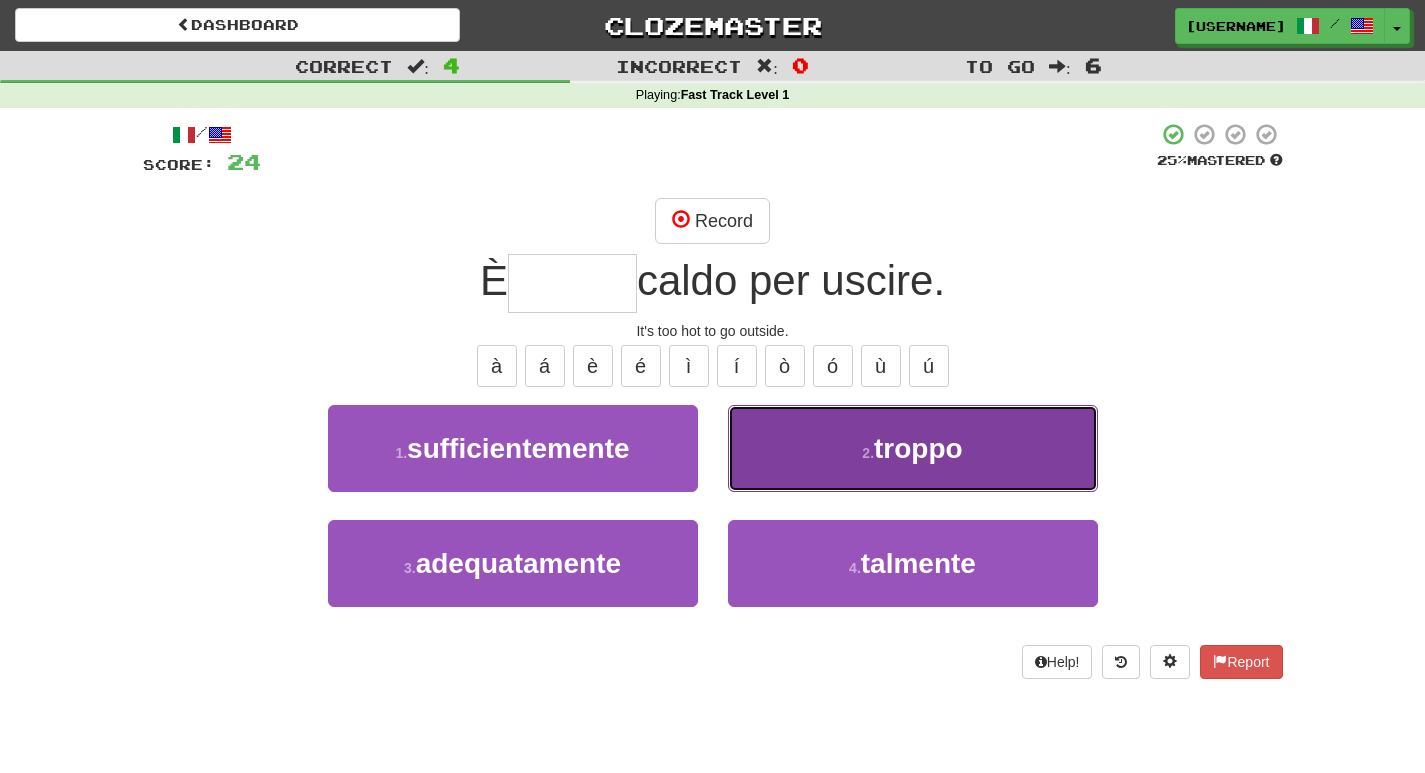 click on "2 ." at bounding box center (868, 453) 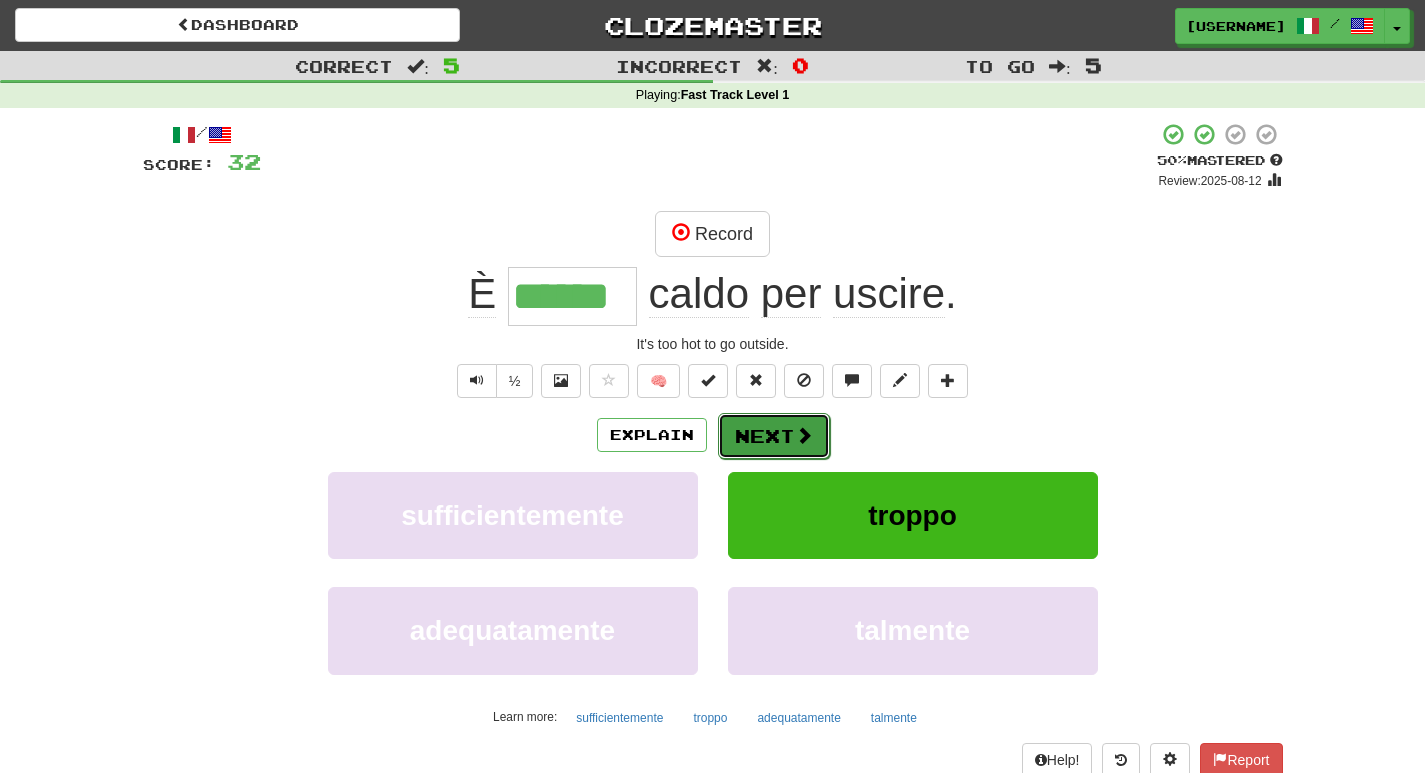 click on "Next" at bounding box center (774, 436) 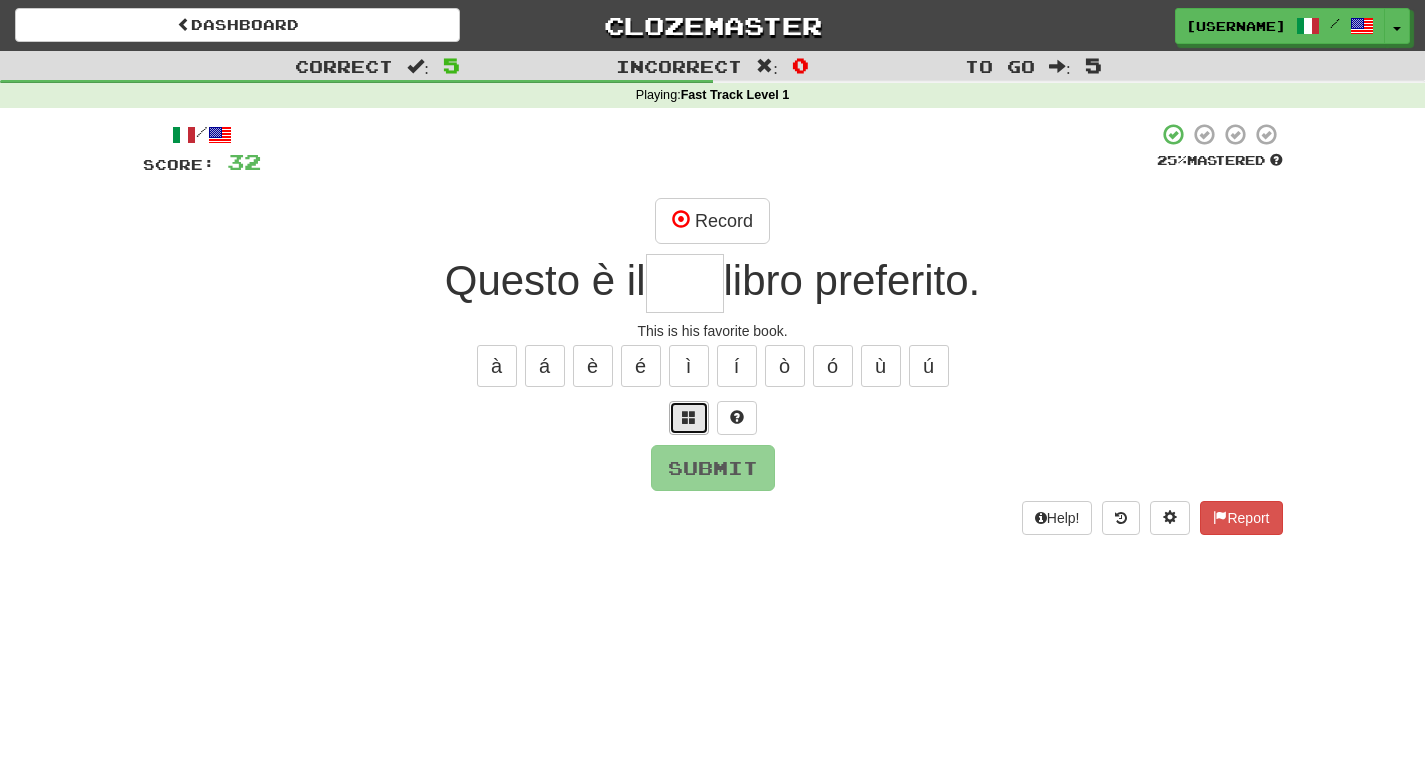 click at bounding box center (689, 418) 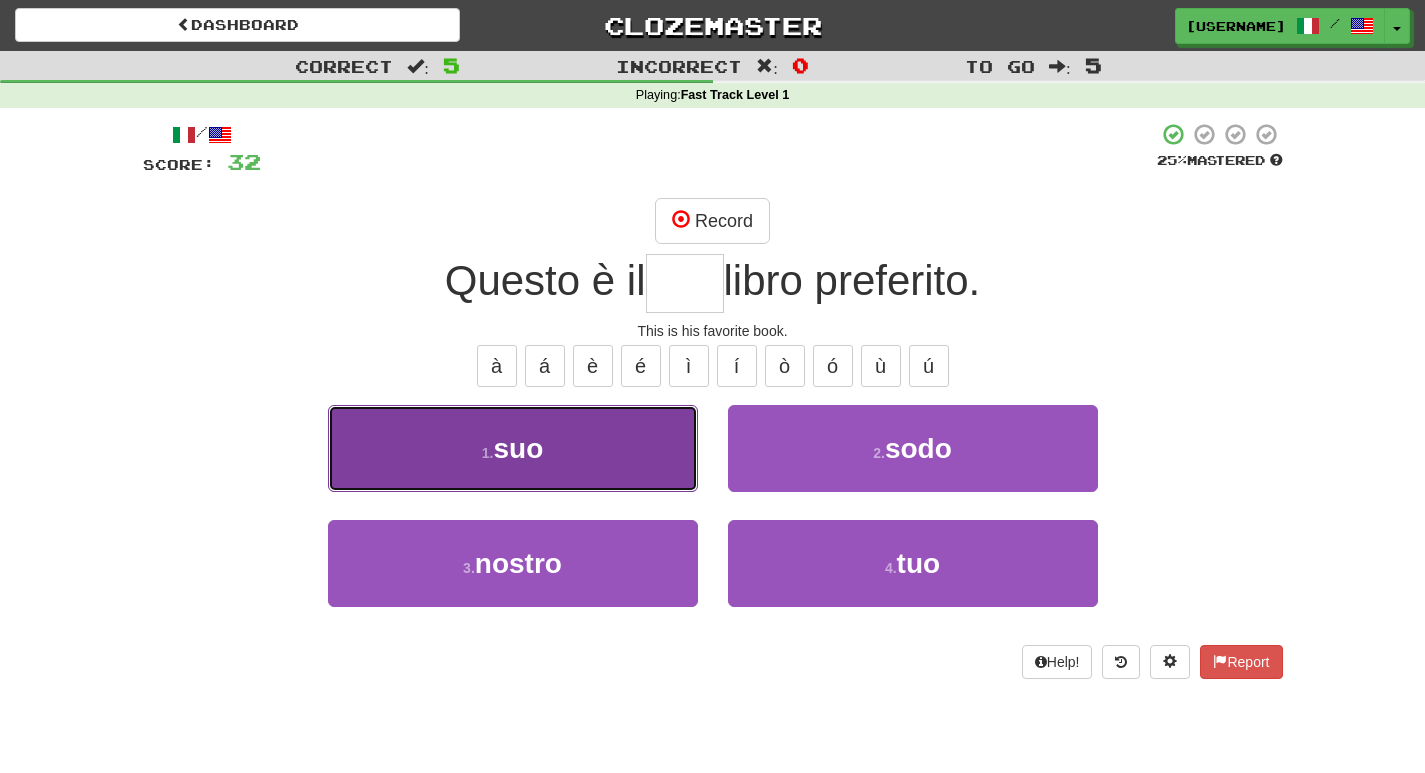 click on "1 .  suo" at bounding box center [513, 448] 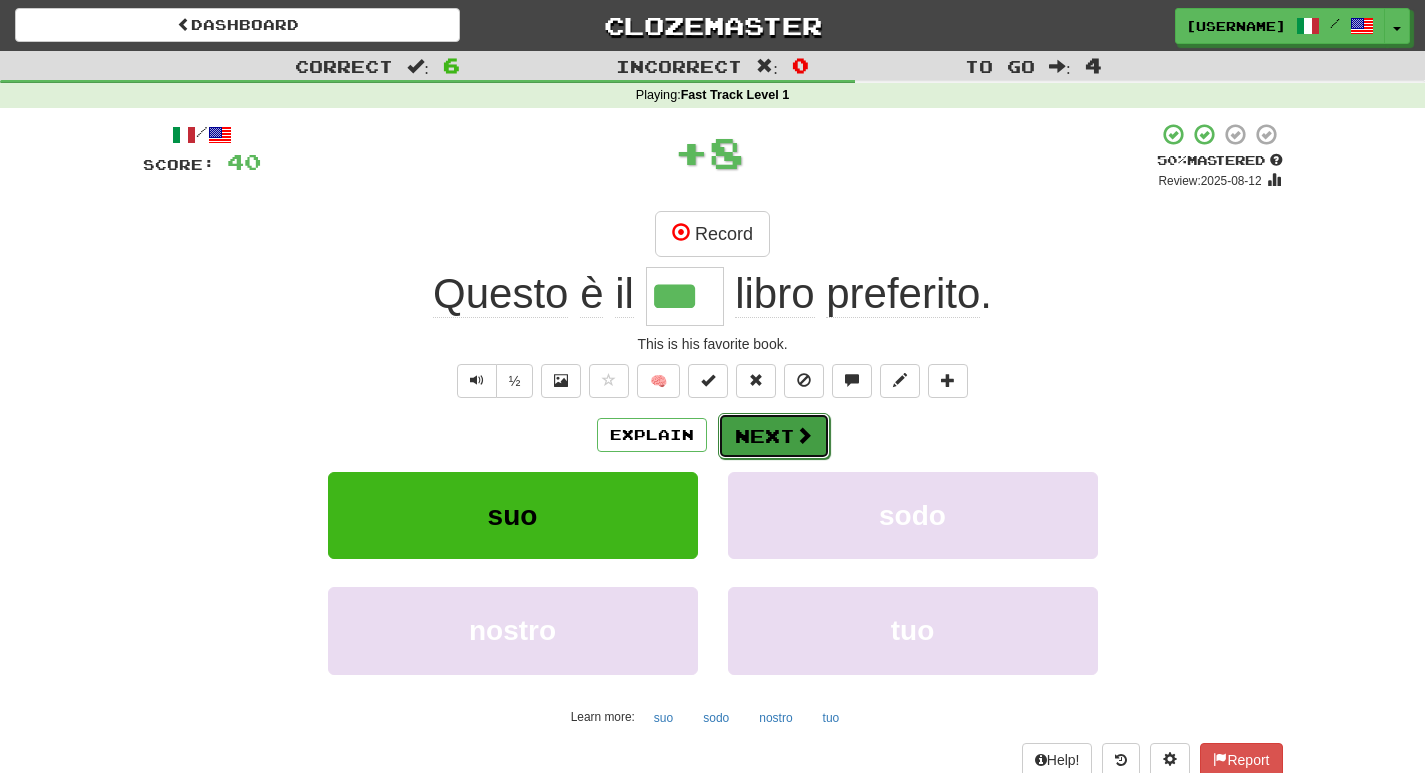click on "Next" at bounding box center [774, 436] 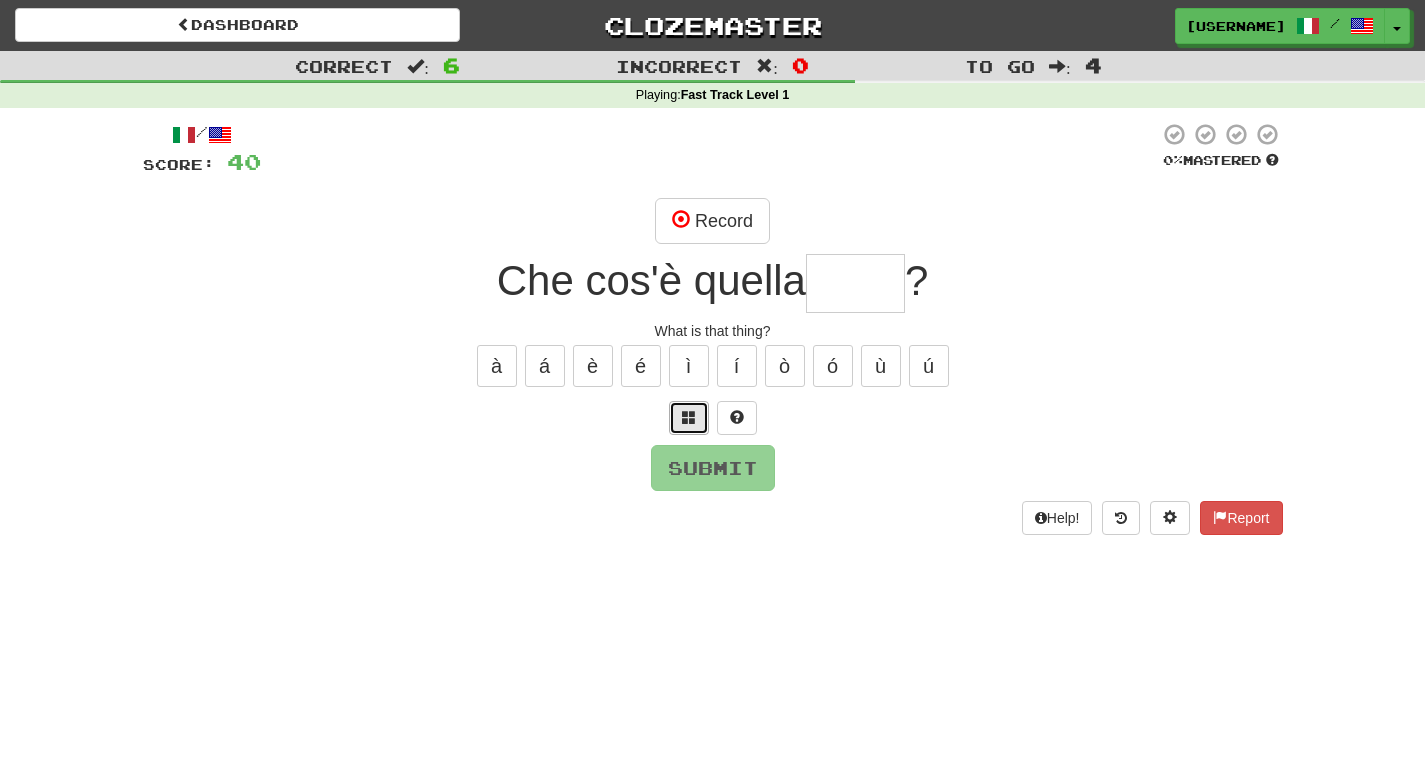 click at bounding box center [689, 417] 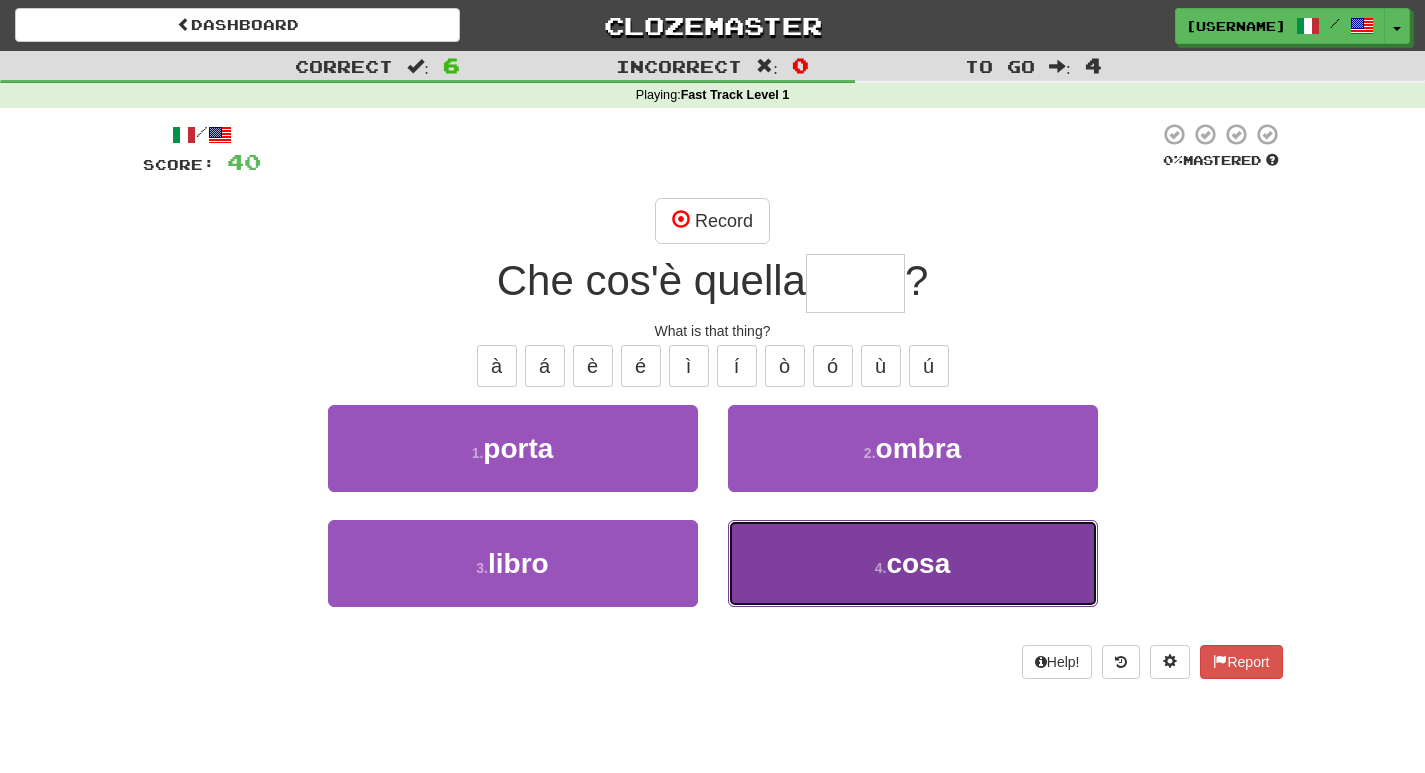click on "4 .  cosa" at bounding box center (913, 563) 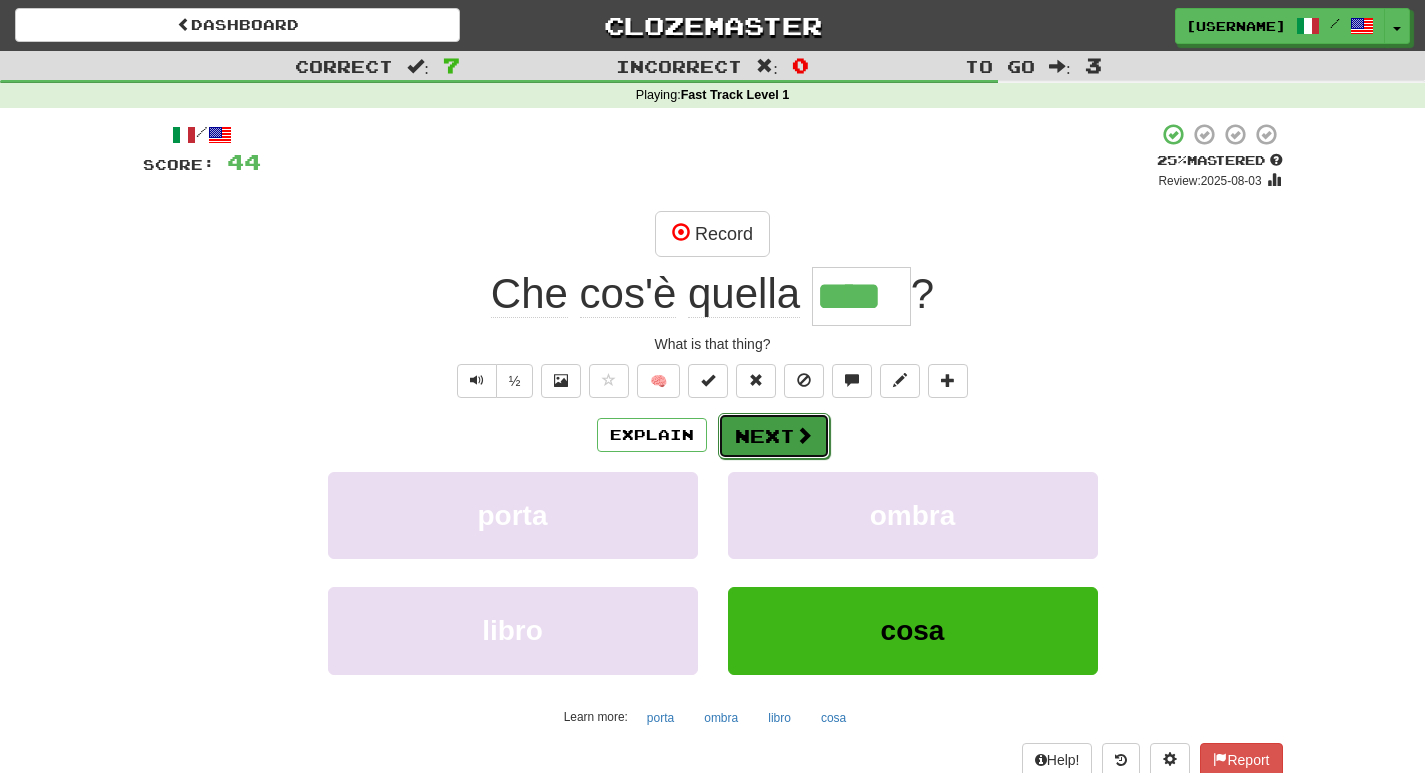 click on "Next" at bounding box center (774, 436) 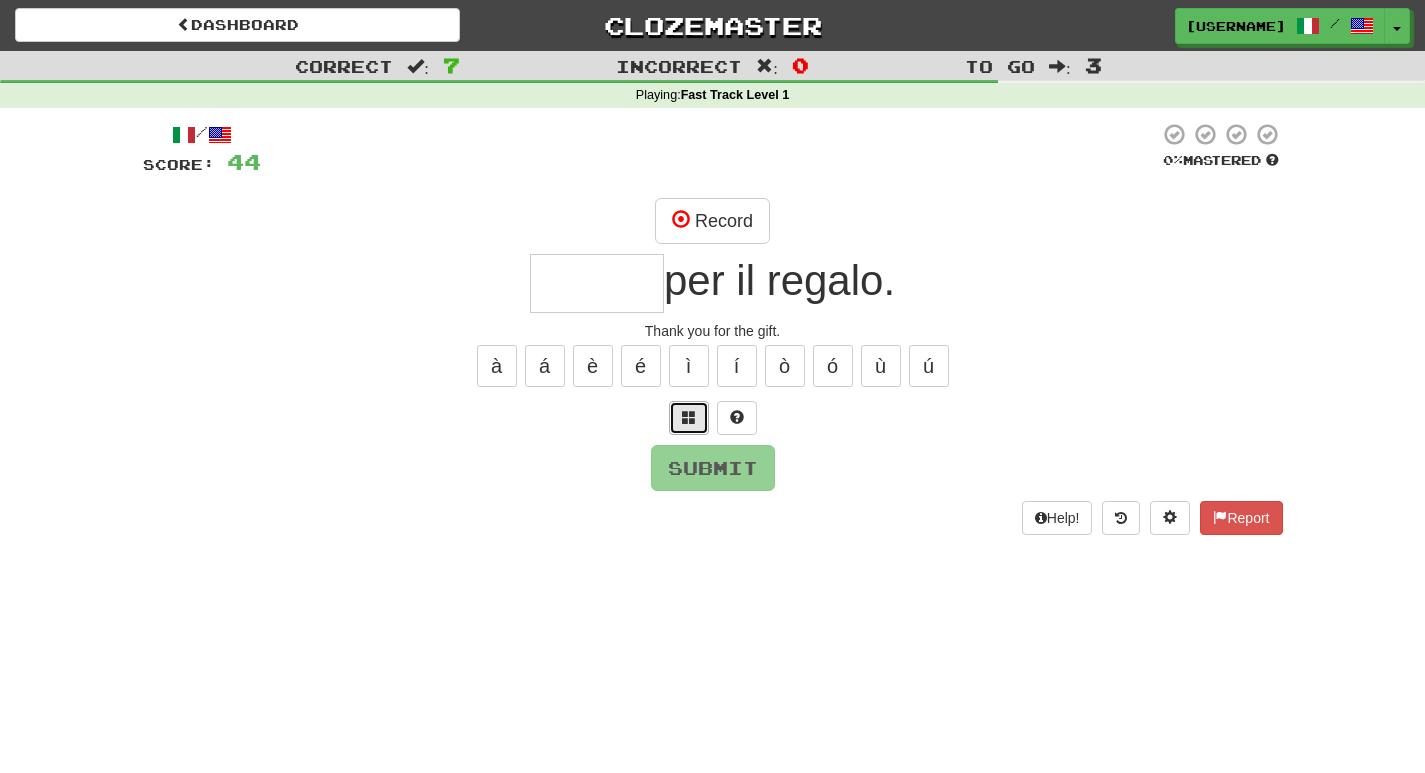 click at bounding box center [689, 417] 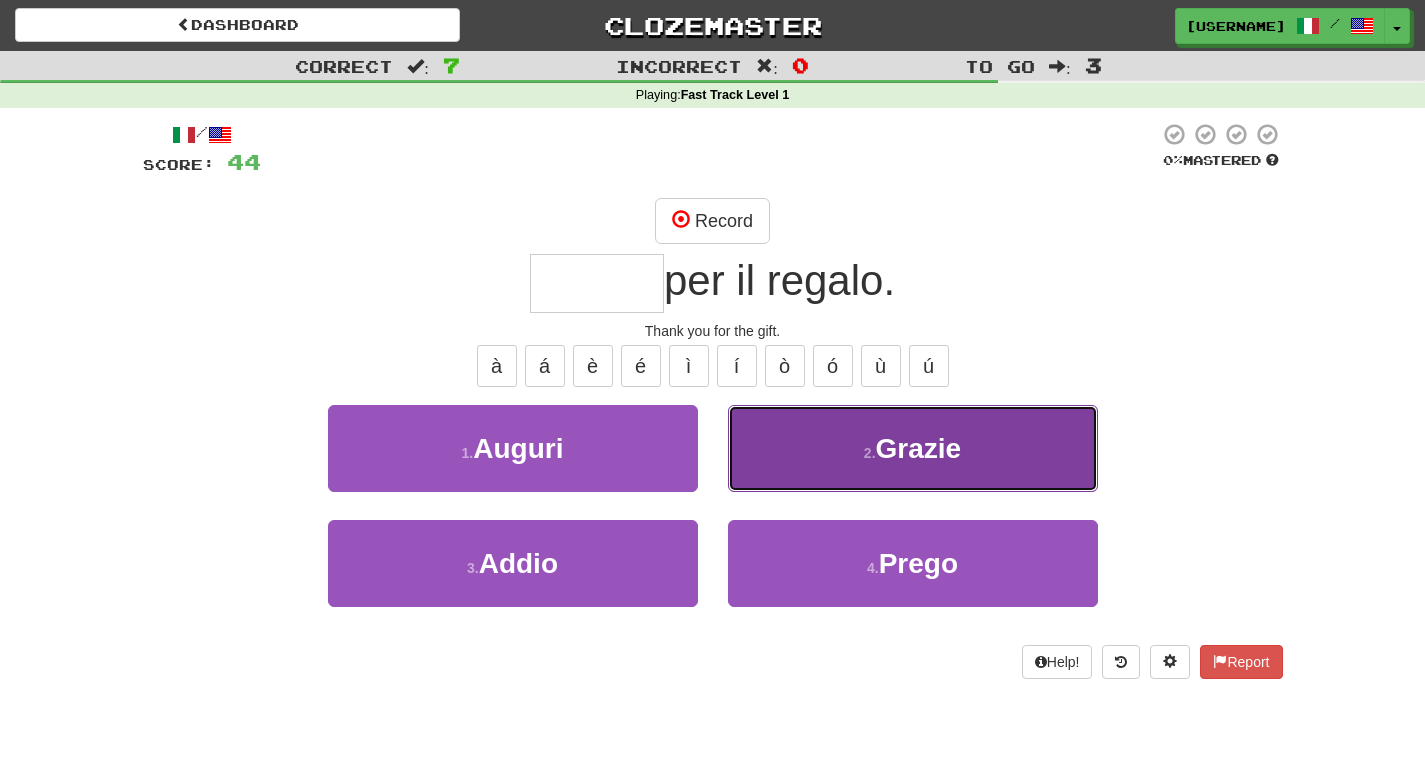 click on "Grazie" at bounding box center [919, 448] 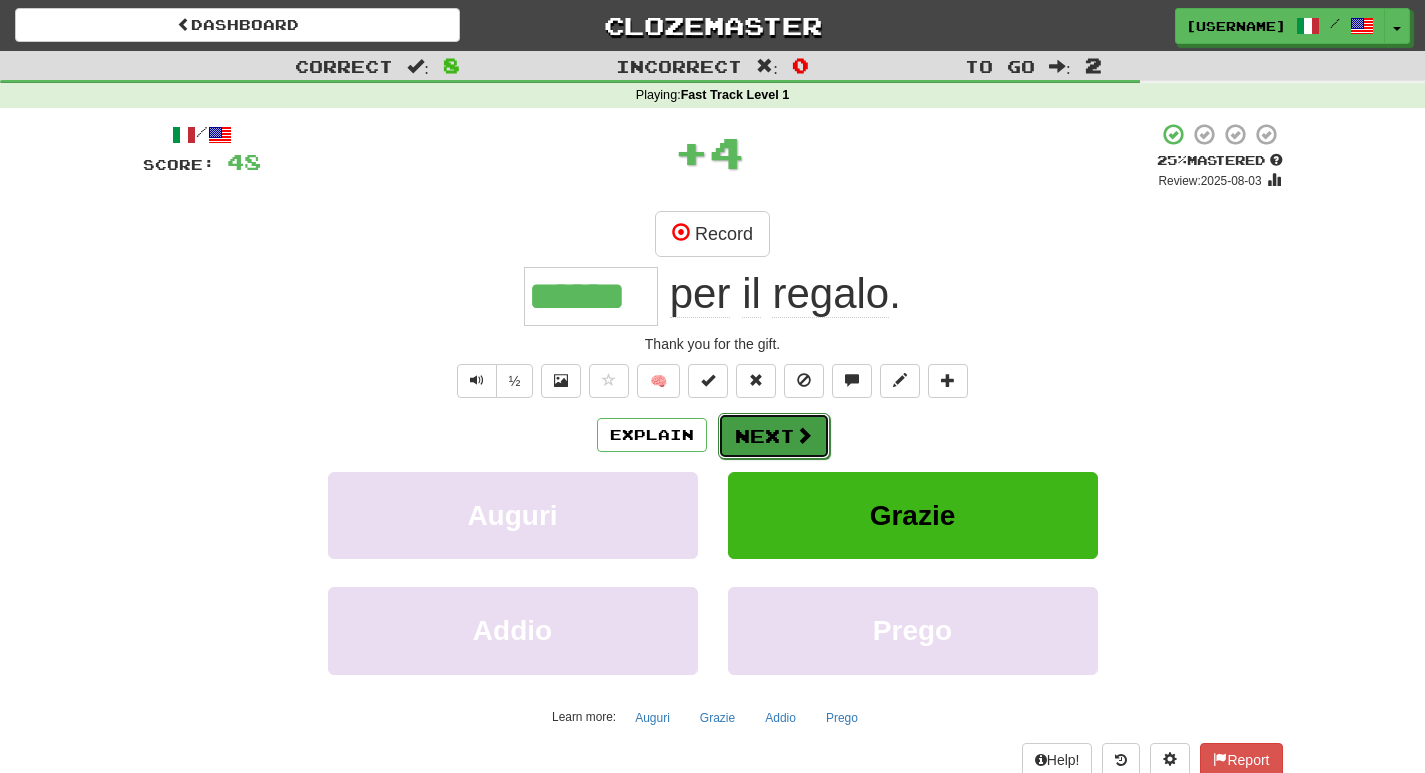 click on "Next" at bounding box center (774, 436) 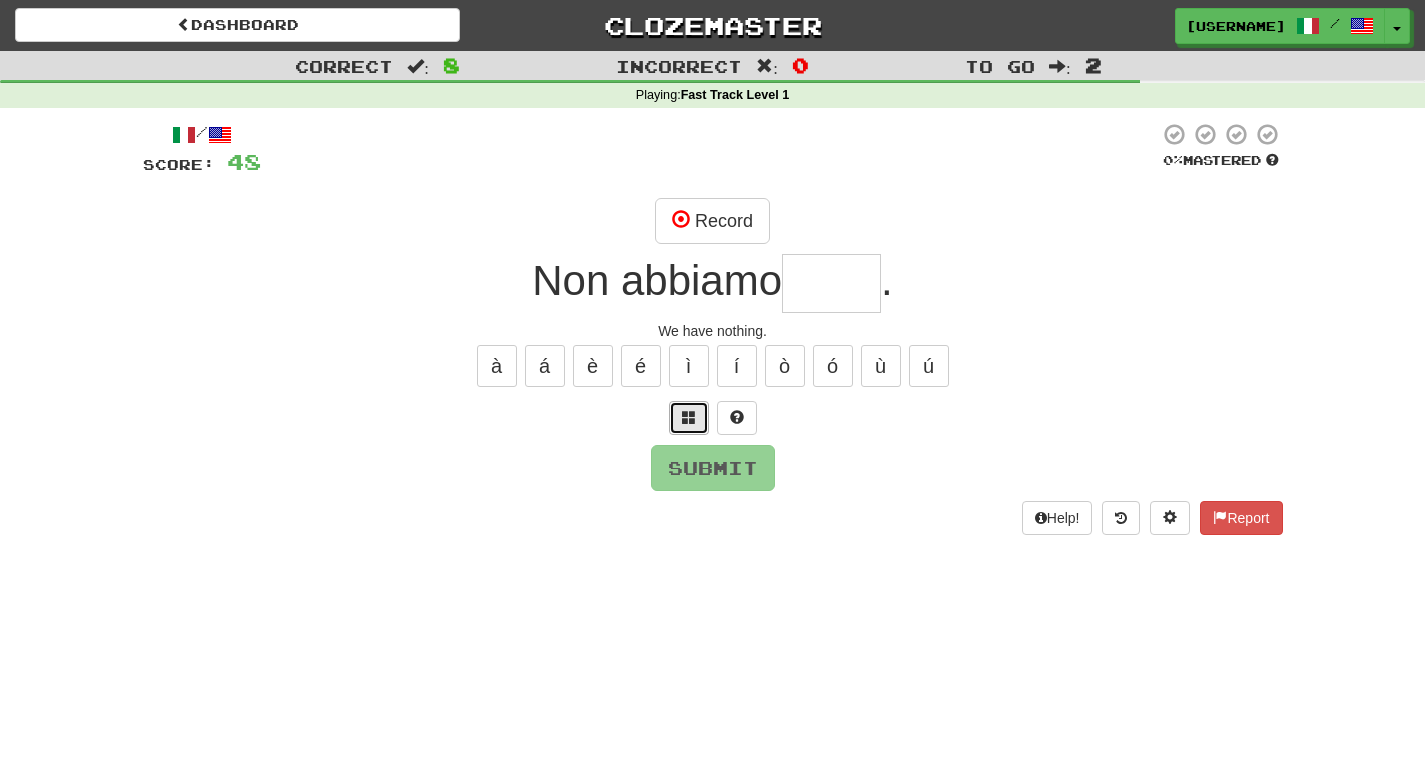 click at bounding box center (689, 417) 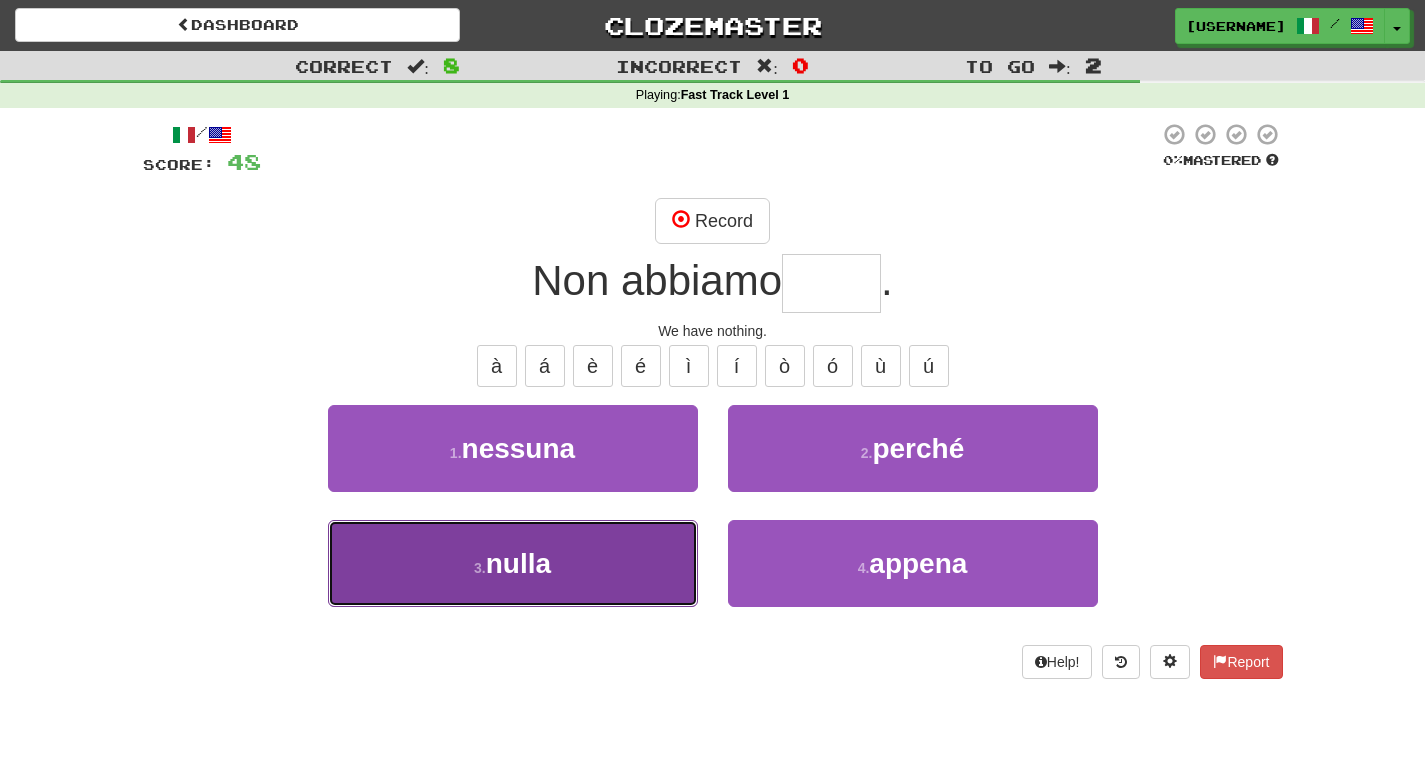 click on "3 ." at bounding box center [480, 568] 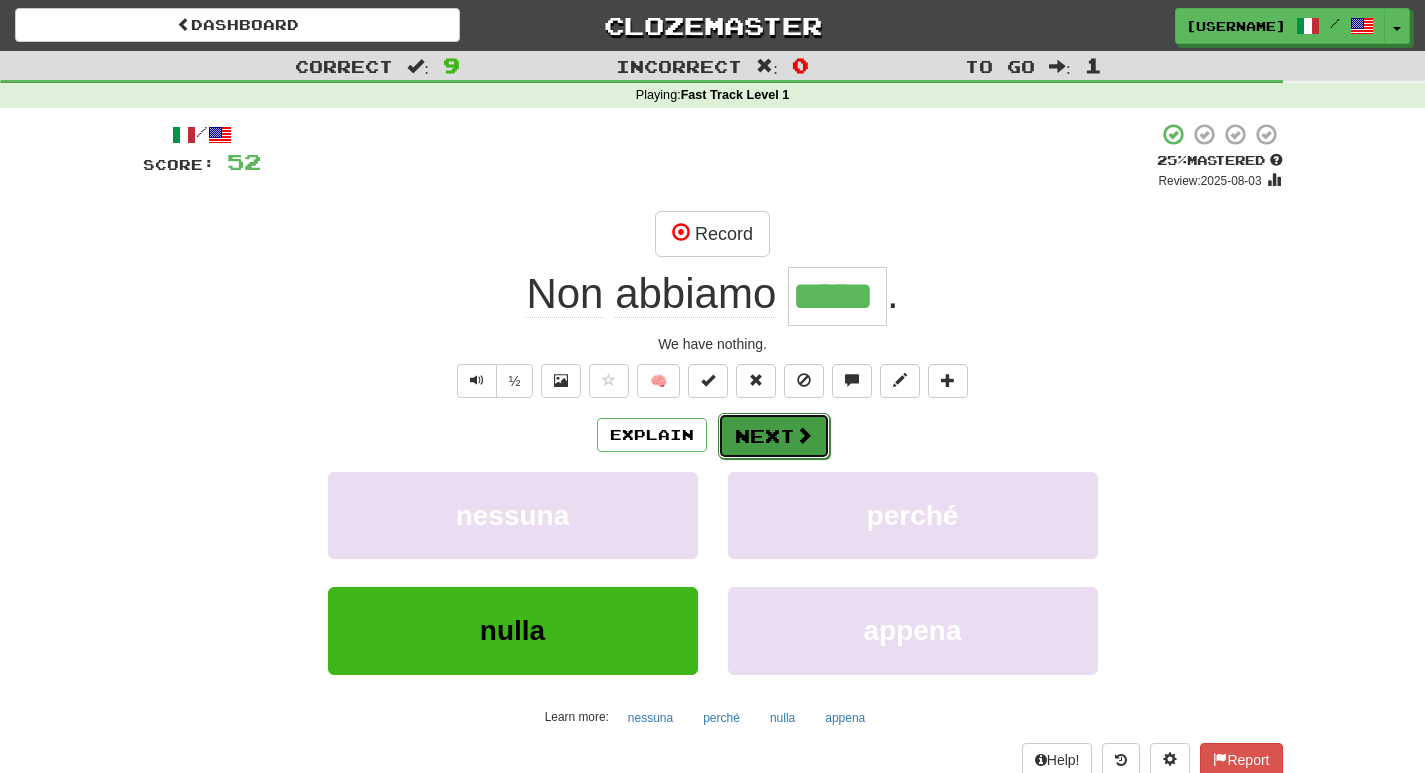 click on "Next" at bounding box center [774, 436] 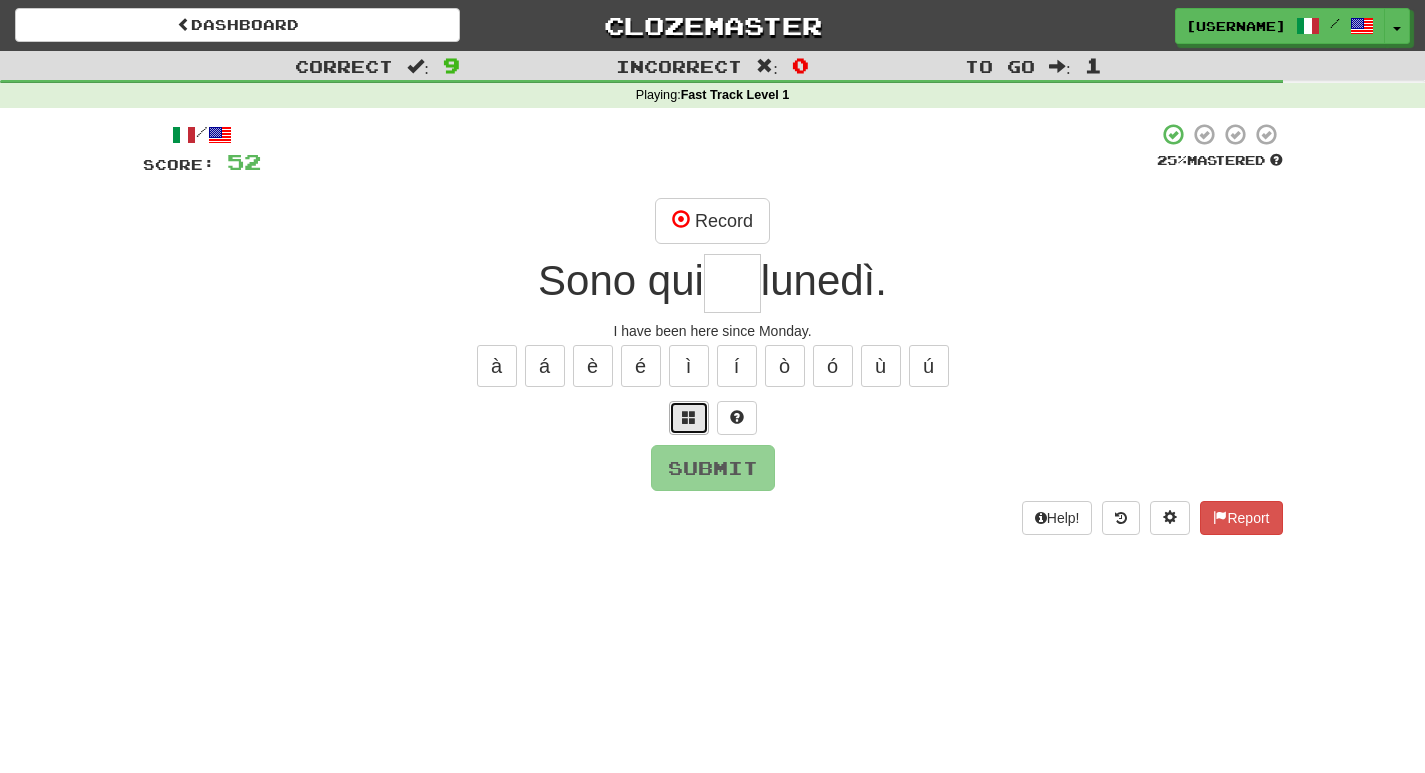 click at bounding box center (689, 417) 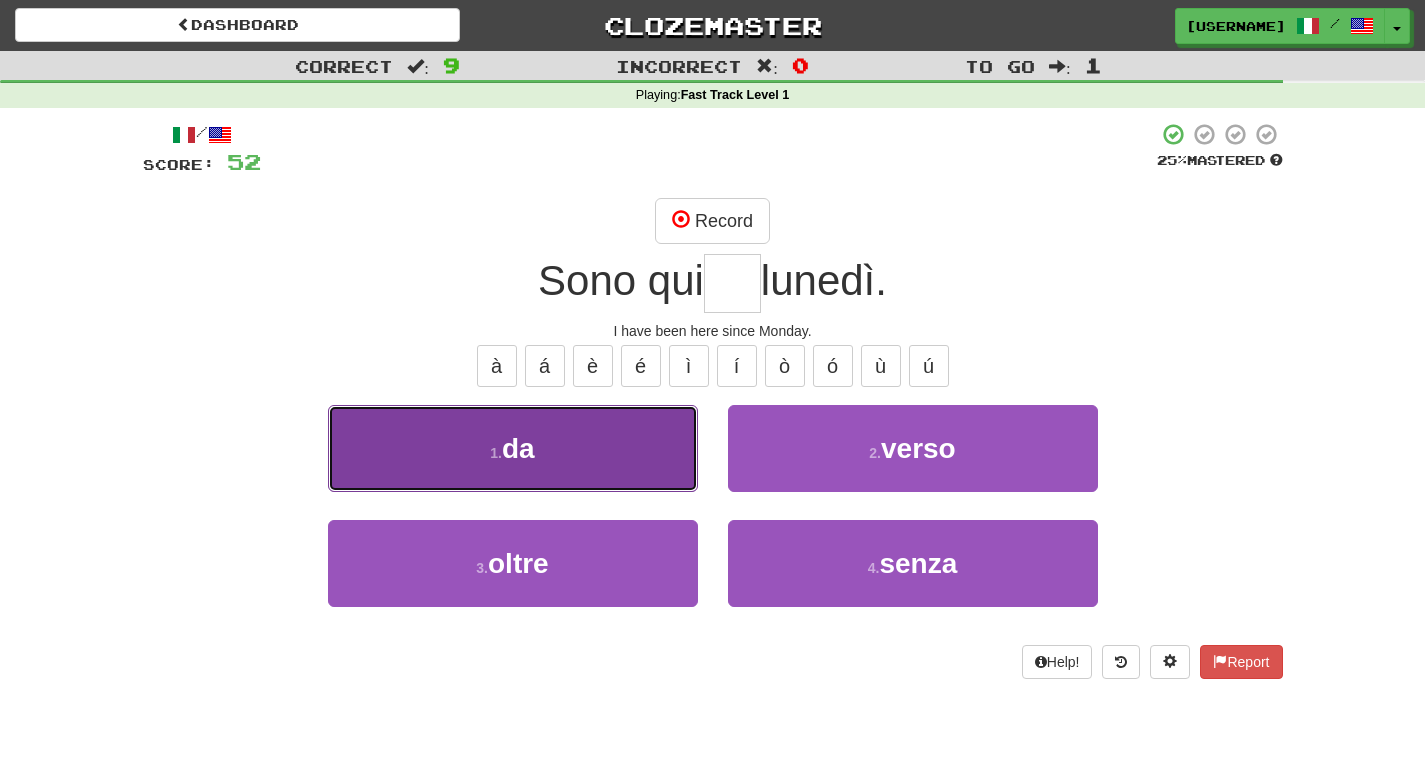 click on "1 .  da" at bounding box center (513, 448) 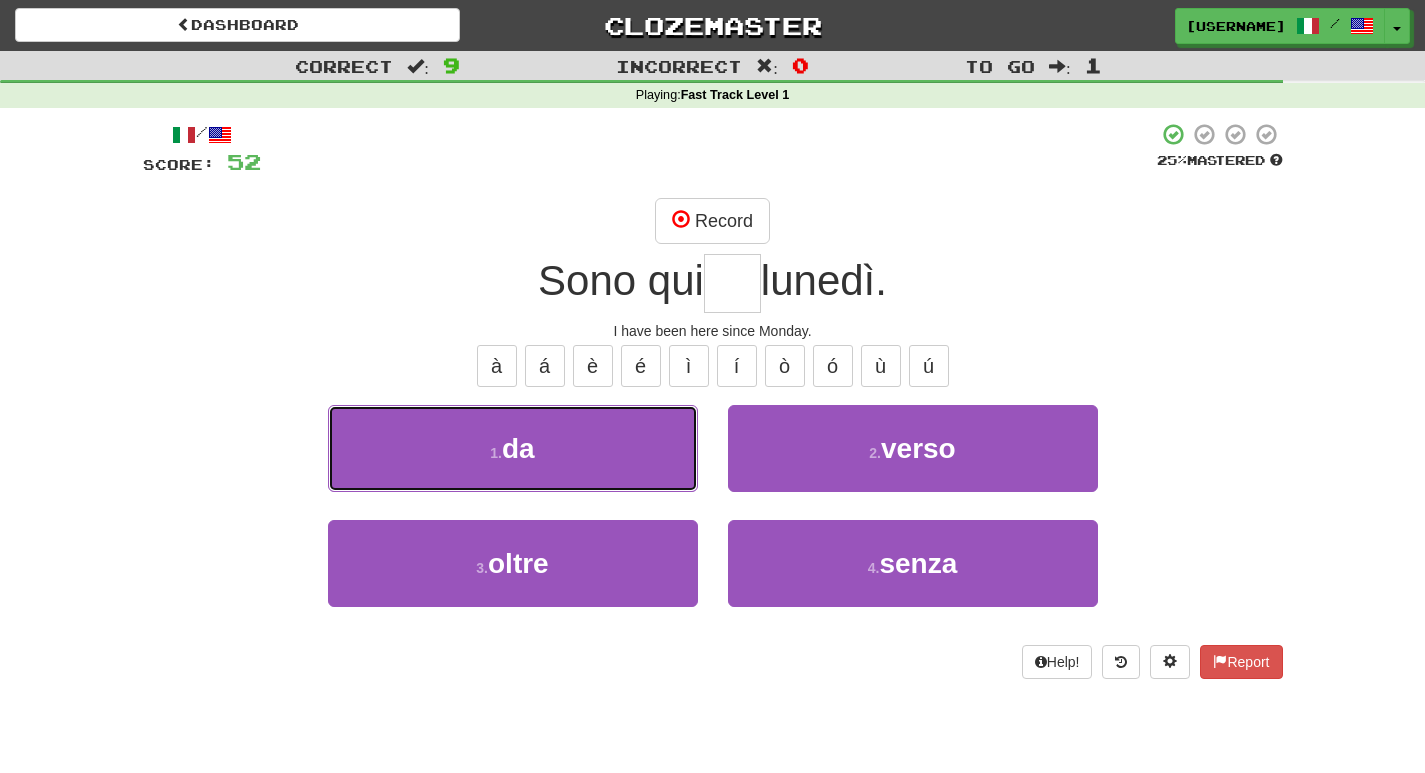 type on "**" 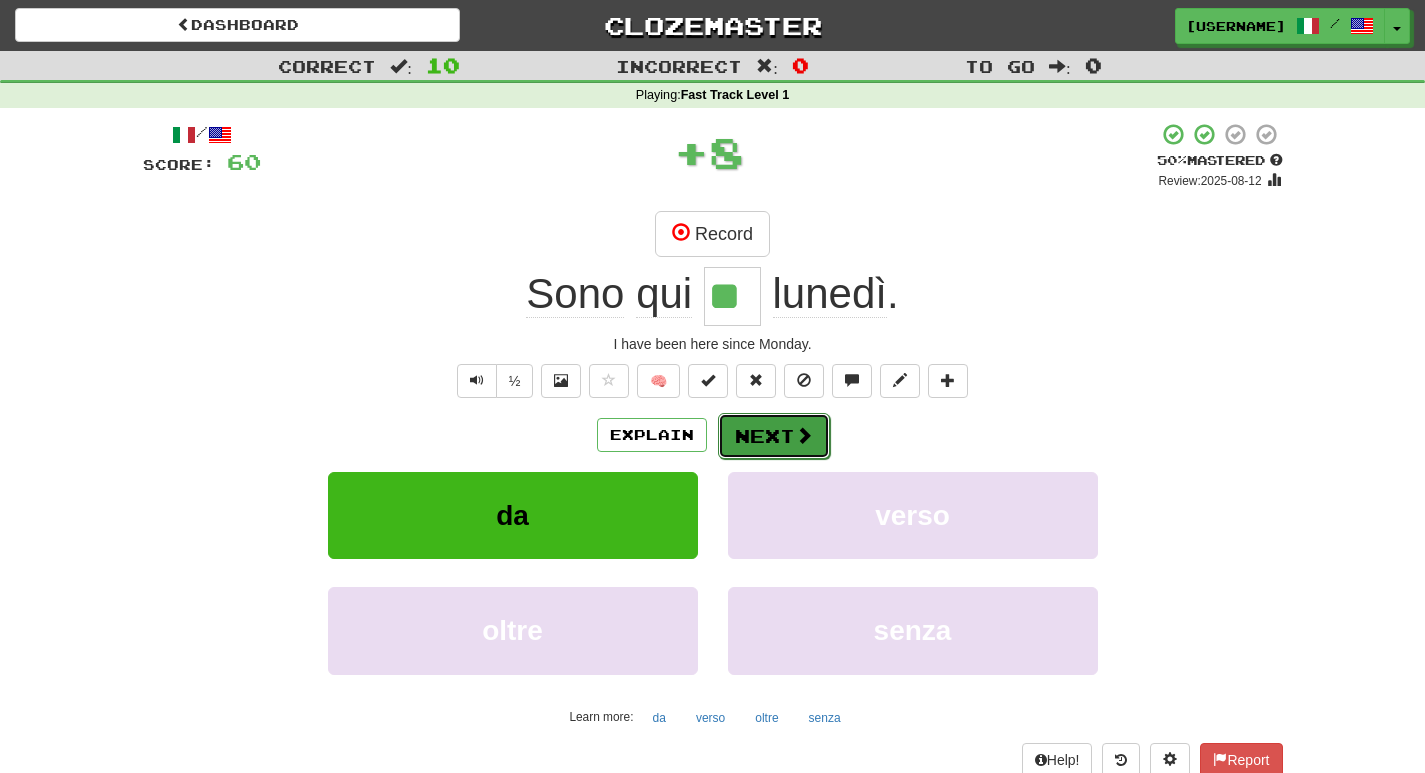 click on "Next" at bounding box center [774, 436] 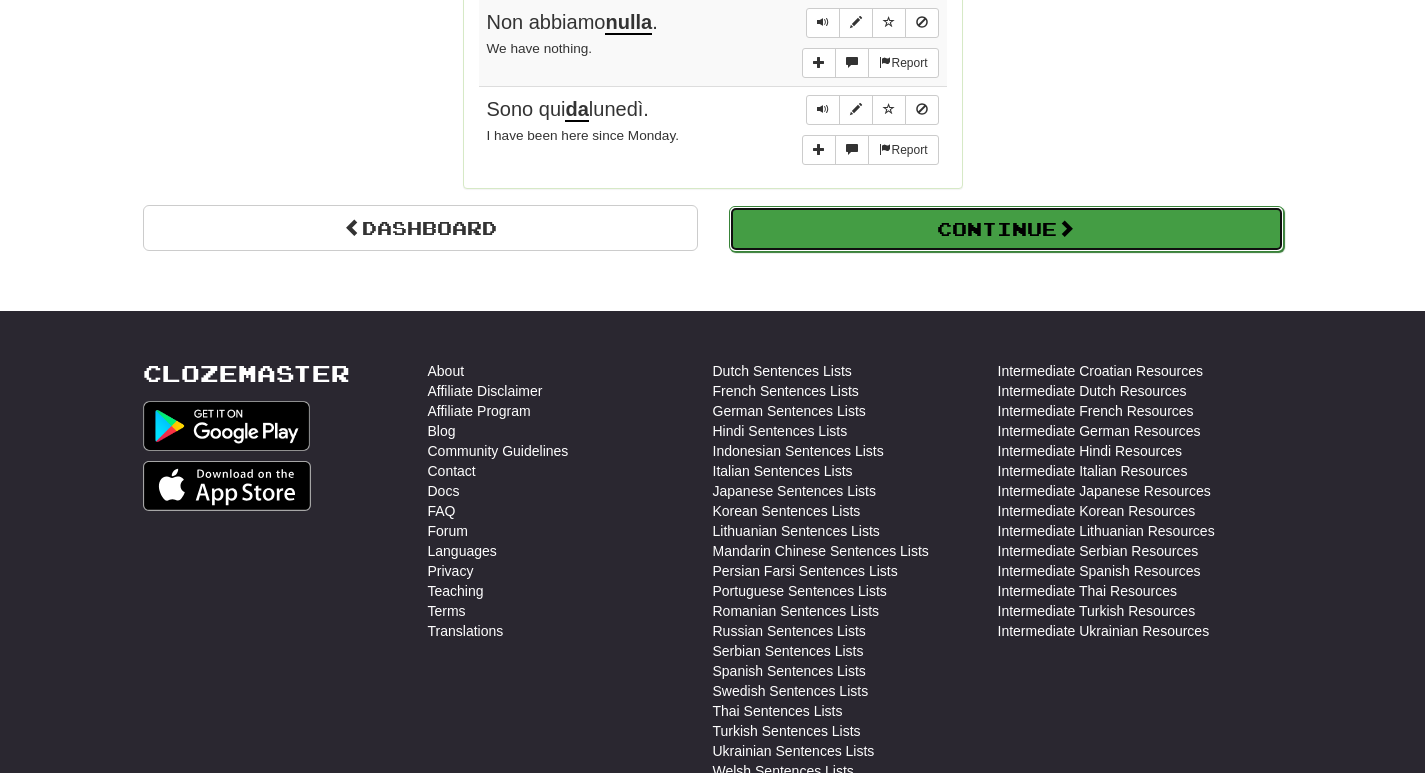 click on "Continue" at bounding box center [1006, 229] 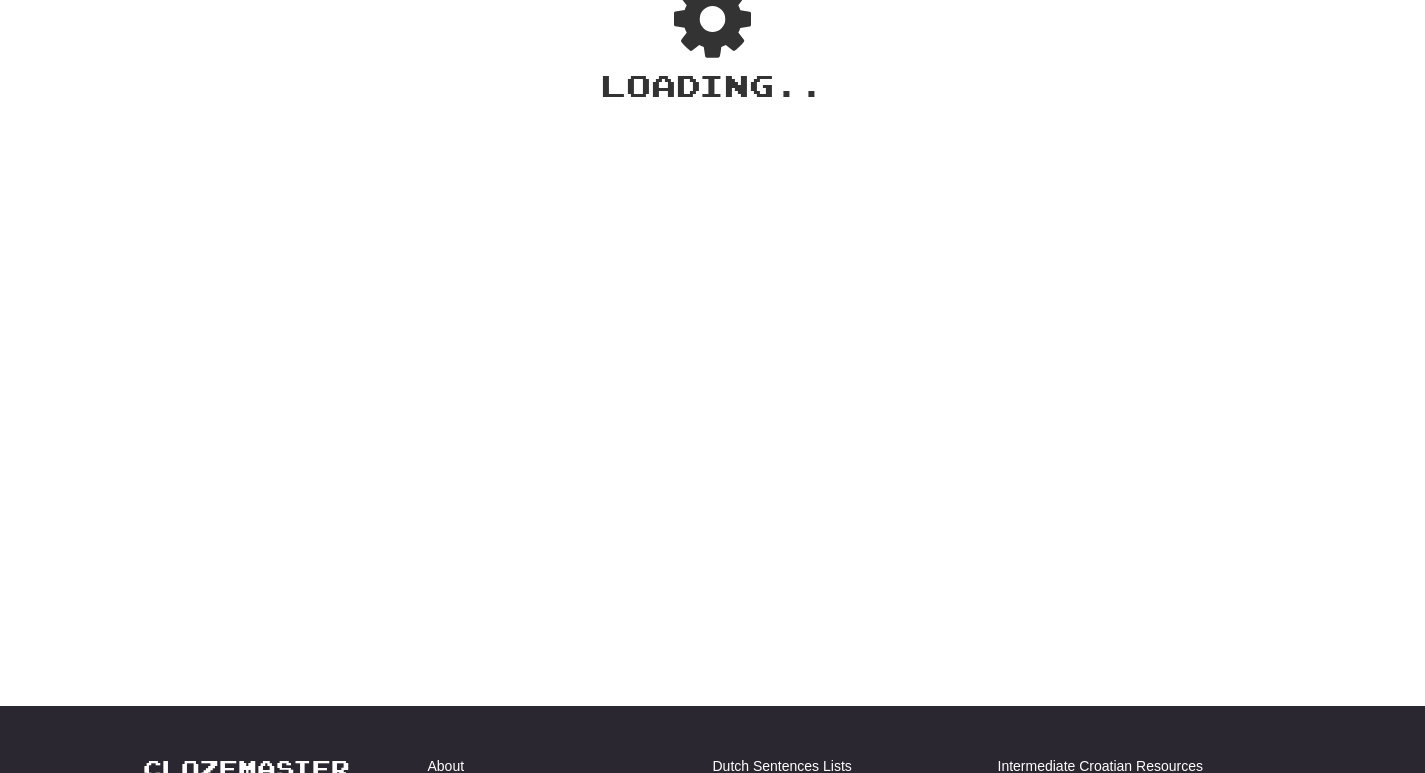 scroll, scrollTop: 0, scrollLeft: 0, axis: both 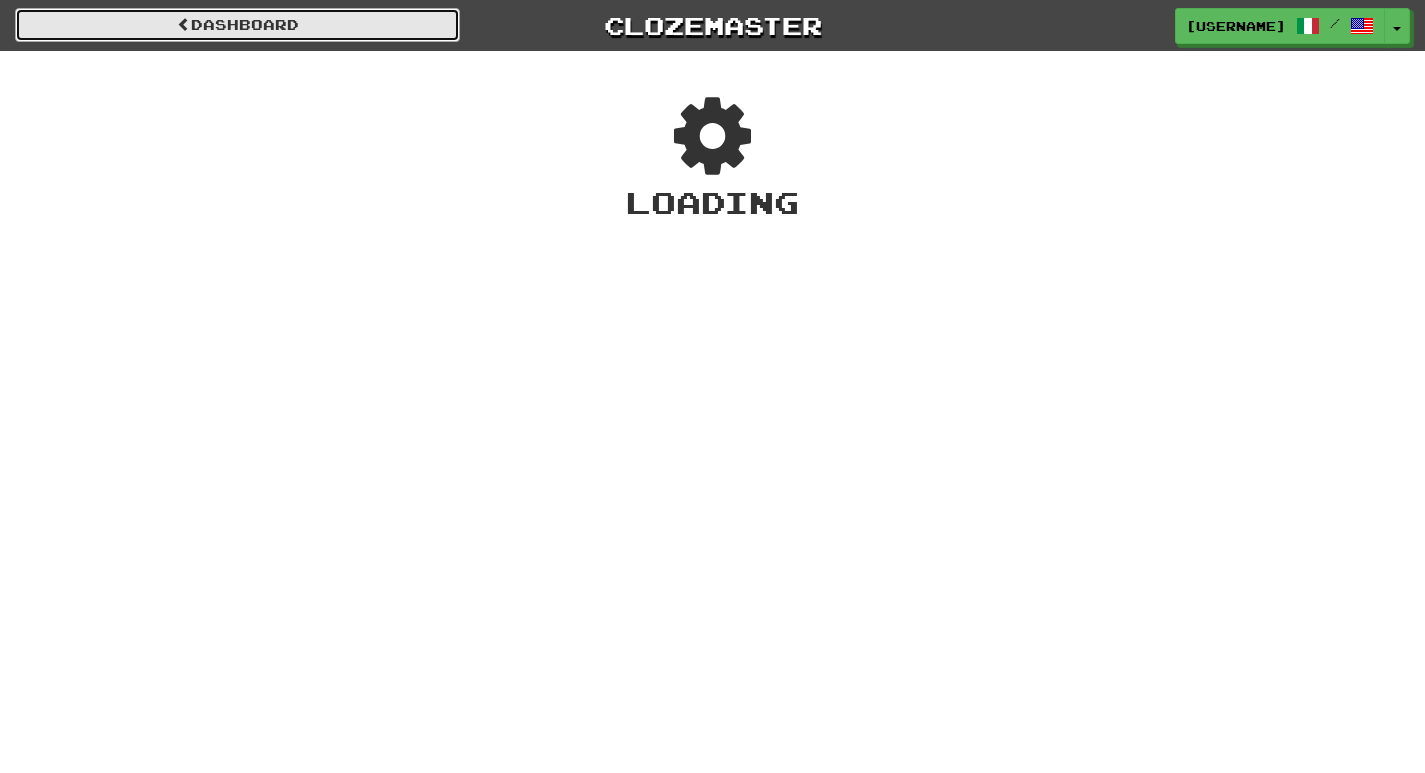 click on "Dashboard" at bounding box center (237, 25) 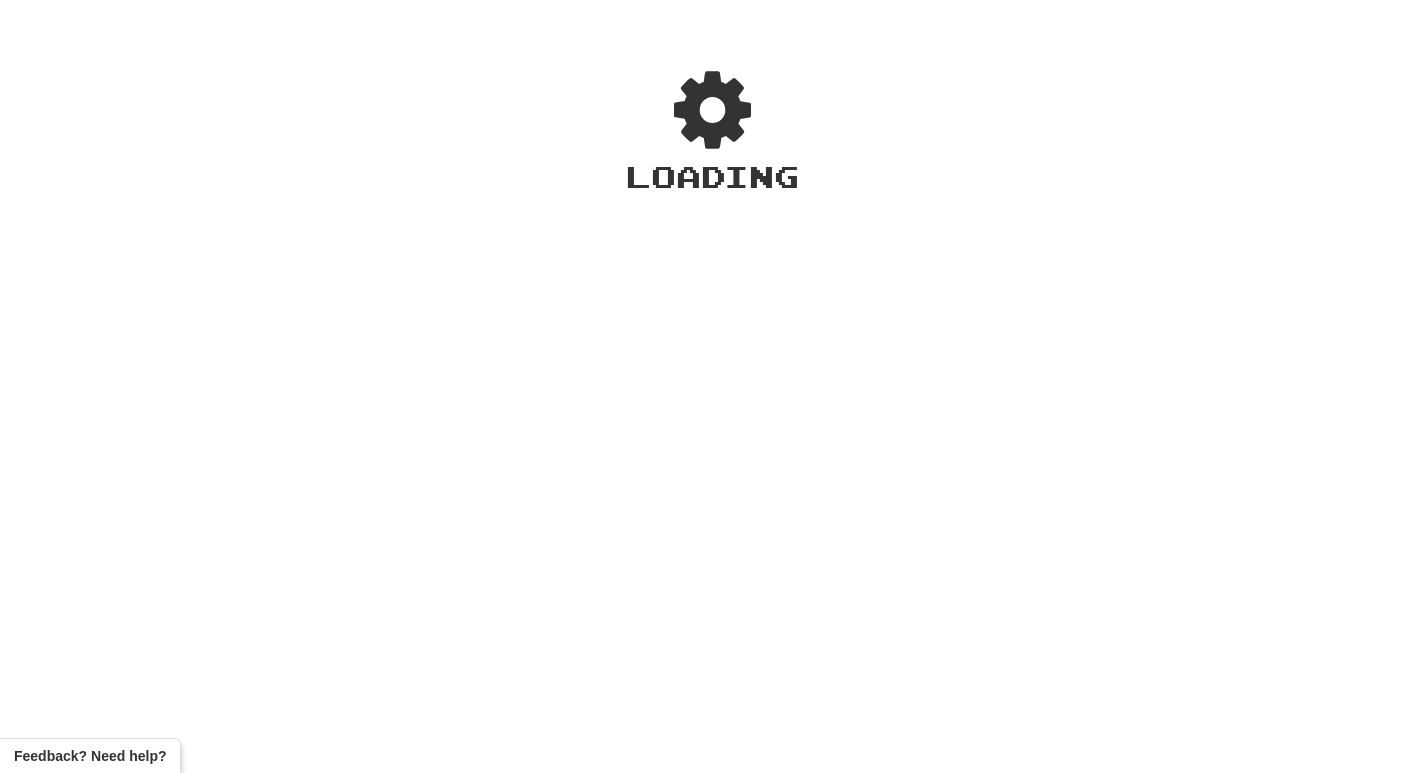 scroll, scrollTop: 0, scrollLeft: 0, axis: both 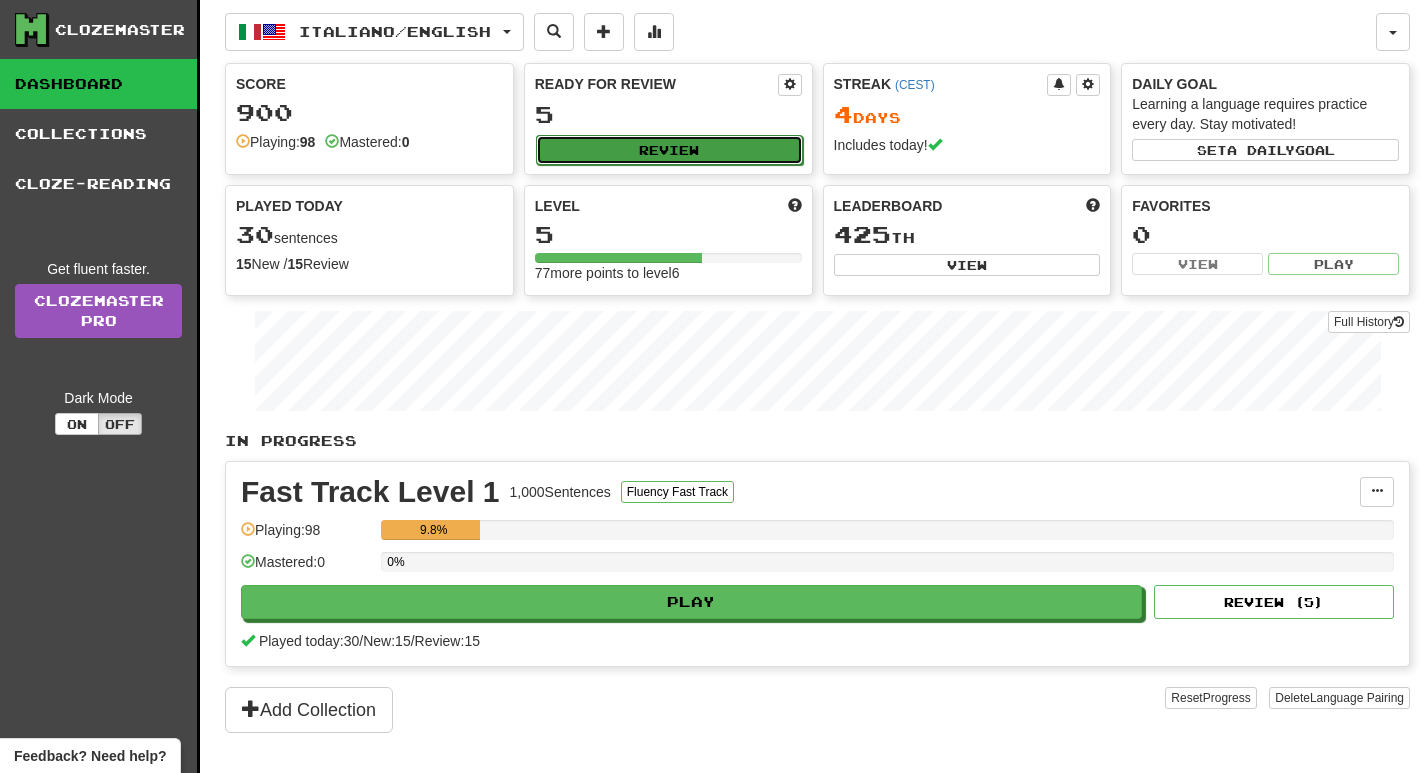 click on "Review" at bounding box center [669, 150] 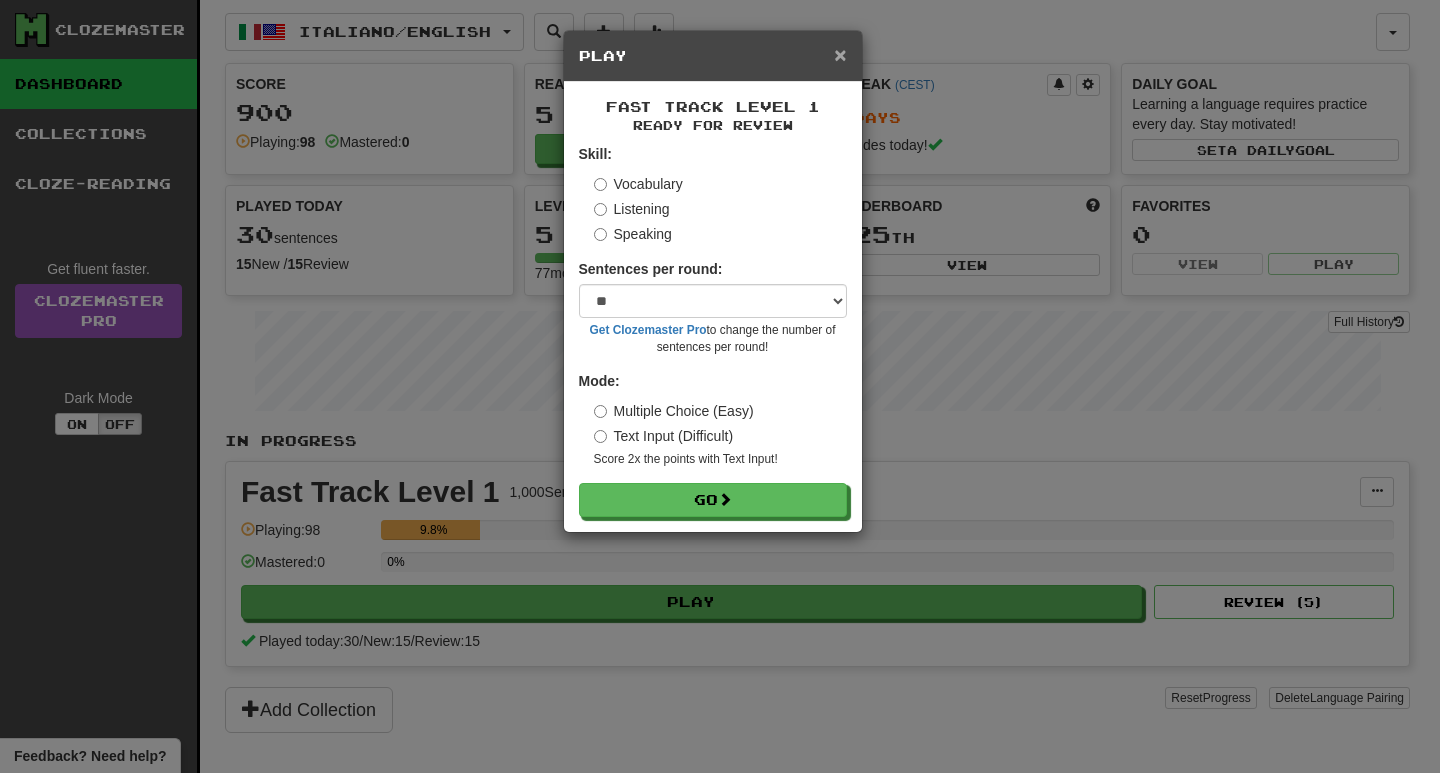 click on "×" at bounding box center [840, 54] 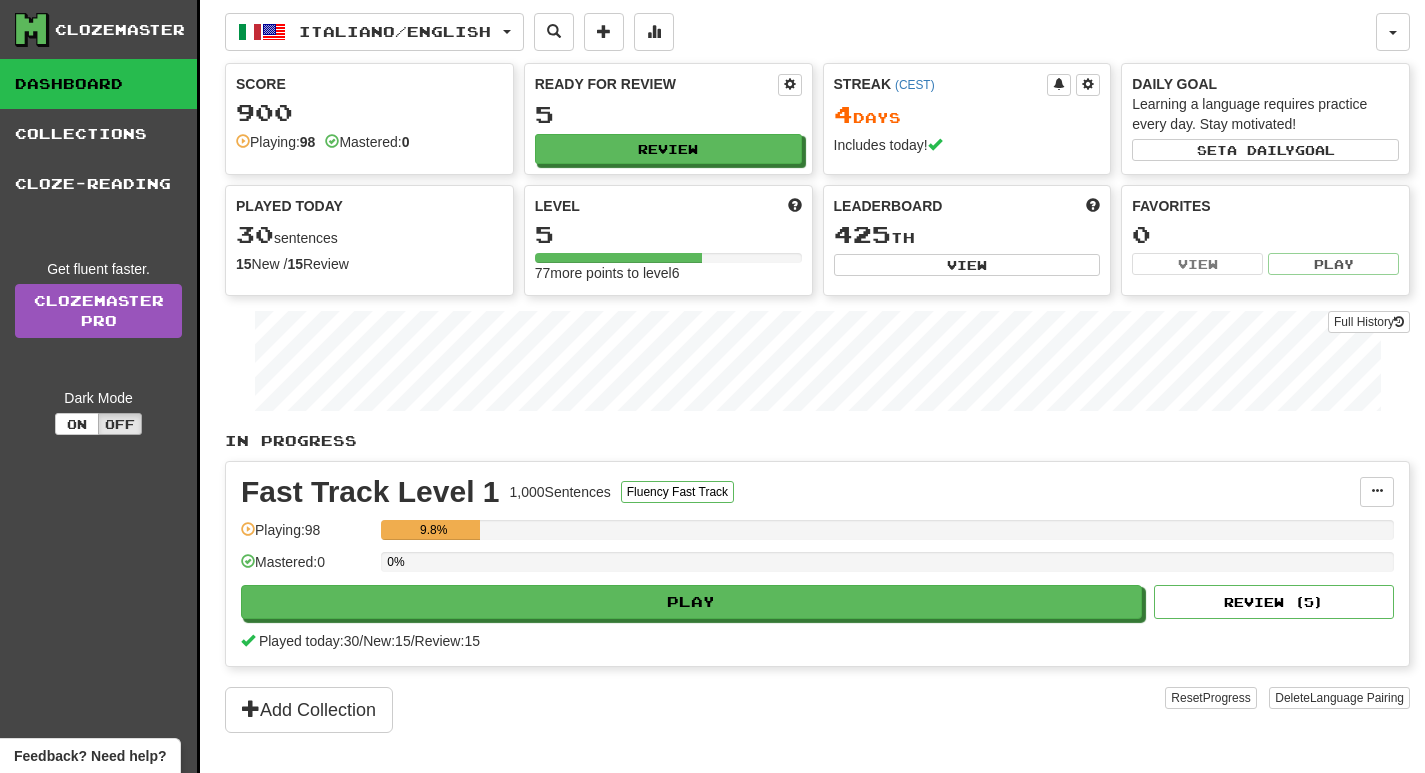 click on "900" at bounding box center [369, 112] 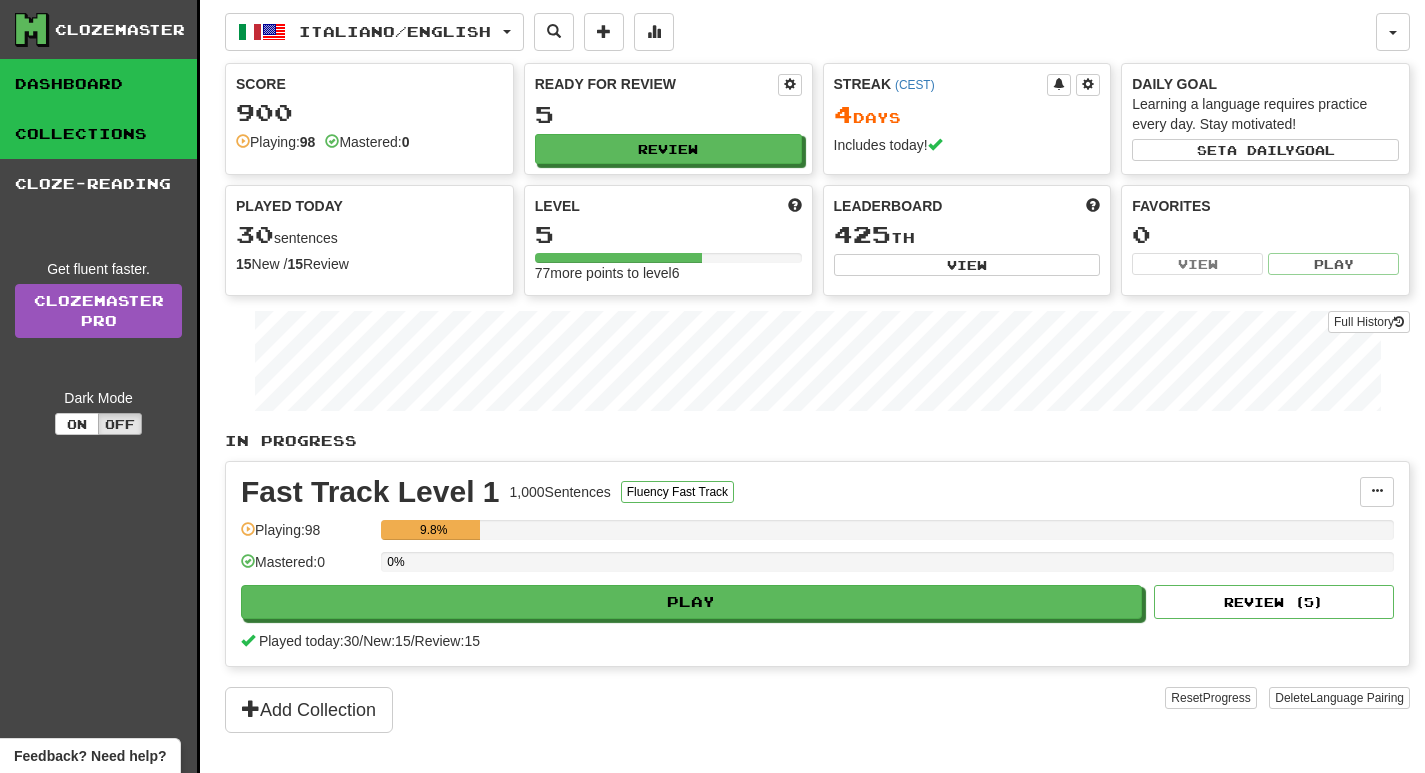 click on "Collections" at bounding box center (98, 134) 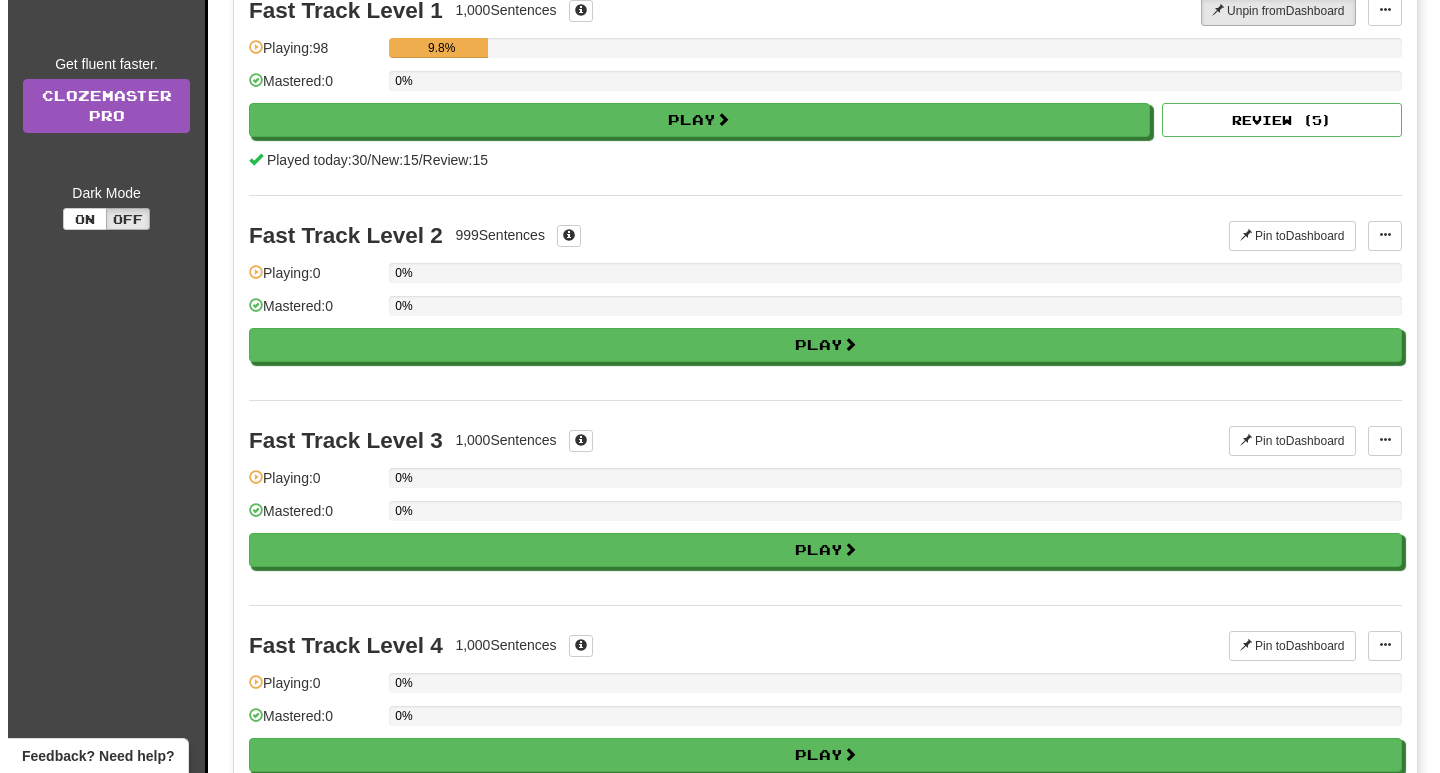 scroll, scrollTop: 300, scrollLeft: 0, axis: vertical 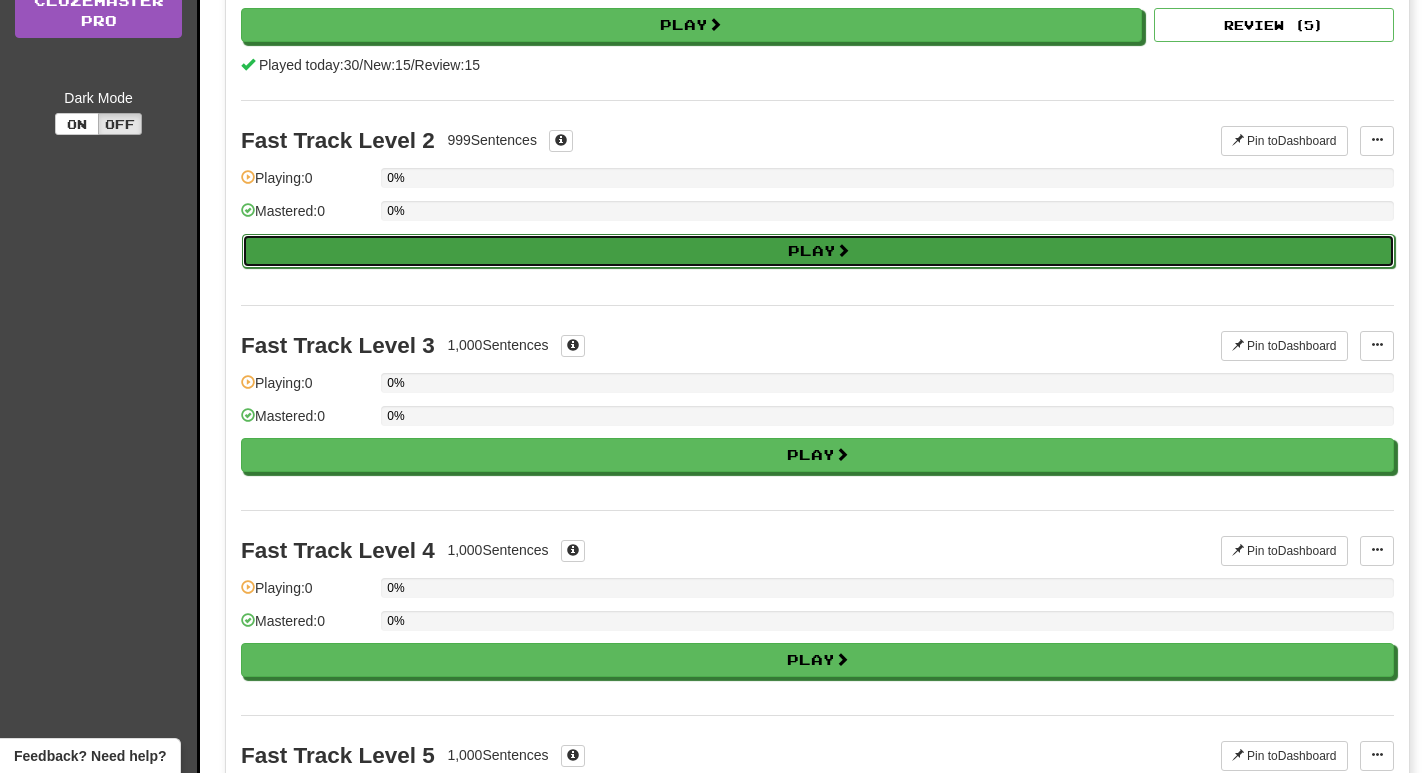 click on "Play" at bounding box center (818, 251) 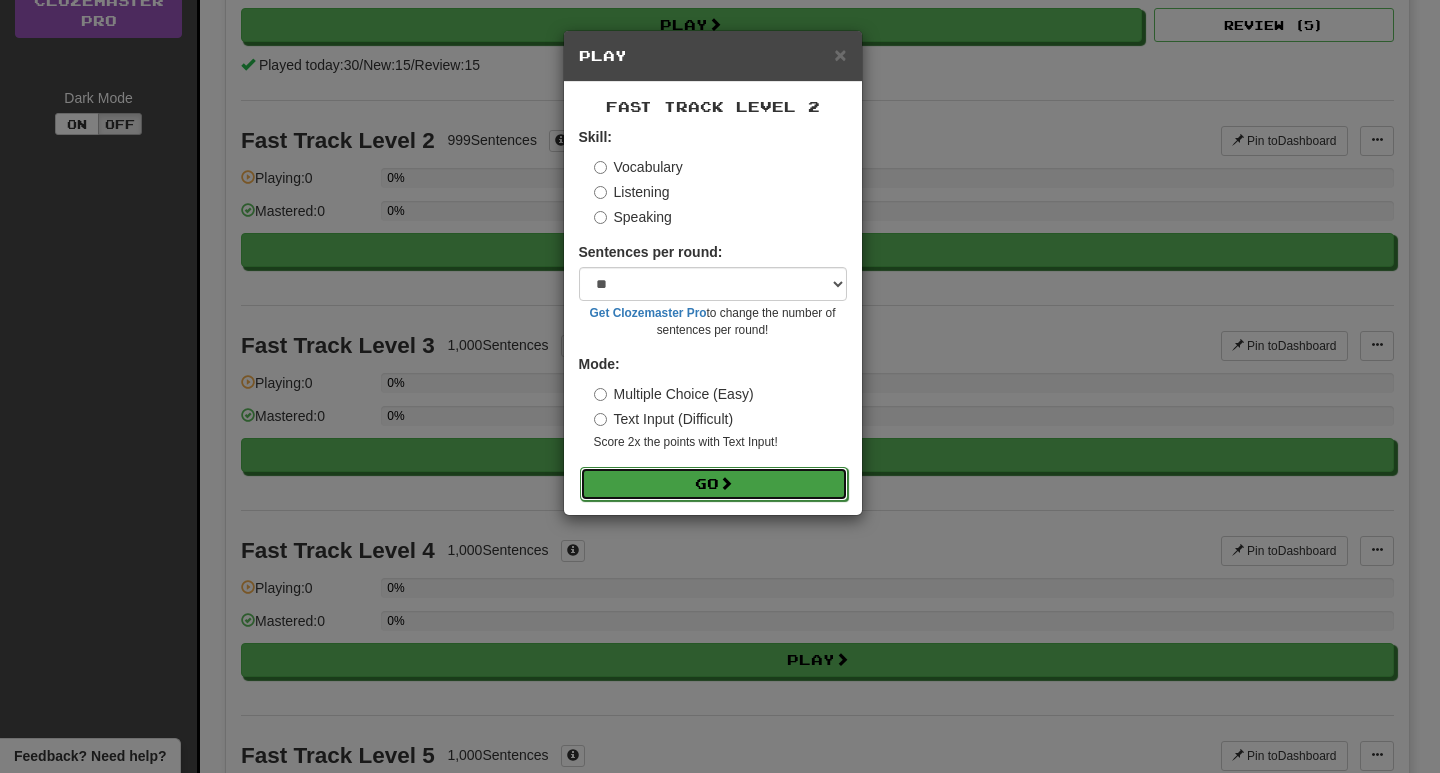click on "Go" at bounding box center (714, 484) 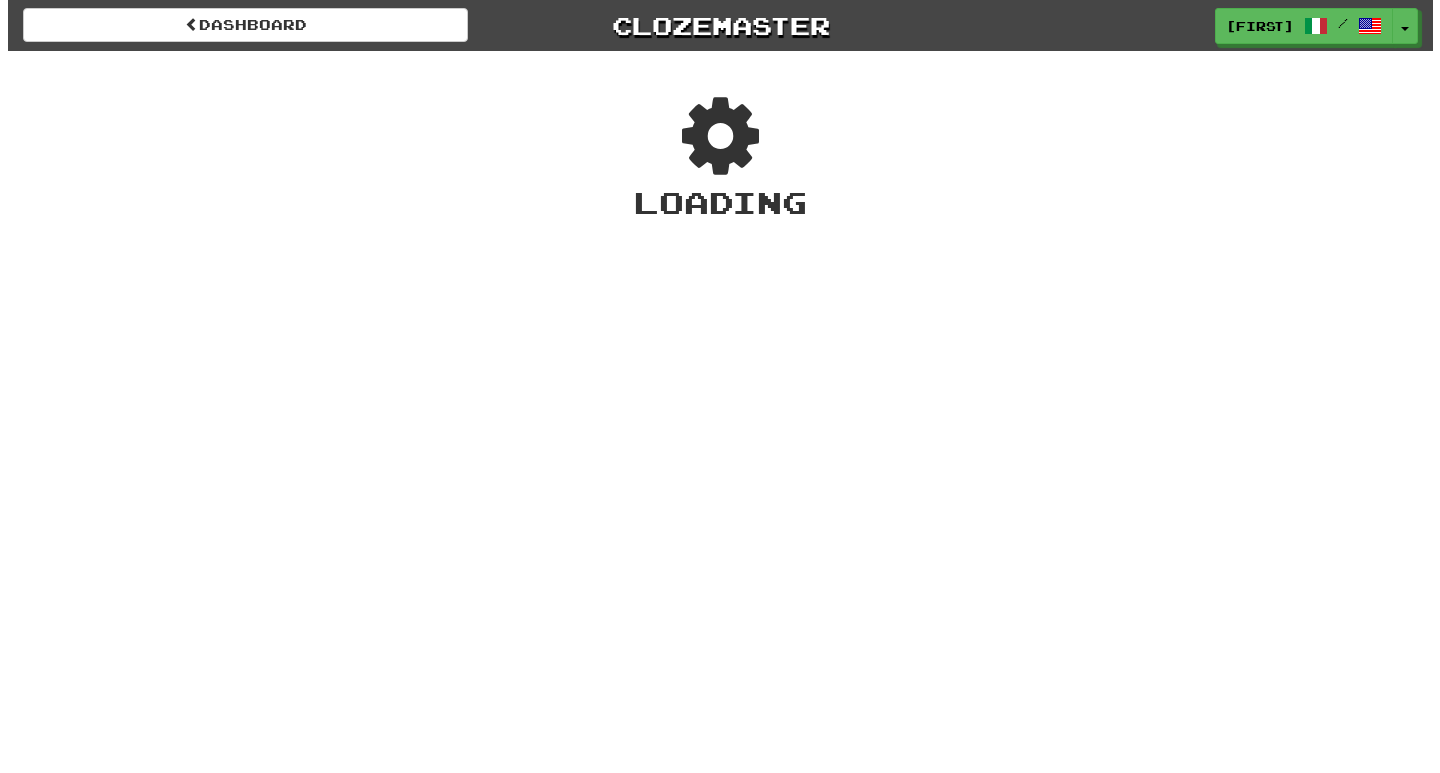 scroll, scrollTop: 0, scrollLeft: 0, axis: both 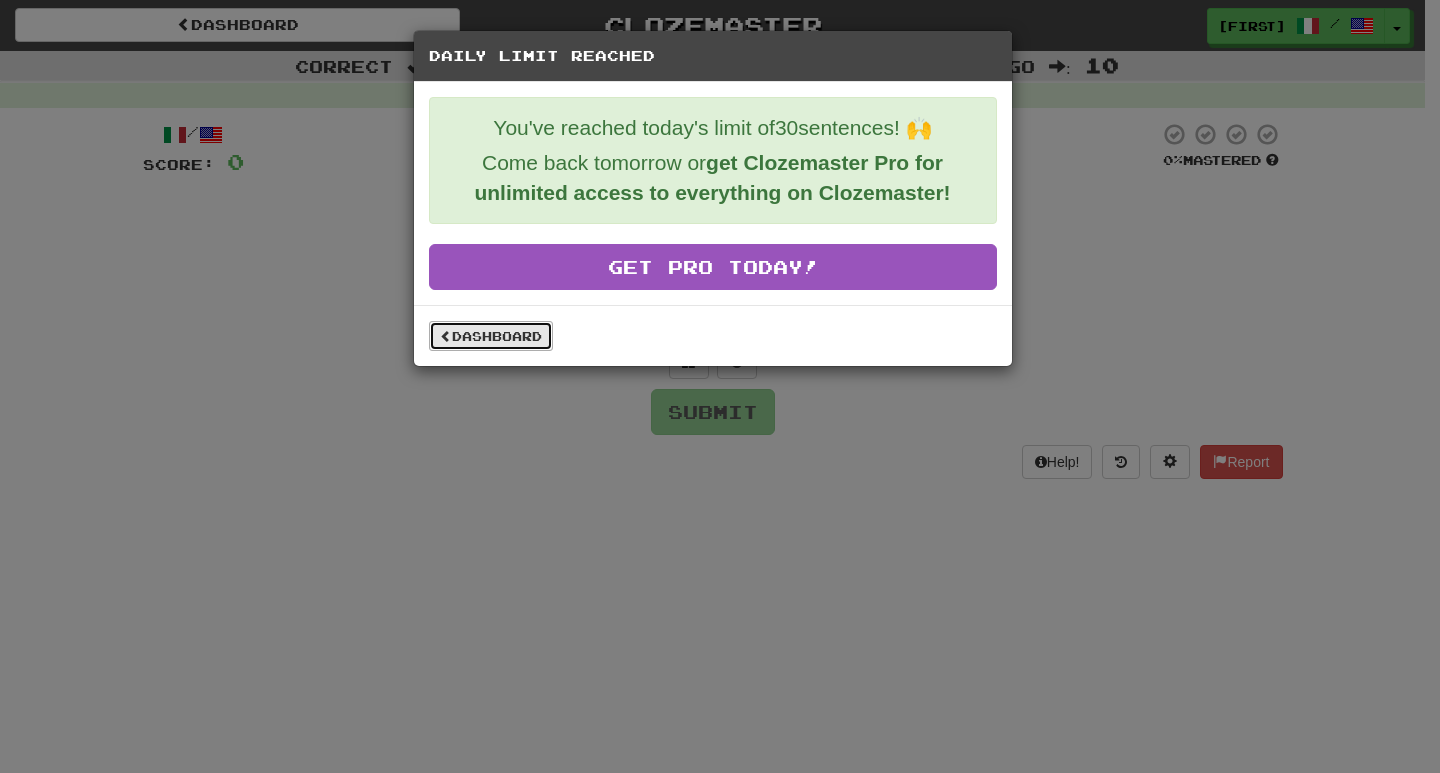 click on "Dashboard" at bounding box center [491, 336] 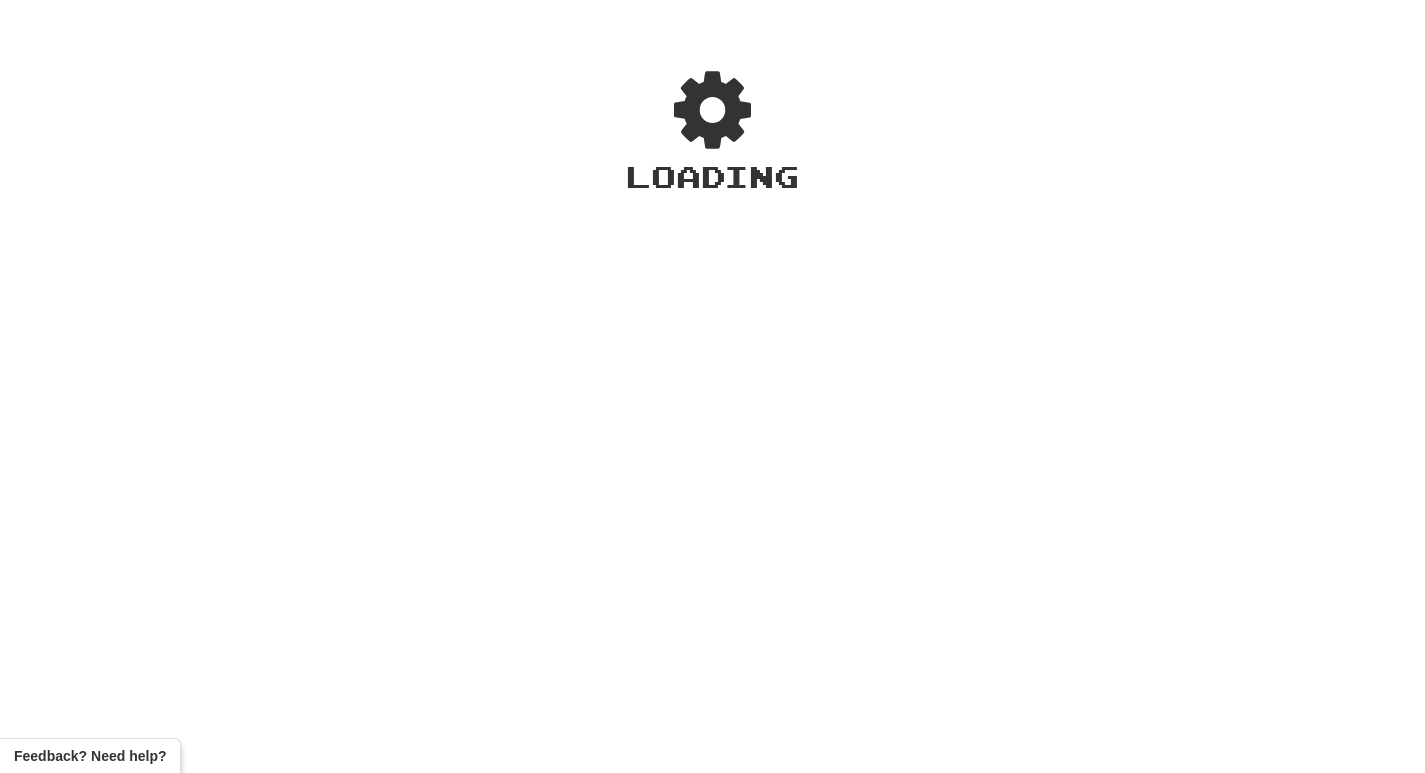scroll, scrollTop: 0, scrollLeft: 0, axis: both 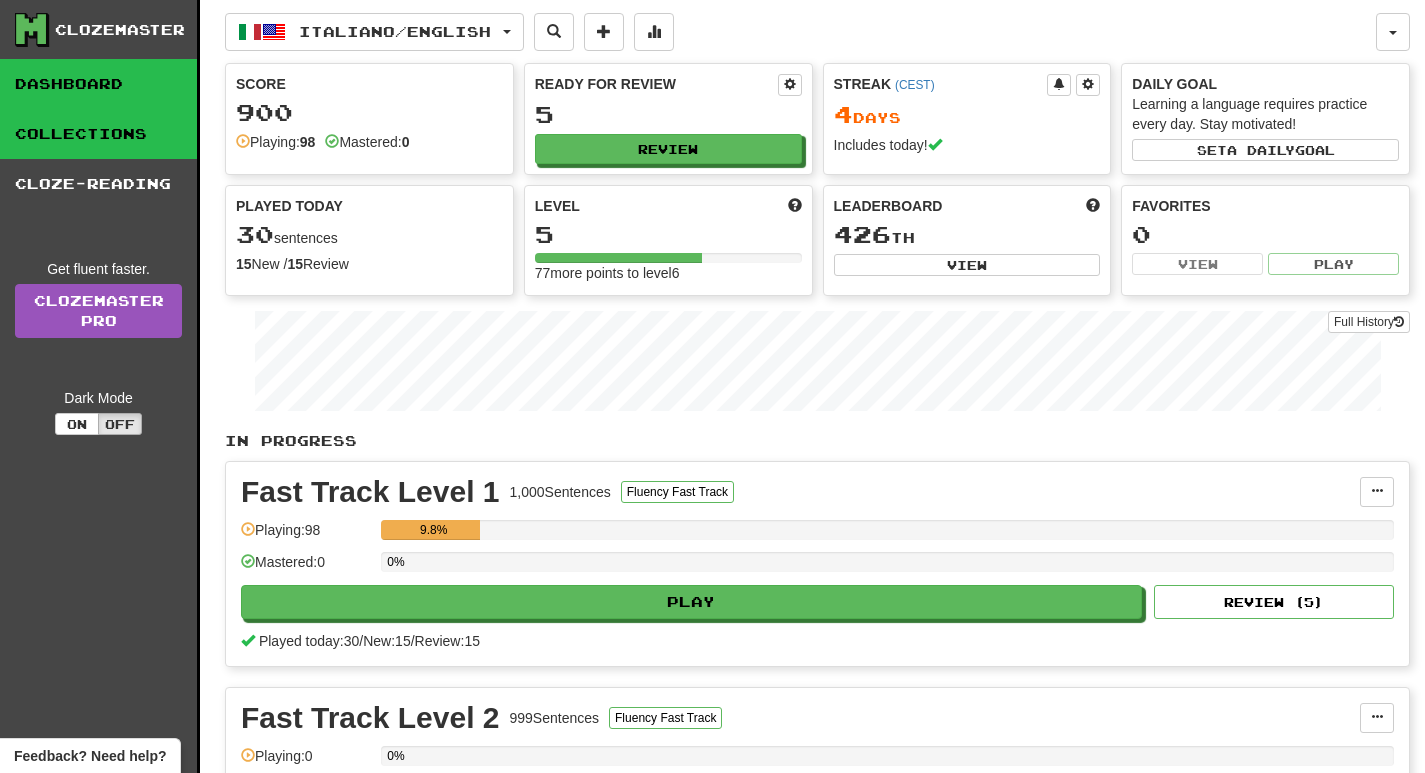 click on "Collections" at bounding box center (98, 134) 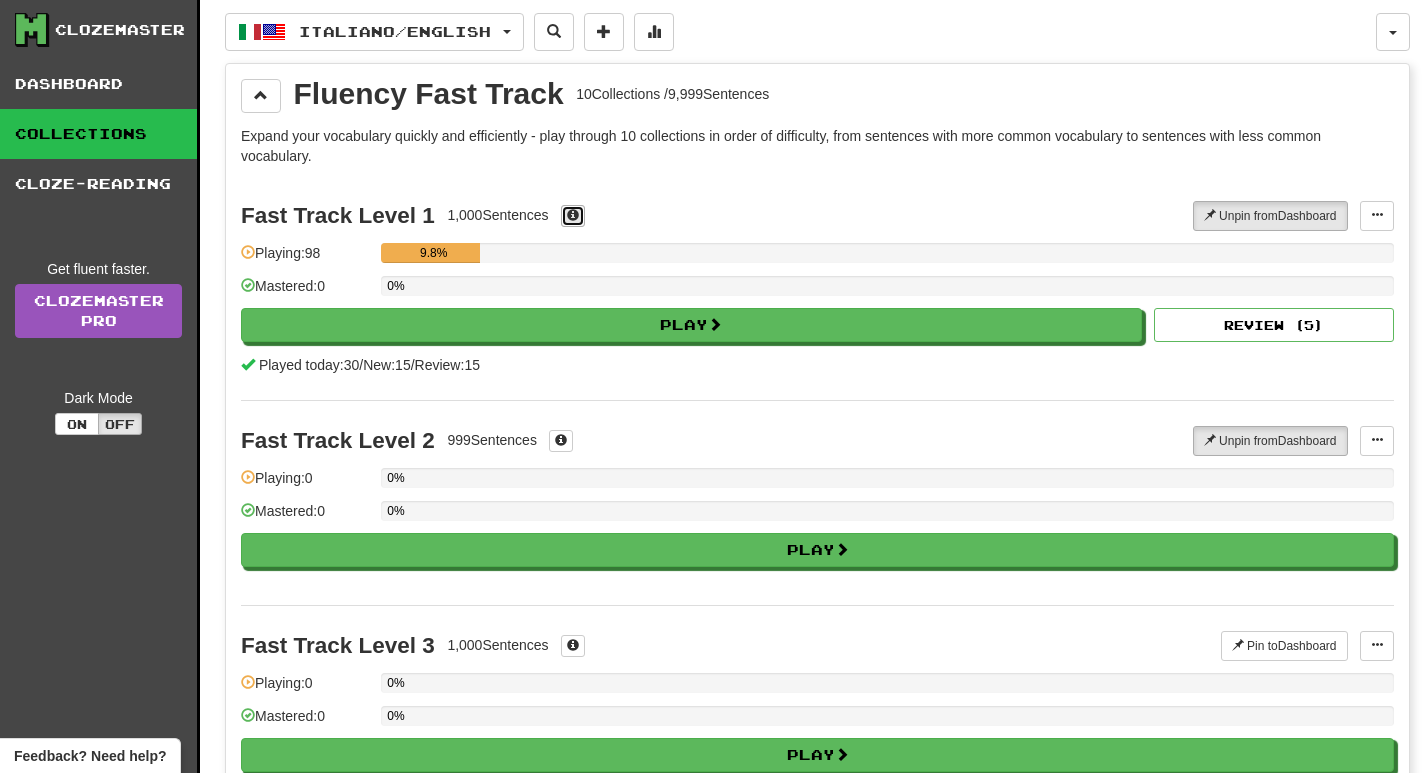 click at bounding box center [573, 215] 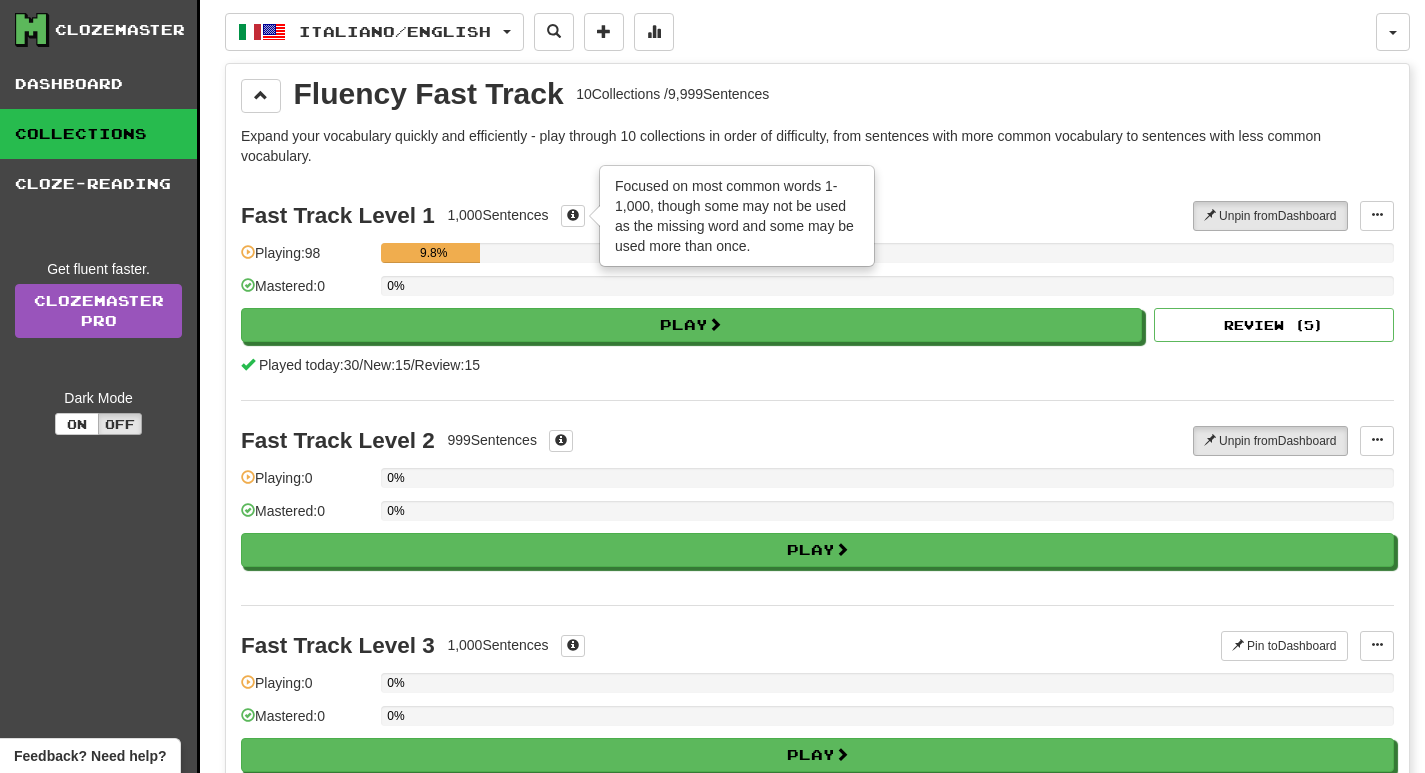 click on "Fast Track Level 1 1,000  Sentences × Focused on most common words 1-1,000, though some may not be used as the missing word and some may be used more than once.   Unpin from  Dashboard   Unpin from  Dashboard Manage Sentences  Playing:  98 9.8%  Mastered:  0 0% Play  Review ( 5 )   Played today:  30  /  New:  15  /  Review:  15" at bounding box center [817, 288] 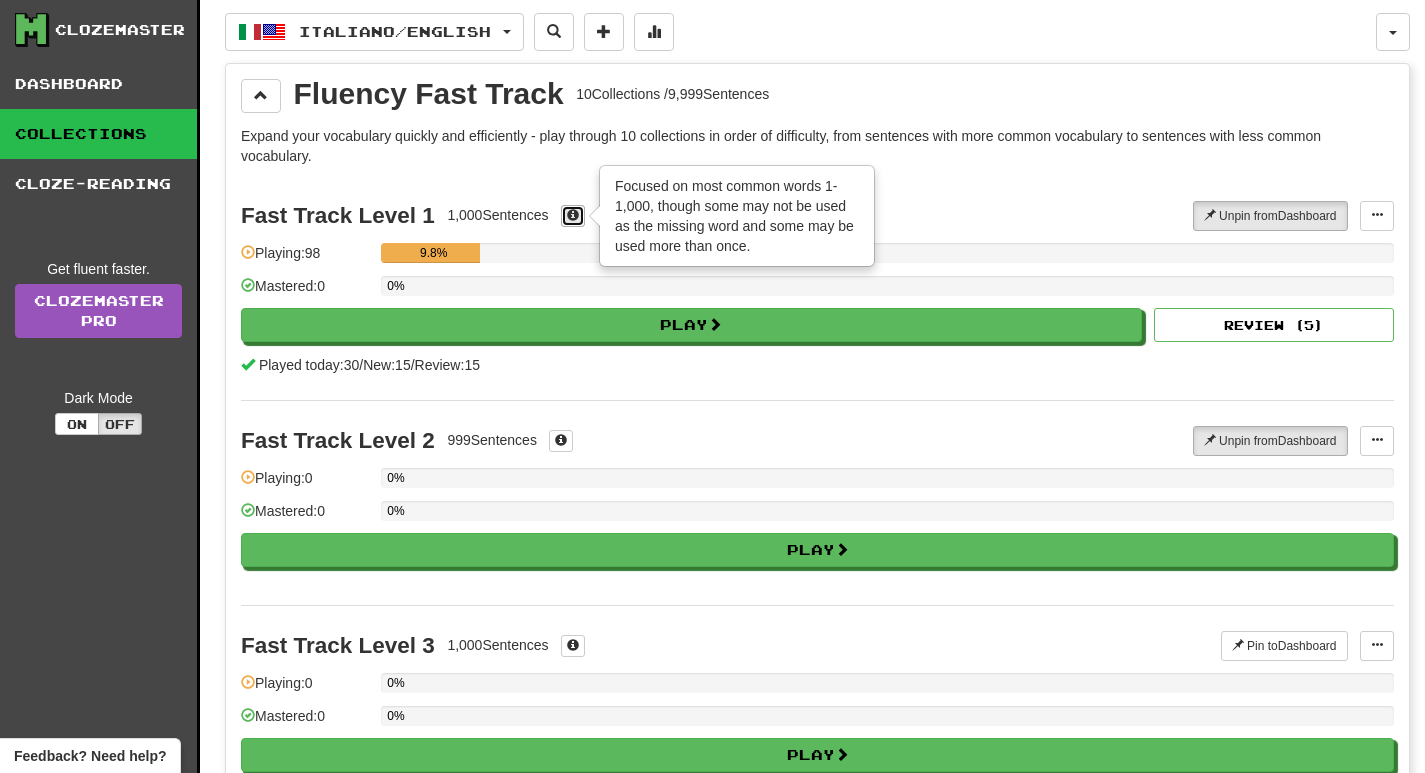 click at bounding box center [573, 215] 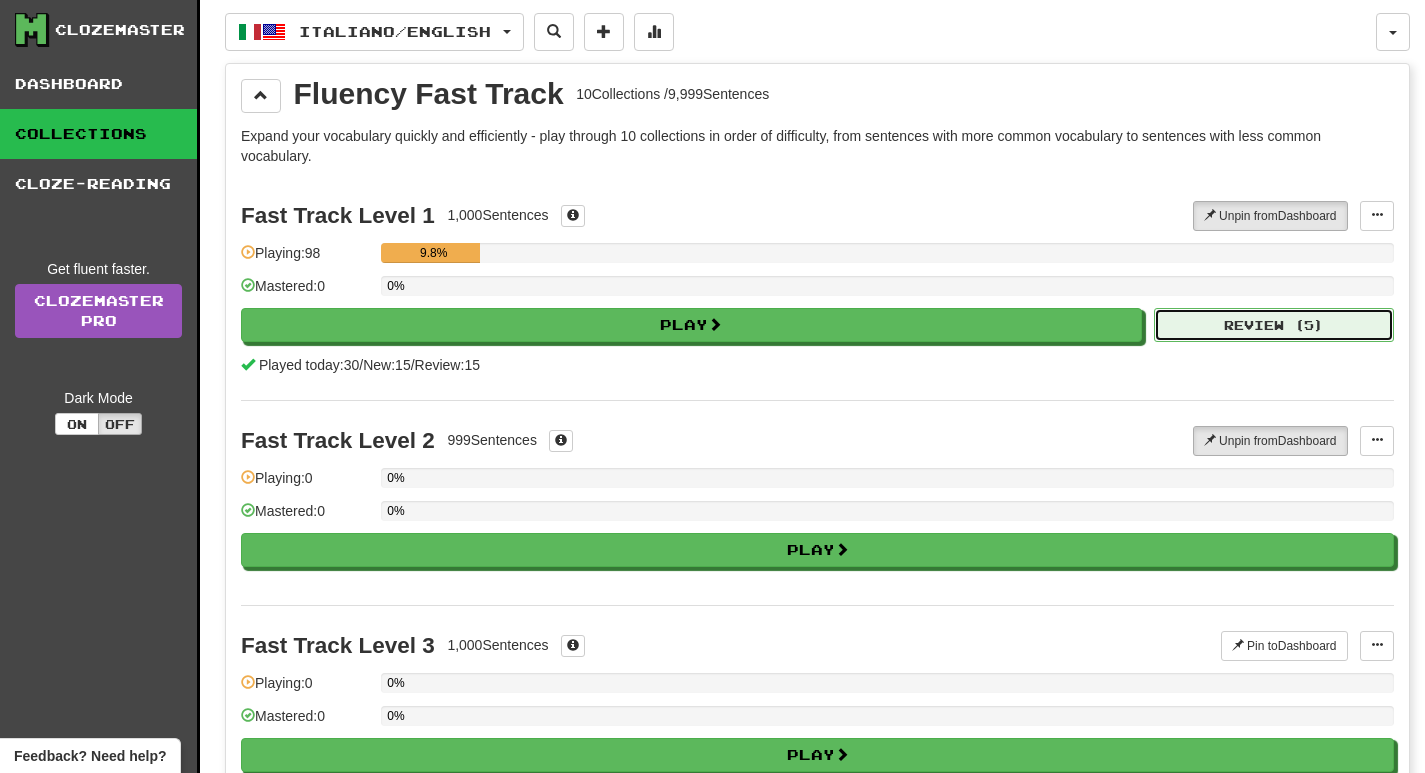 click on "Review ( 5 )" at bounding box center (1274, 325) 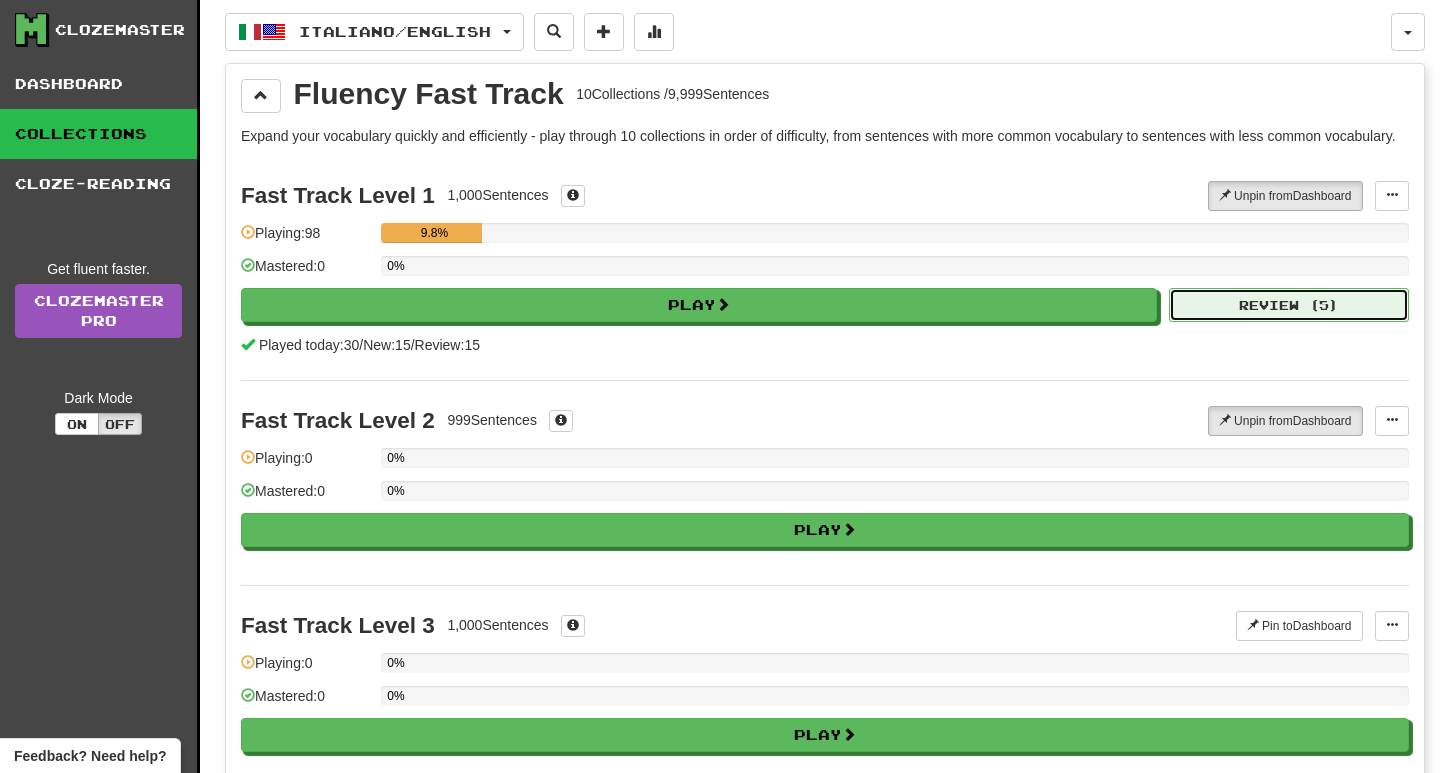 select on "**" 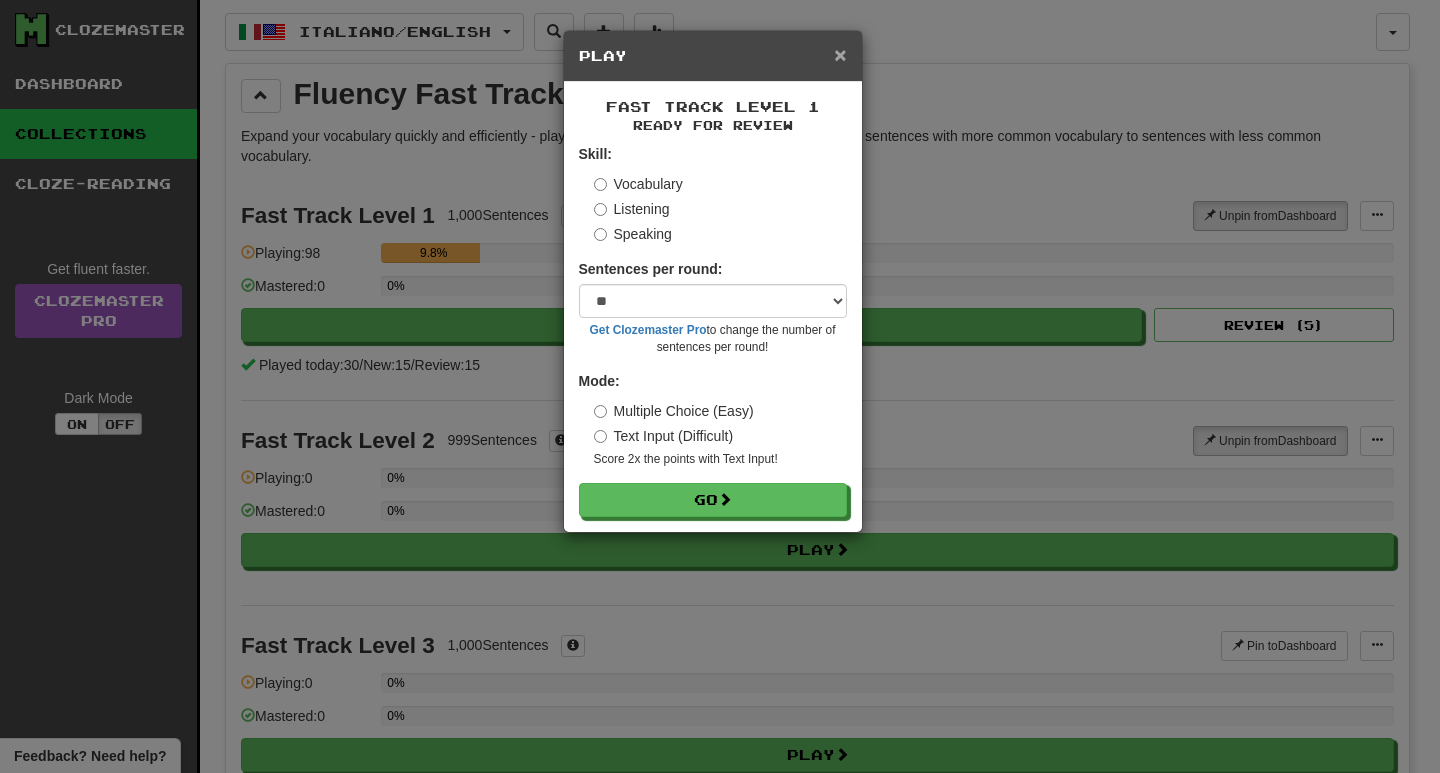 click on "×" at bounding box center (840, 54) 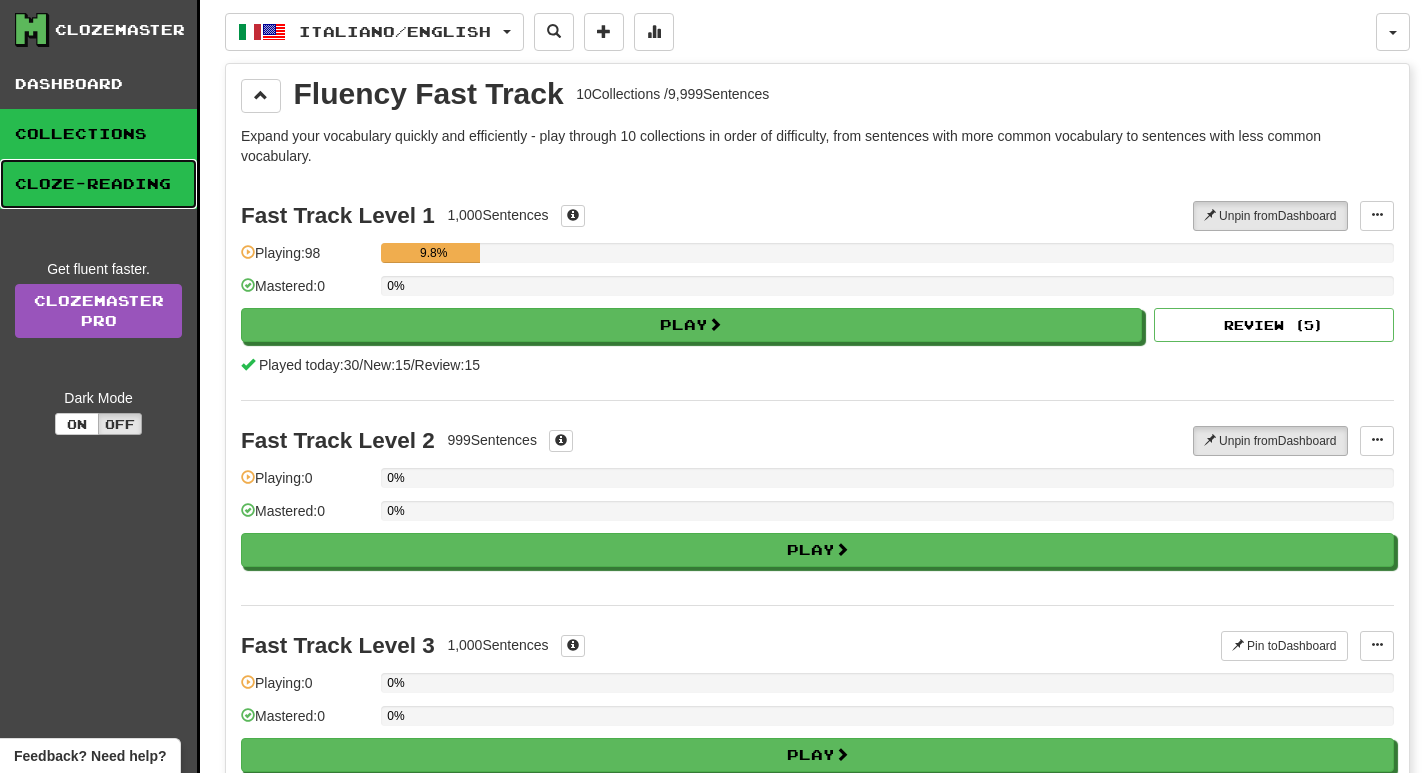 click on "Cloze-Reading" at bounding box center [98, 184] 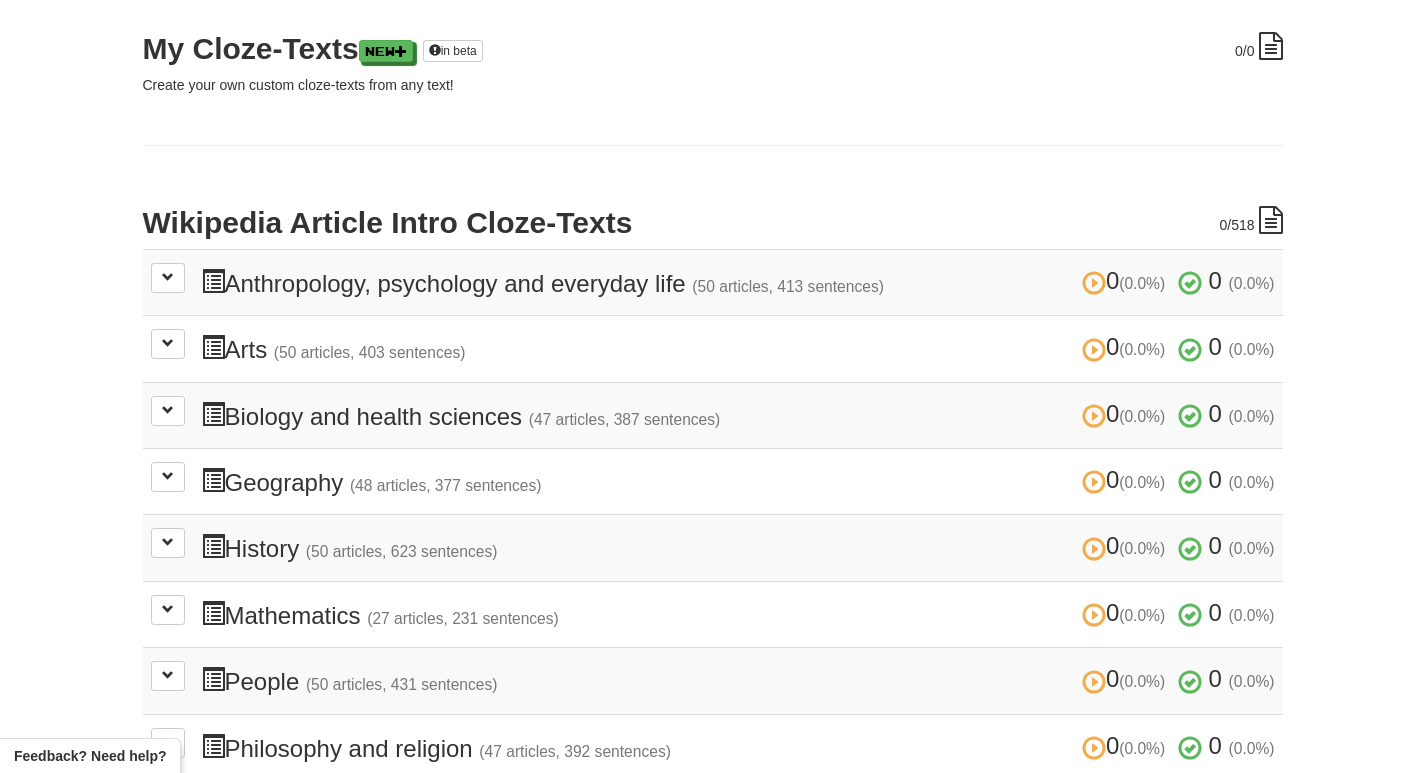 scroll, scrollTop: 300, scrollLeft: 0, axis: vertical 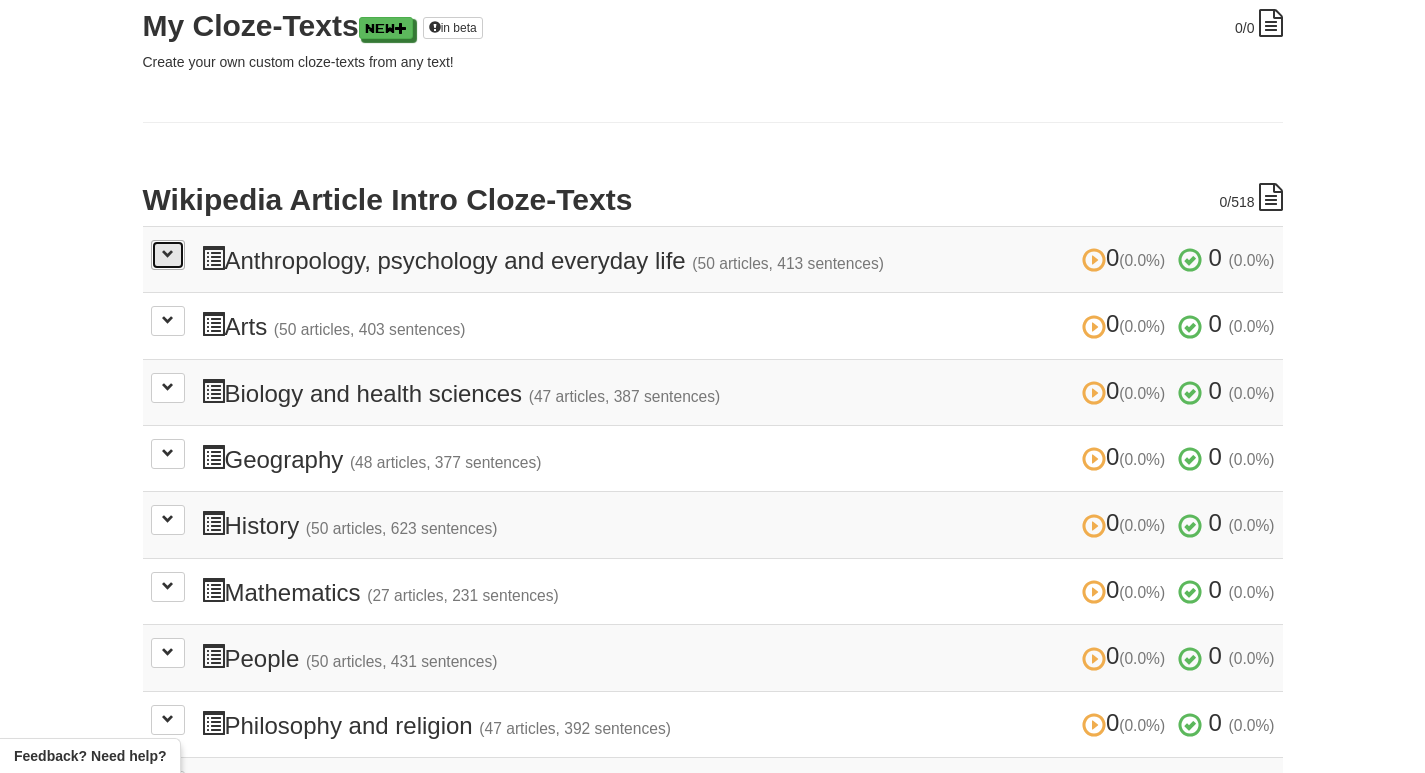 click at bounding box center (168, 254) 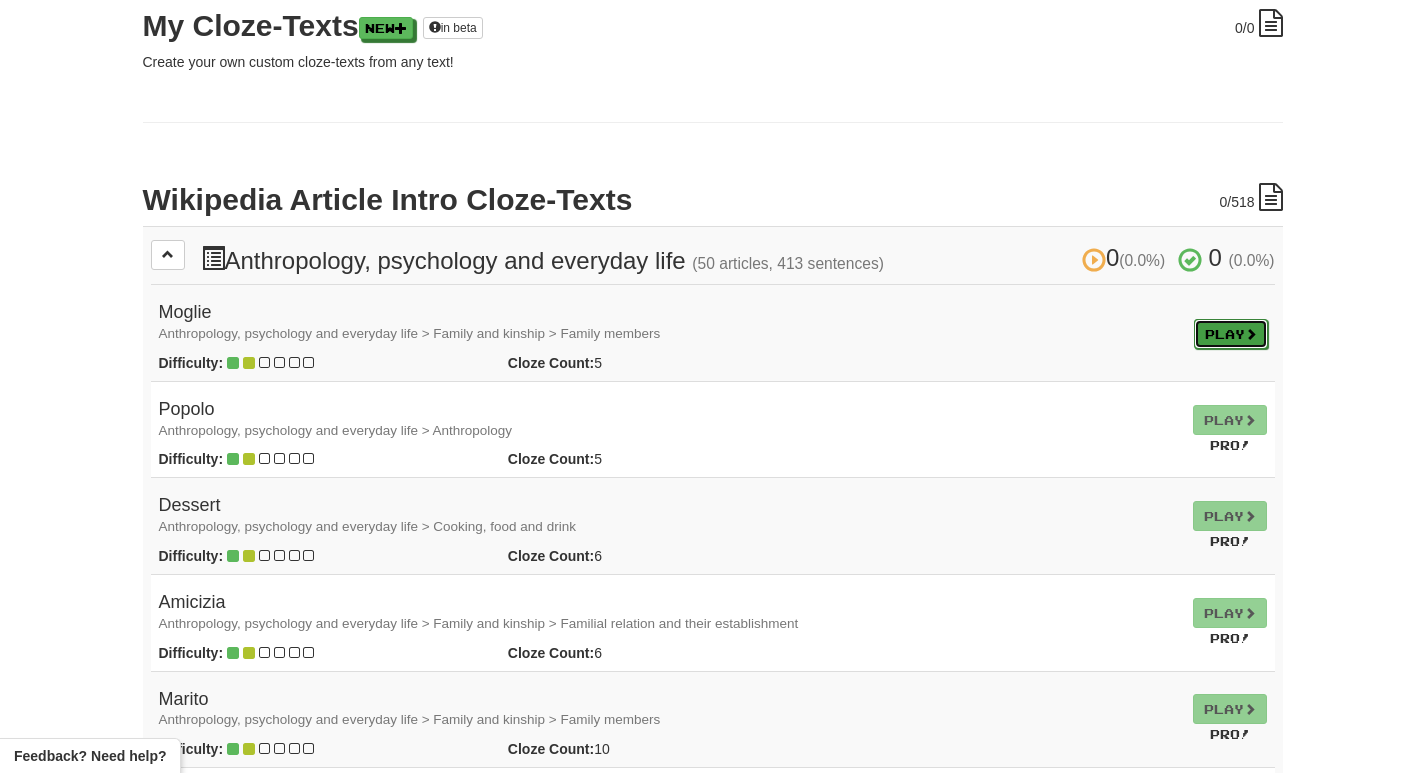 click on "Play" at bounding box center [1231, 334] 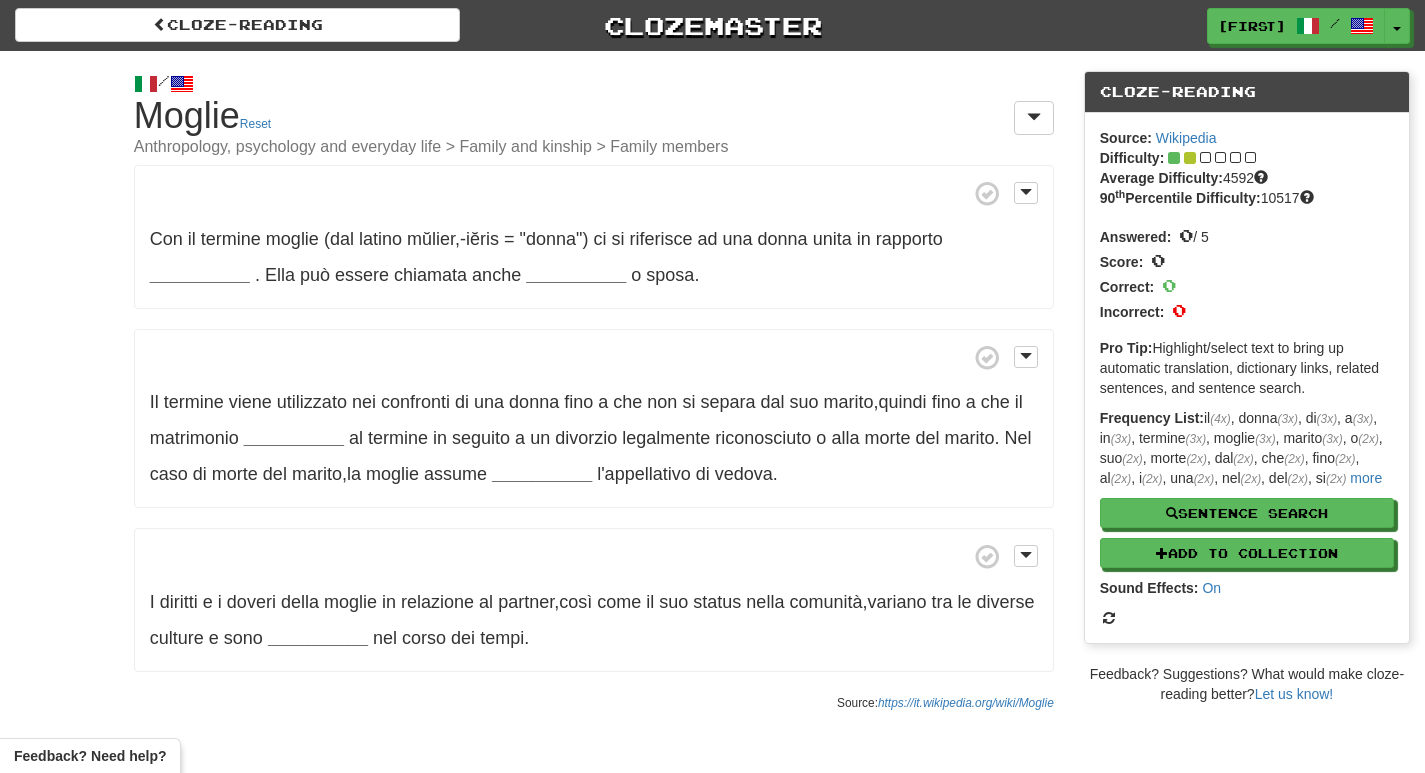 scroll, scrollTop: 0, scrollLeft: 0, axis: both 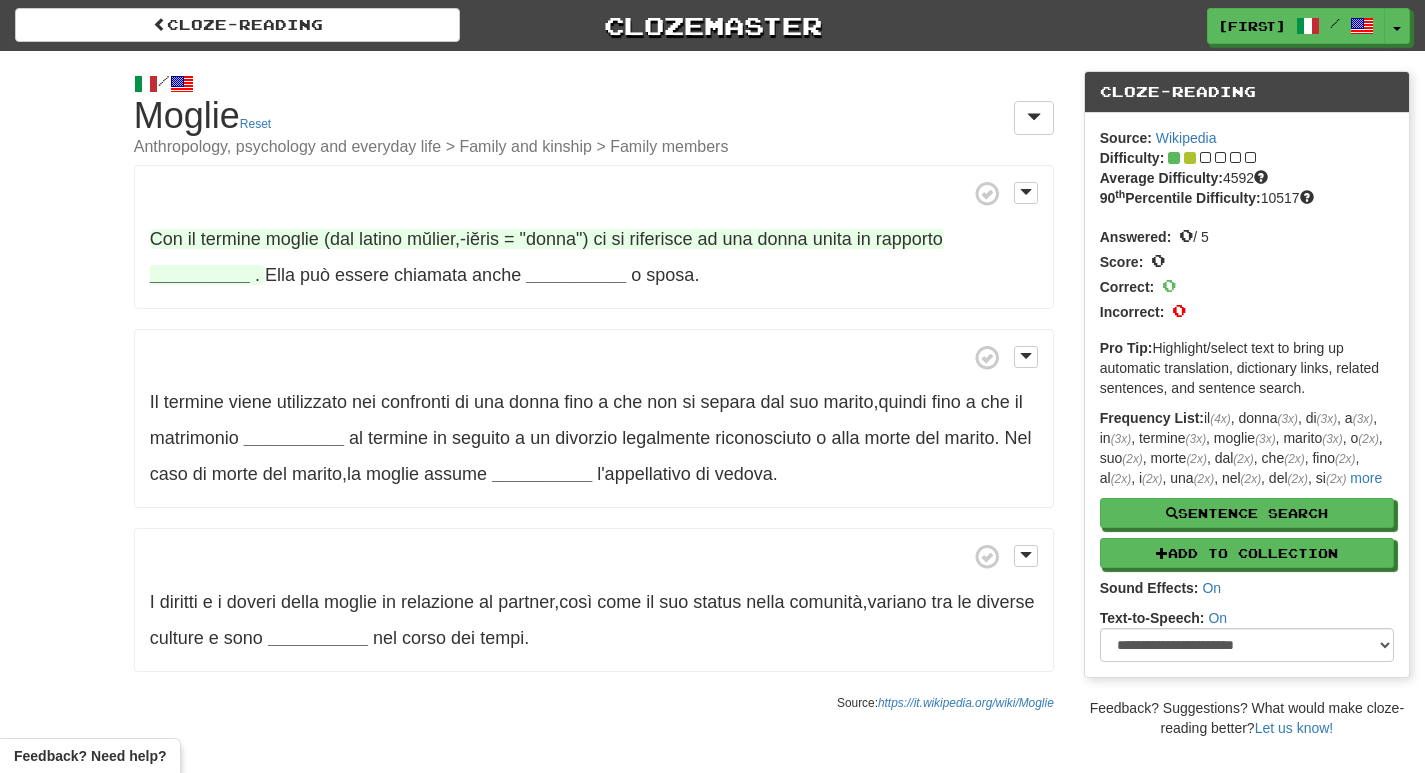 click on "__________" at bounding box center [200, 275] 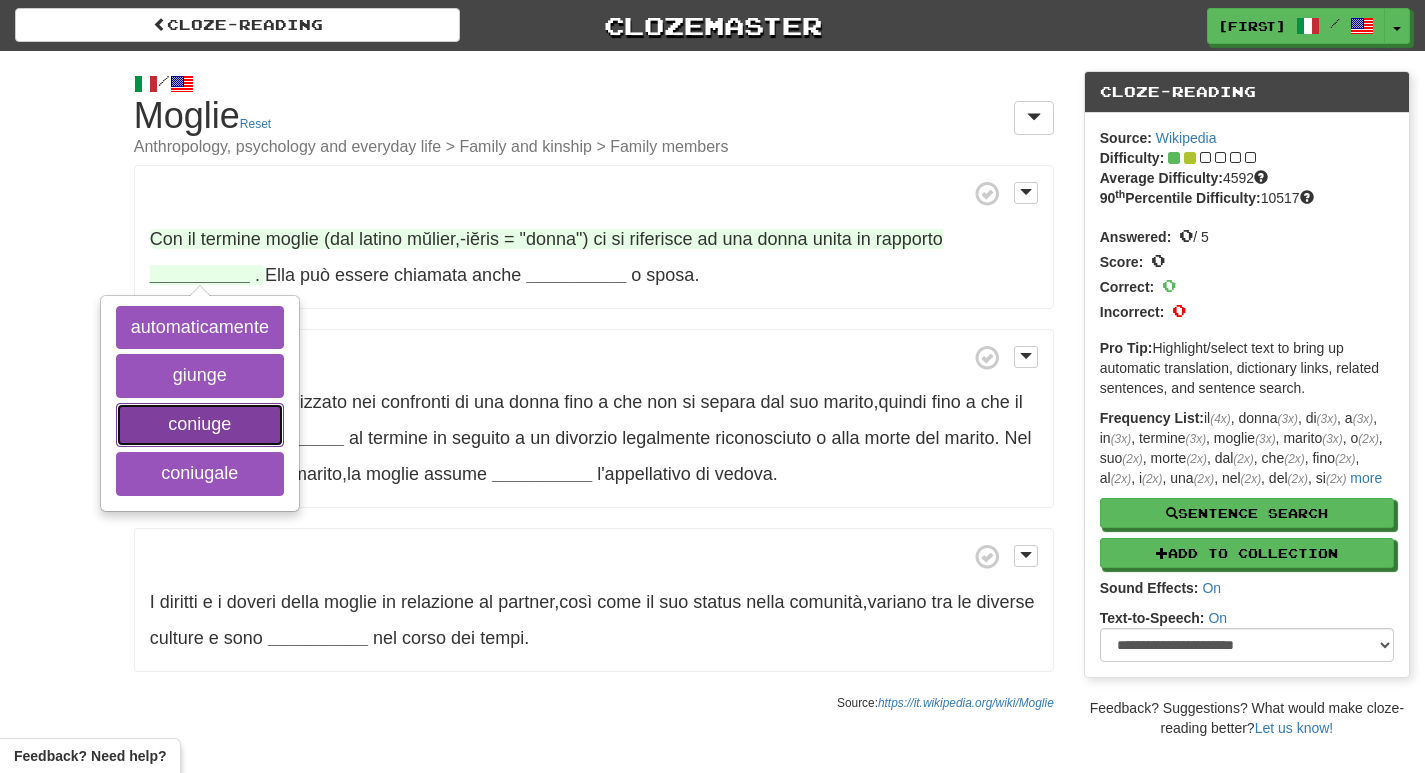 click on "coniuge" at bounding box center [200, 425] 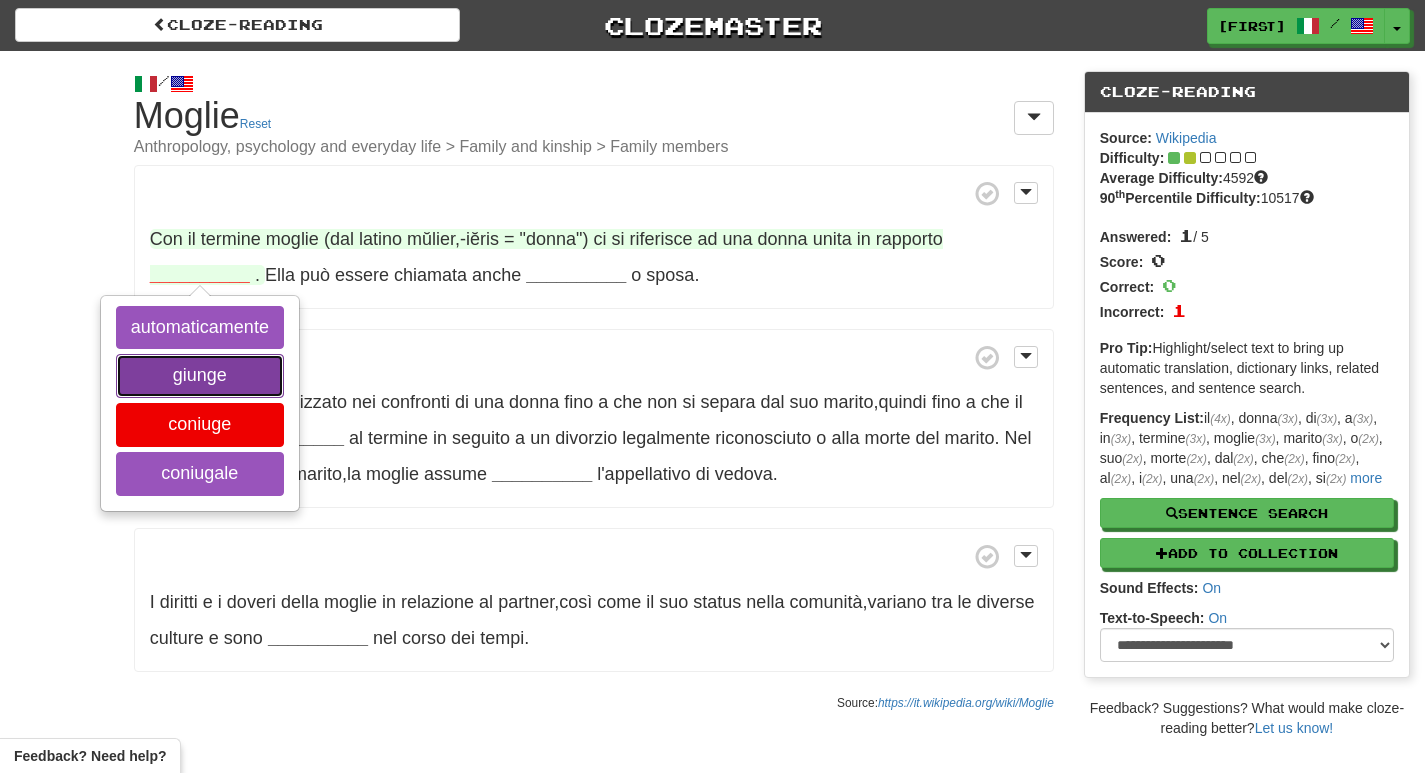 click on "giunge" at bounding box center [200, 376] 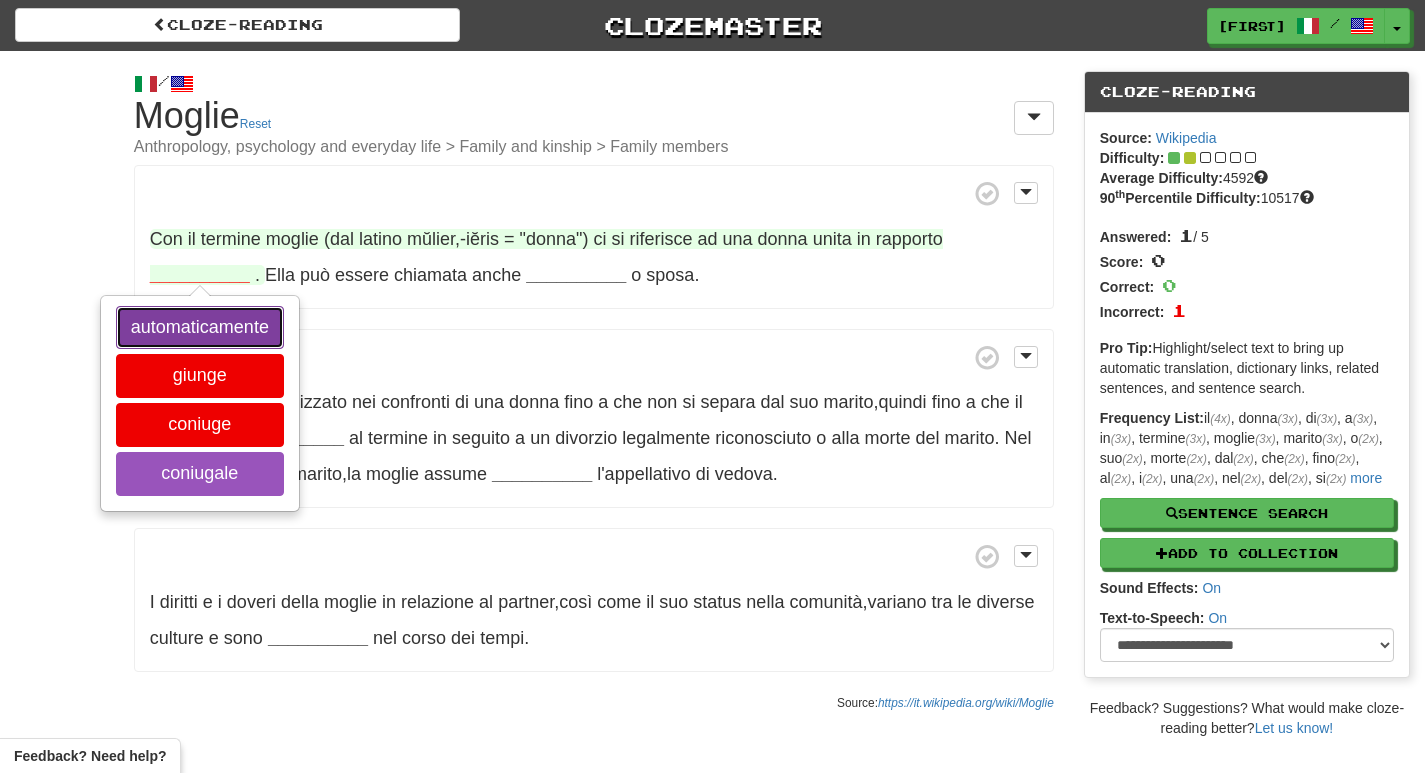 click on "automaticamente" at bounding box center [200, 328] 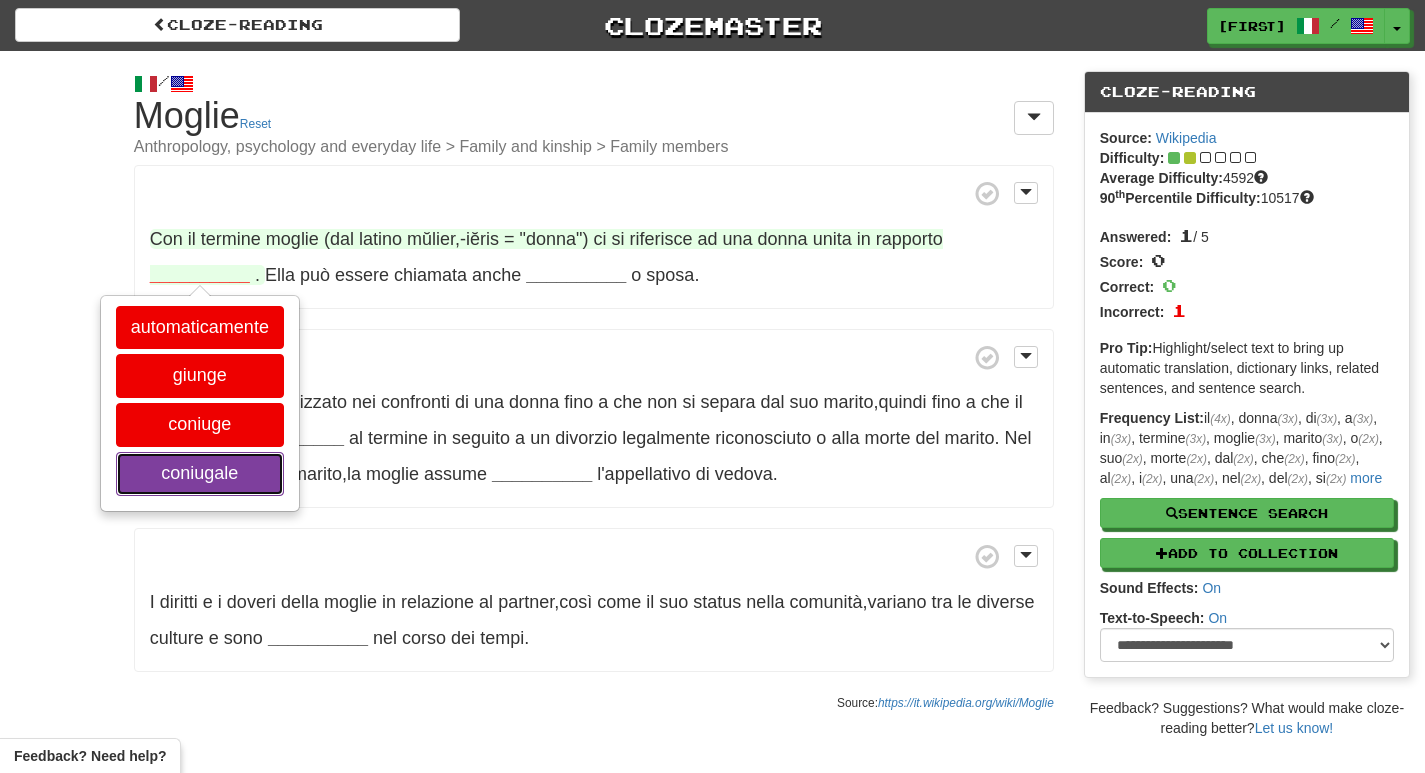 click on "coniugale" at bounding box center (200, 474) 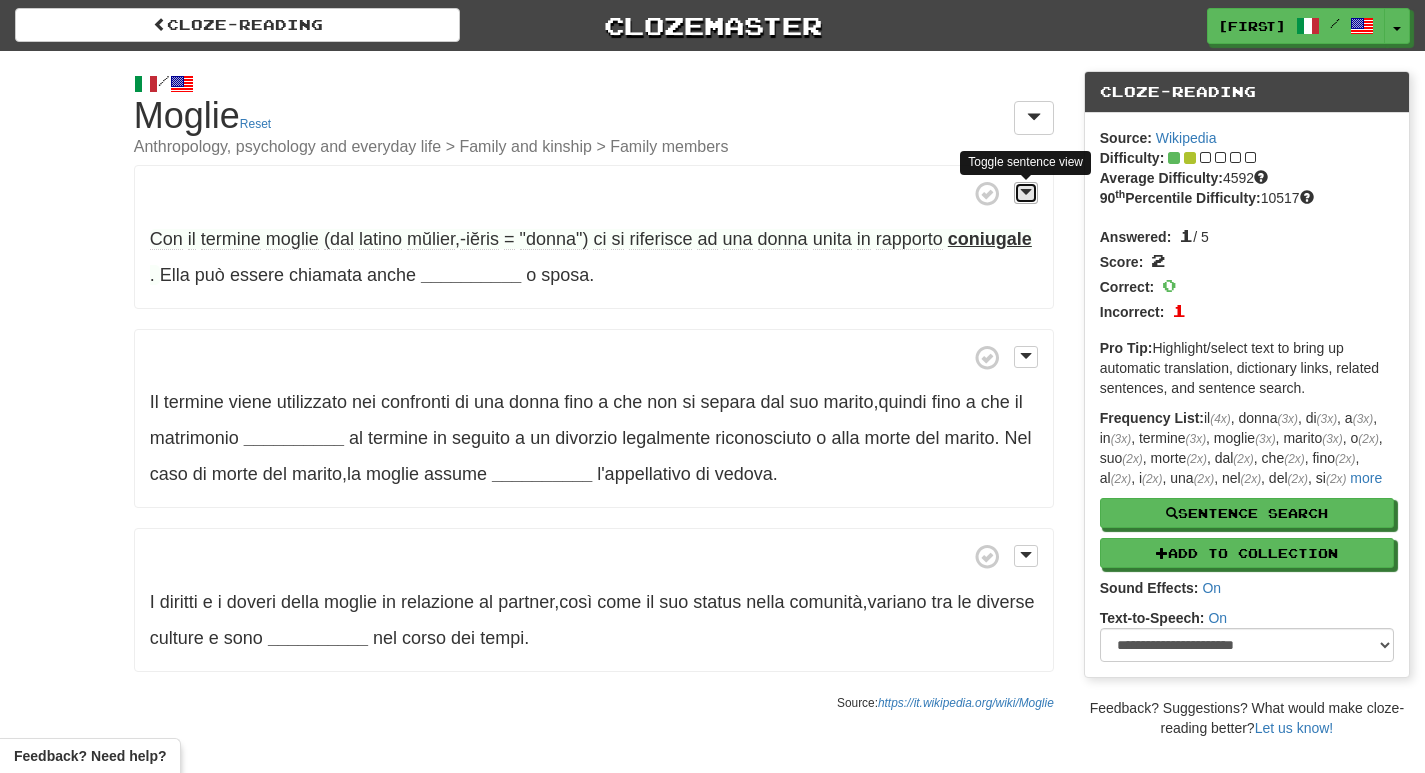 click at bounding box center [1026, 192] 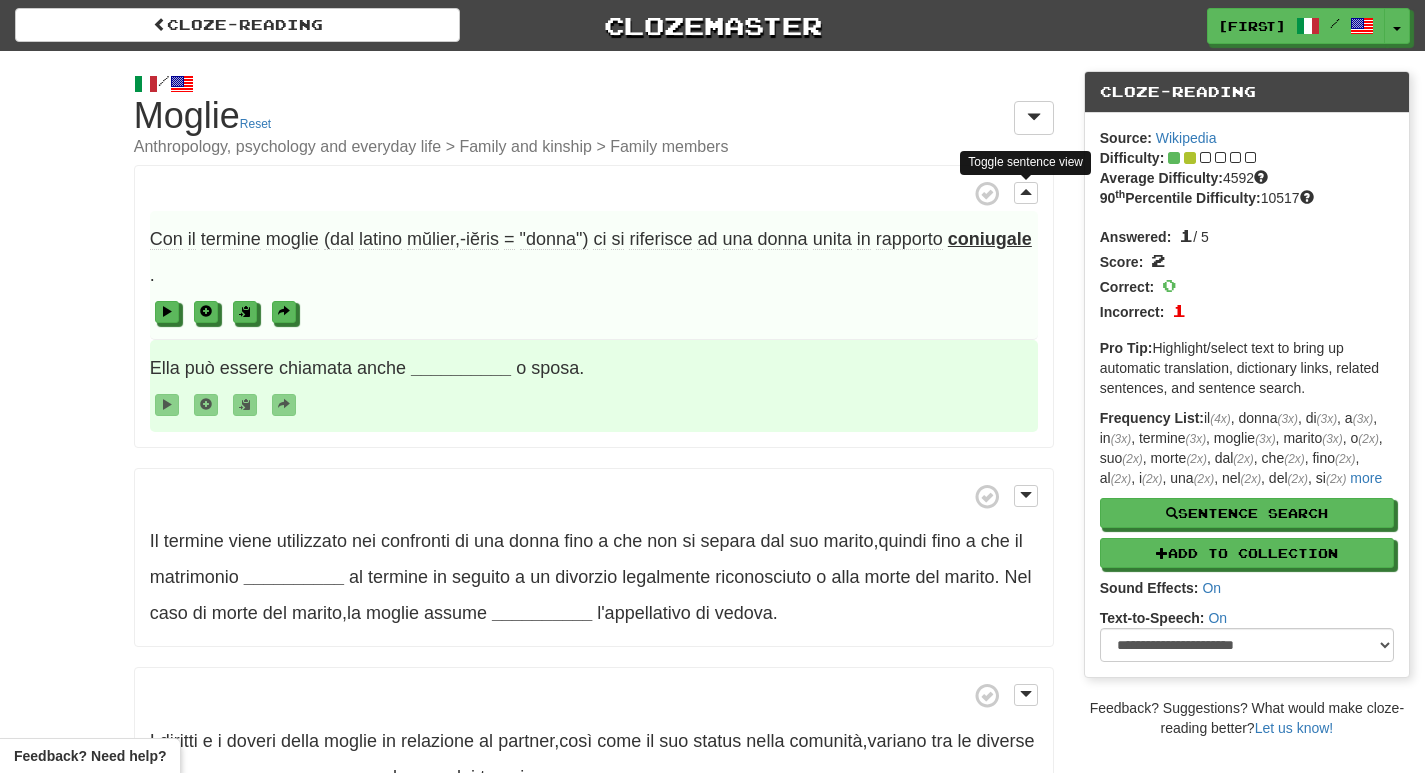 click on "__________" at bounding box center (461, 368) 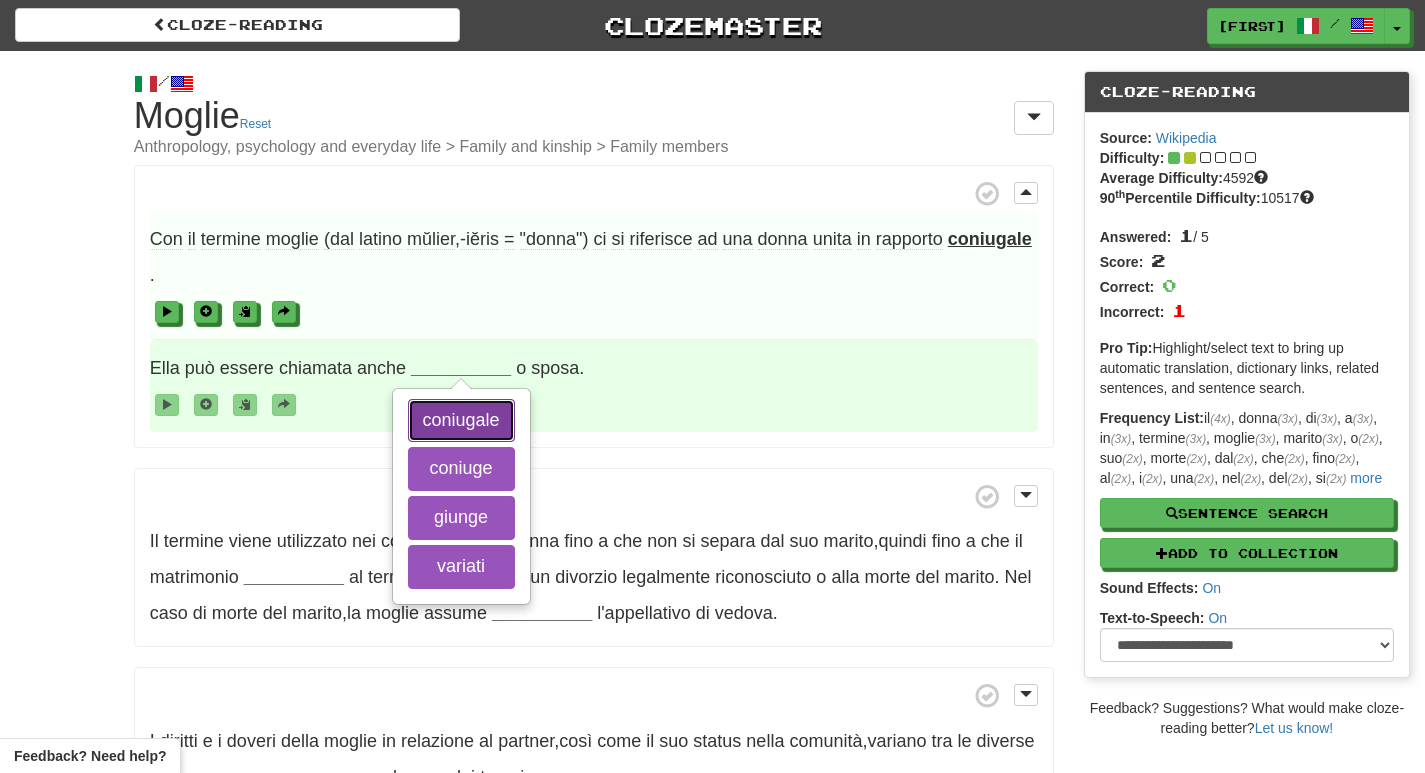 click on "coniugale" at bounding box center (461, 421) 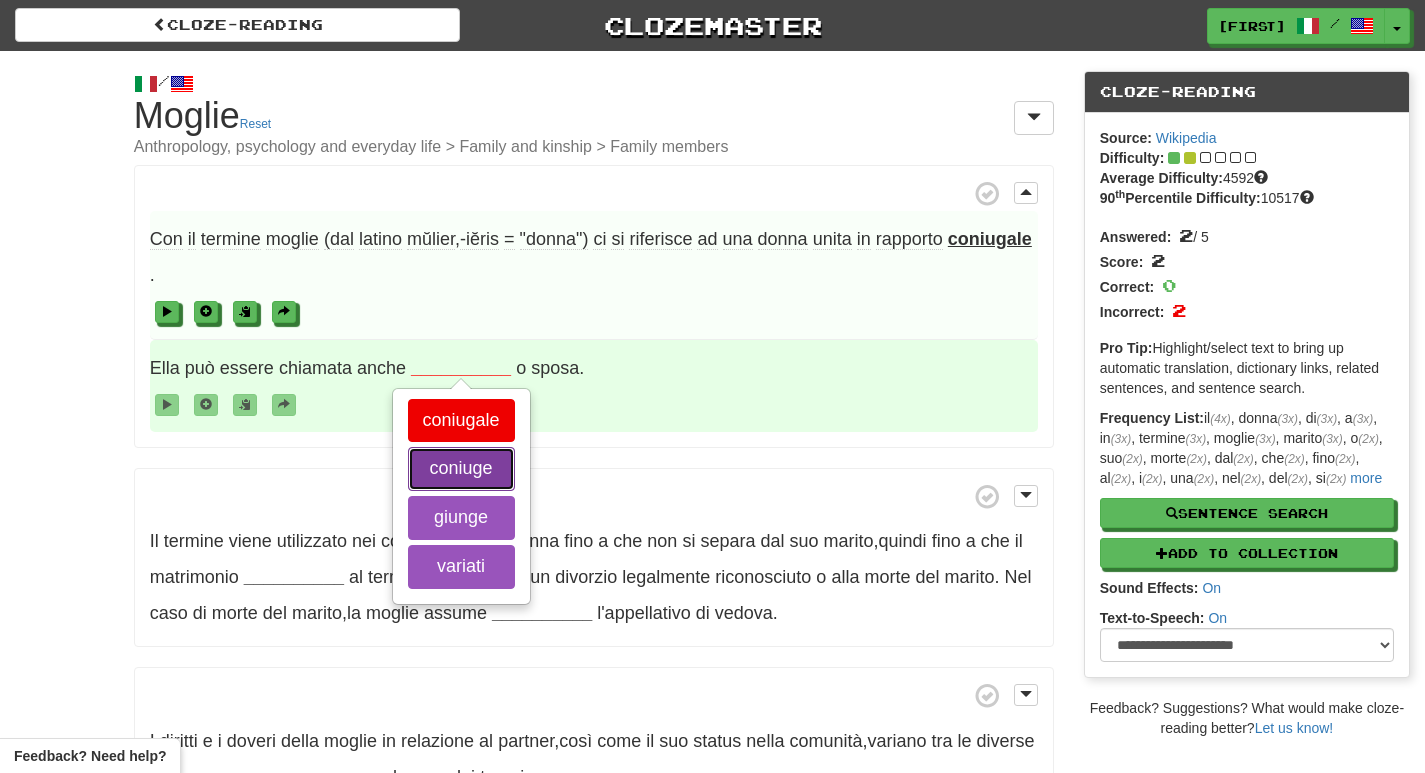 click on "coniuge" at bounding box center (461, 469) 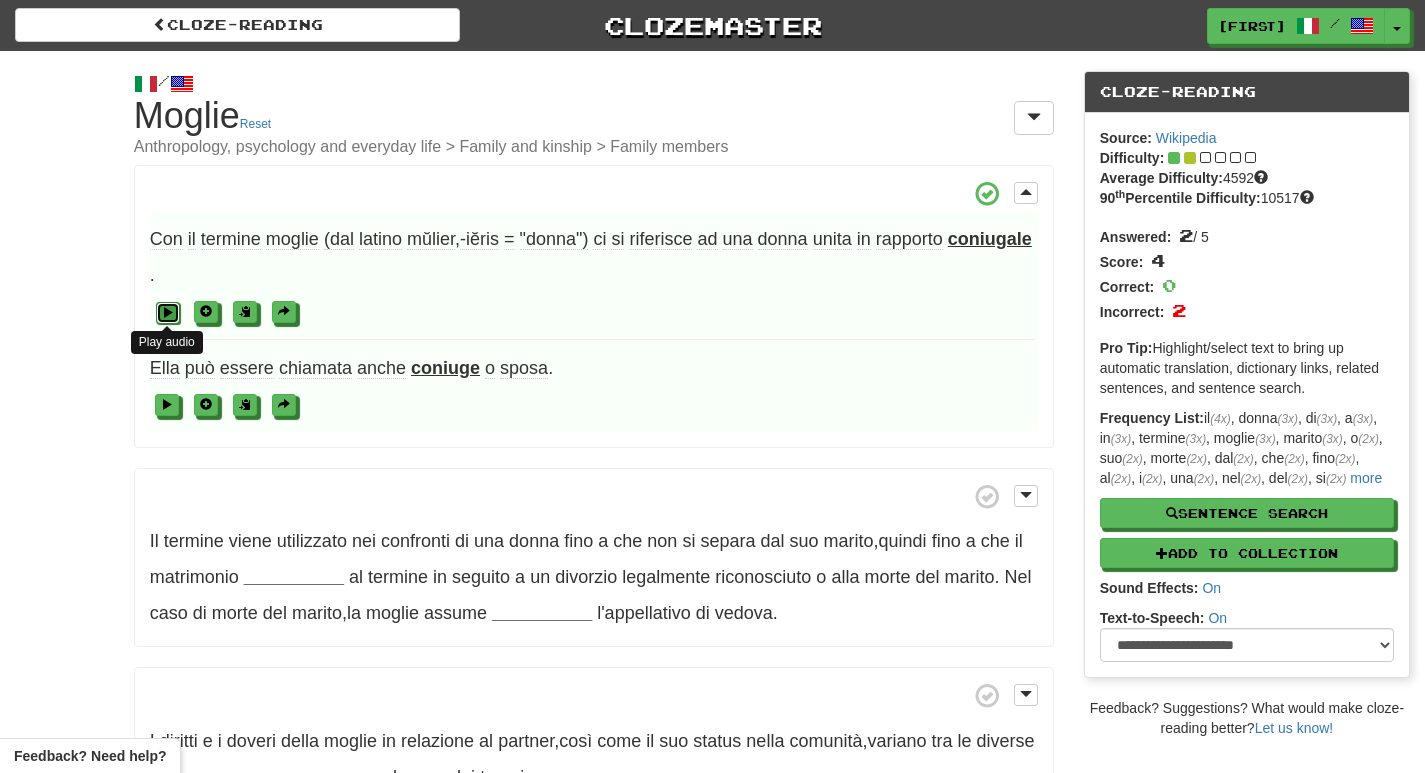 click at bounding box center (168, 312) 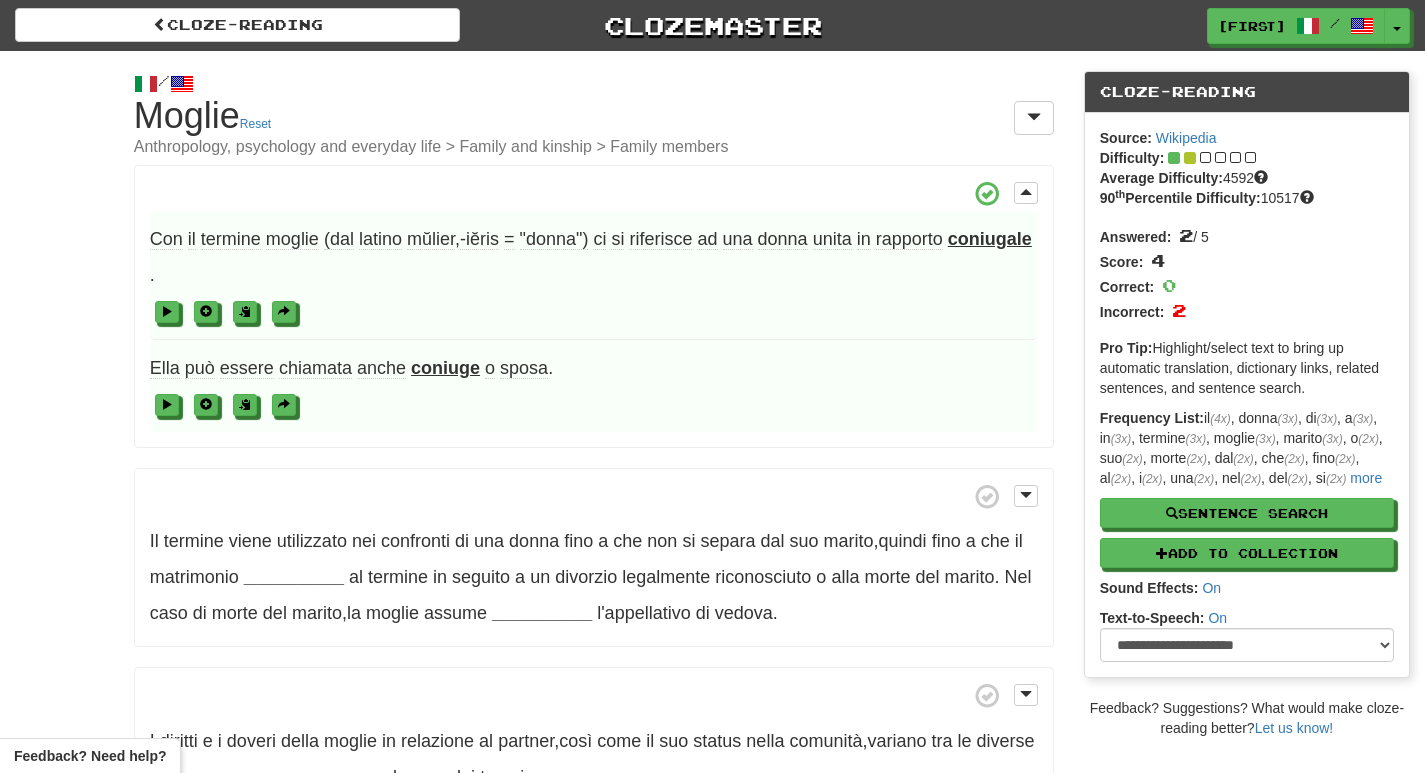 click on "(dal" at bounding box center (339, 239) 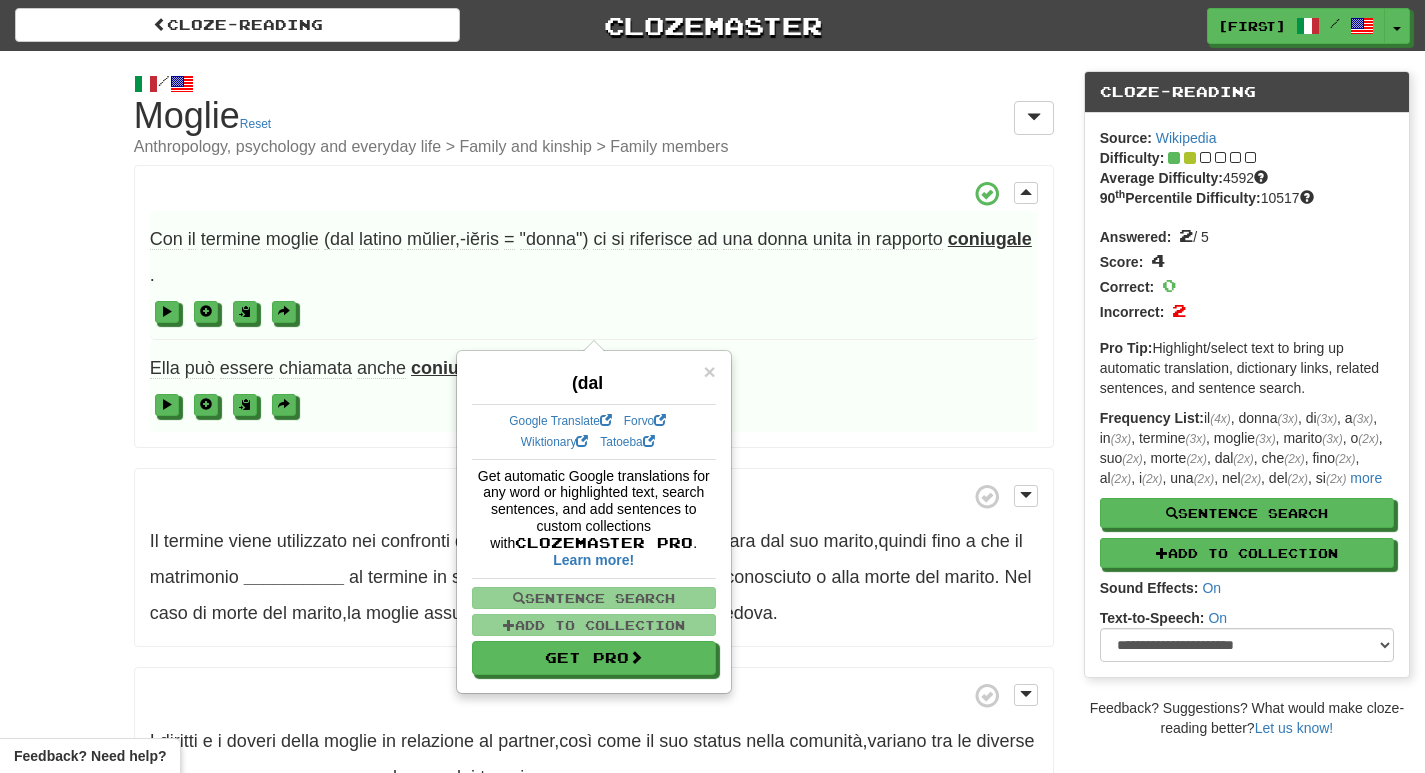 click at bounding box center [594, 311] 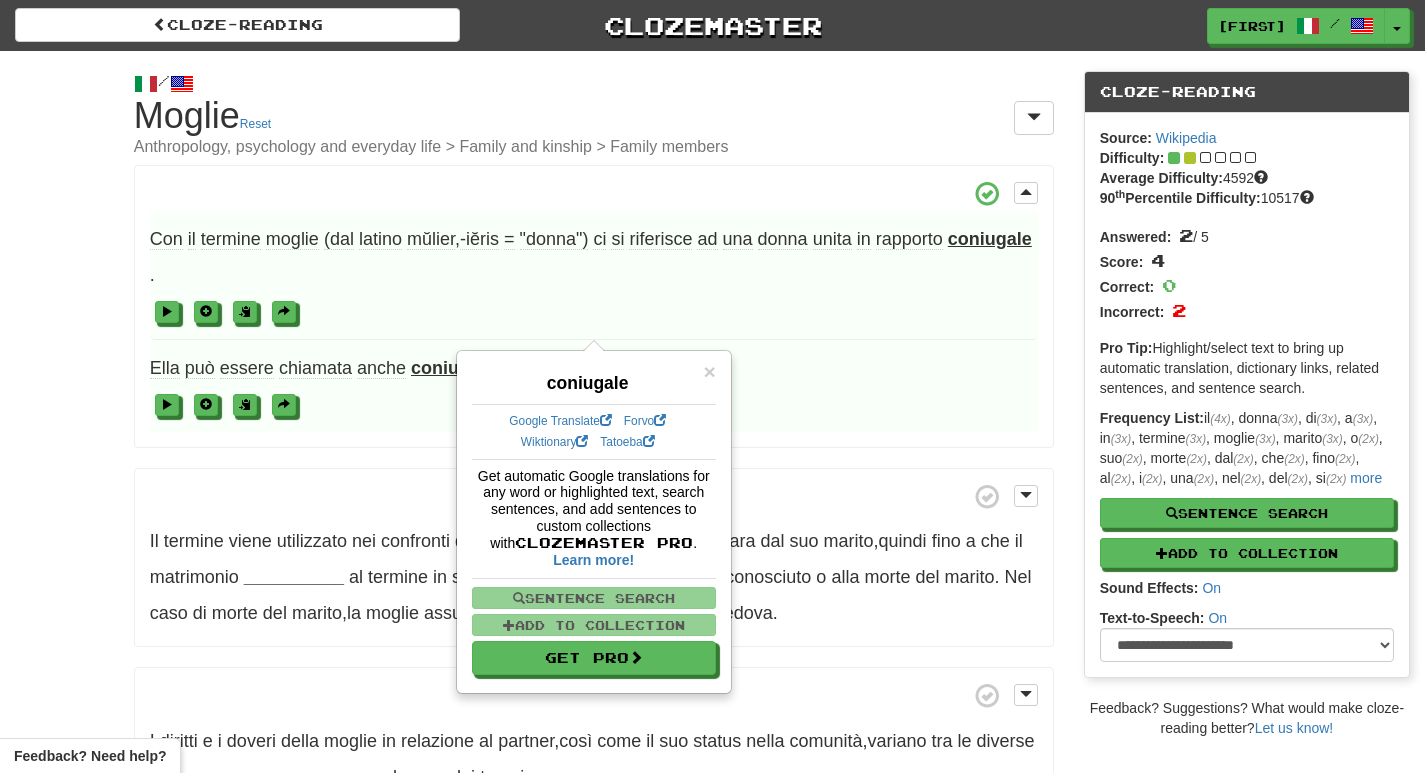 click on "coniugale" at bounding box center (990, 239) 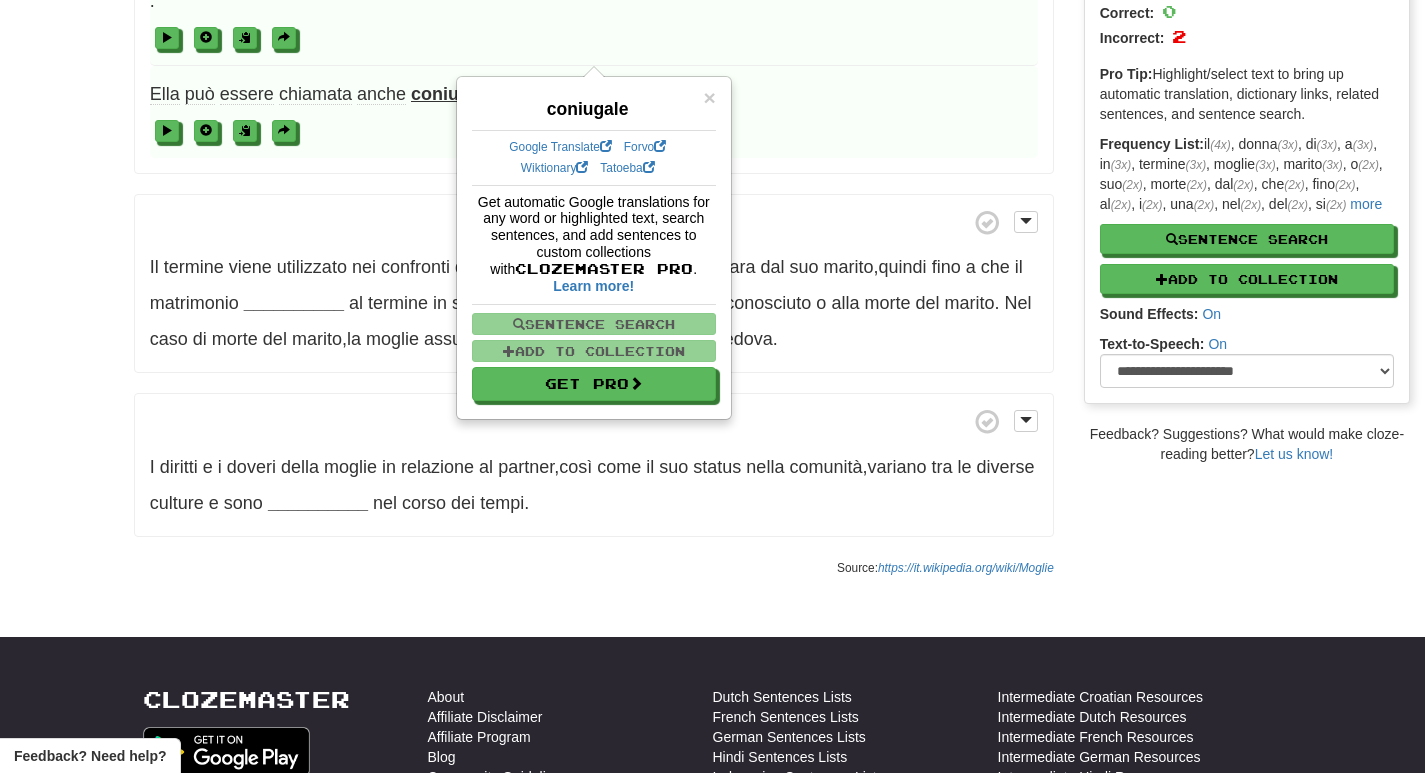 scroll, scrollTop: 300, scrollLeft: 0, axis: vertical 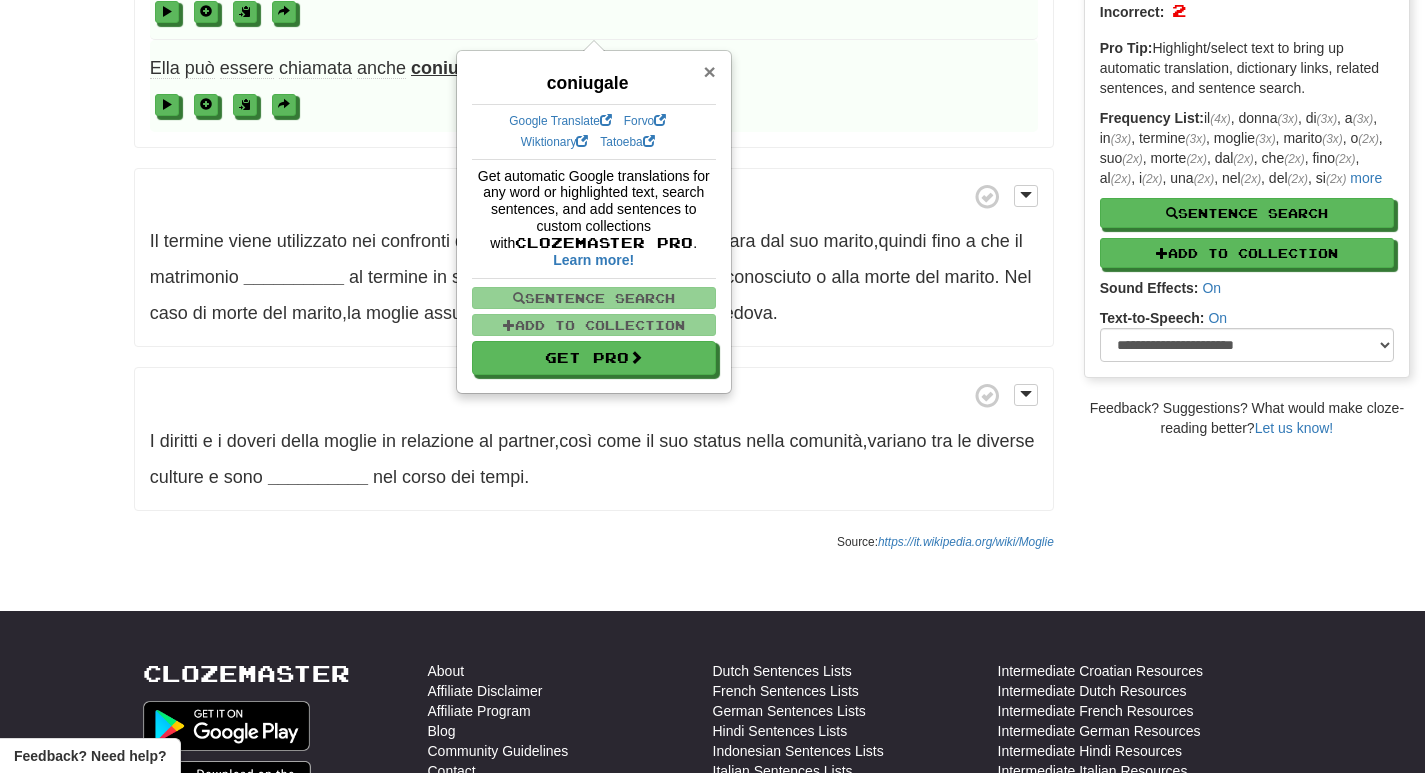 click on "×" at bounding box center (709, 71) 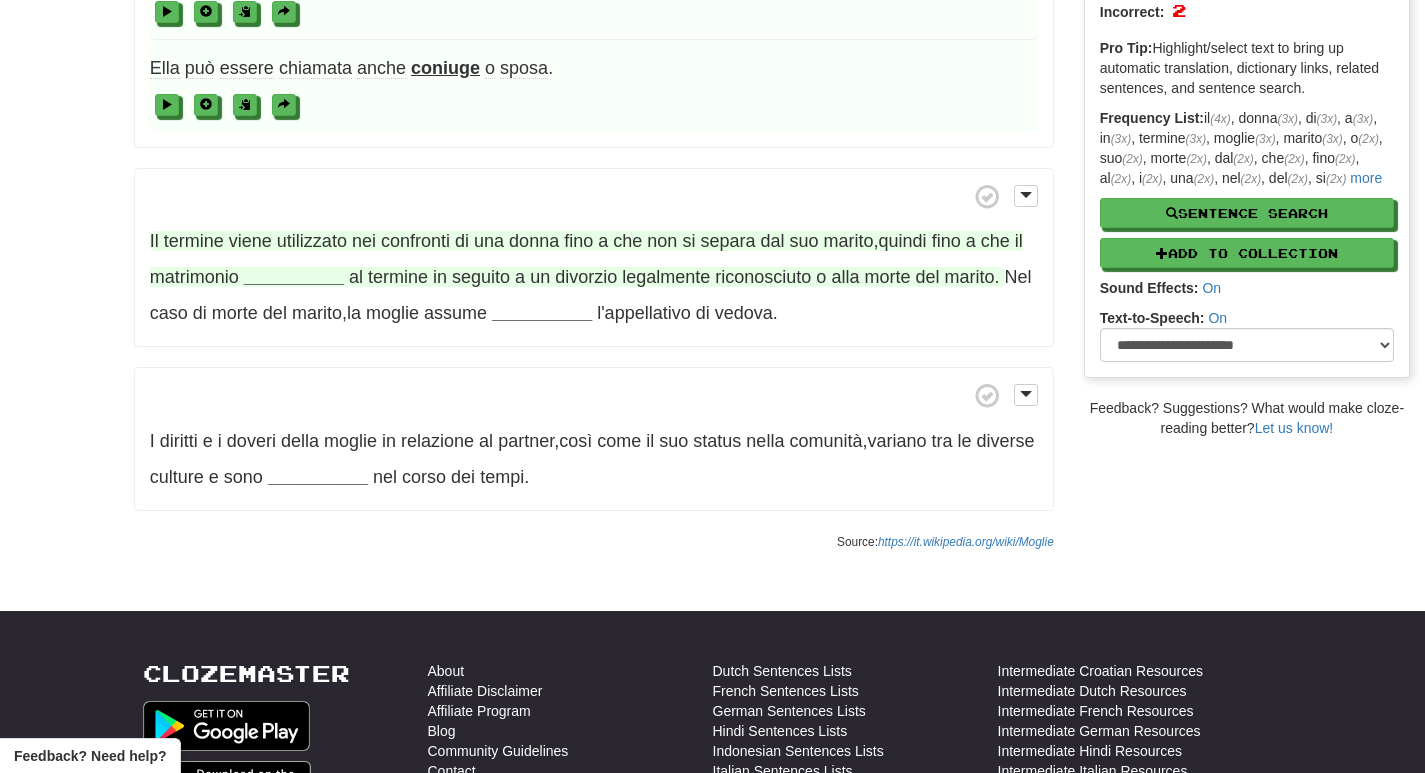 click on "__________" at bounding box center (294, 277) 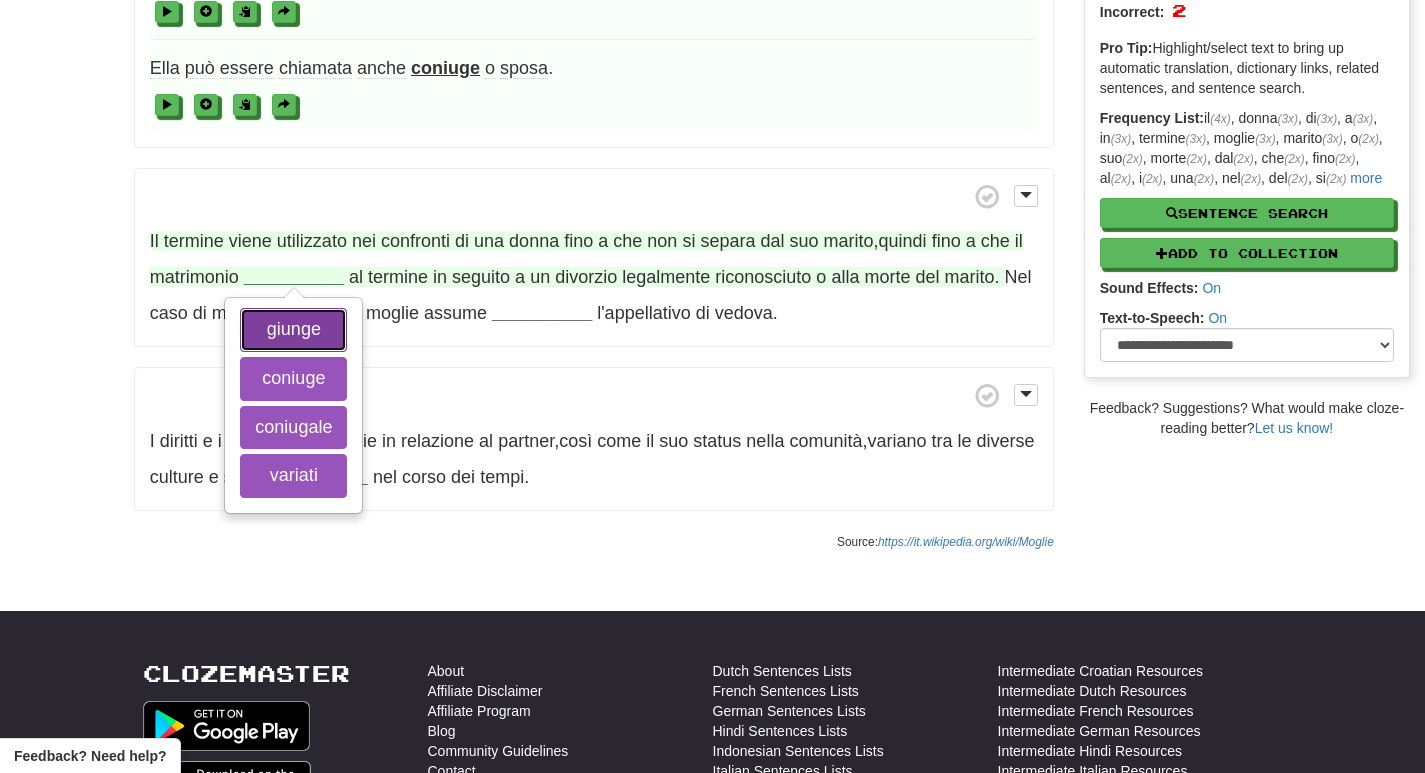 click on "giunge" at bounding box center [293, 330] 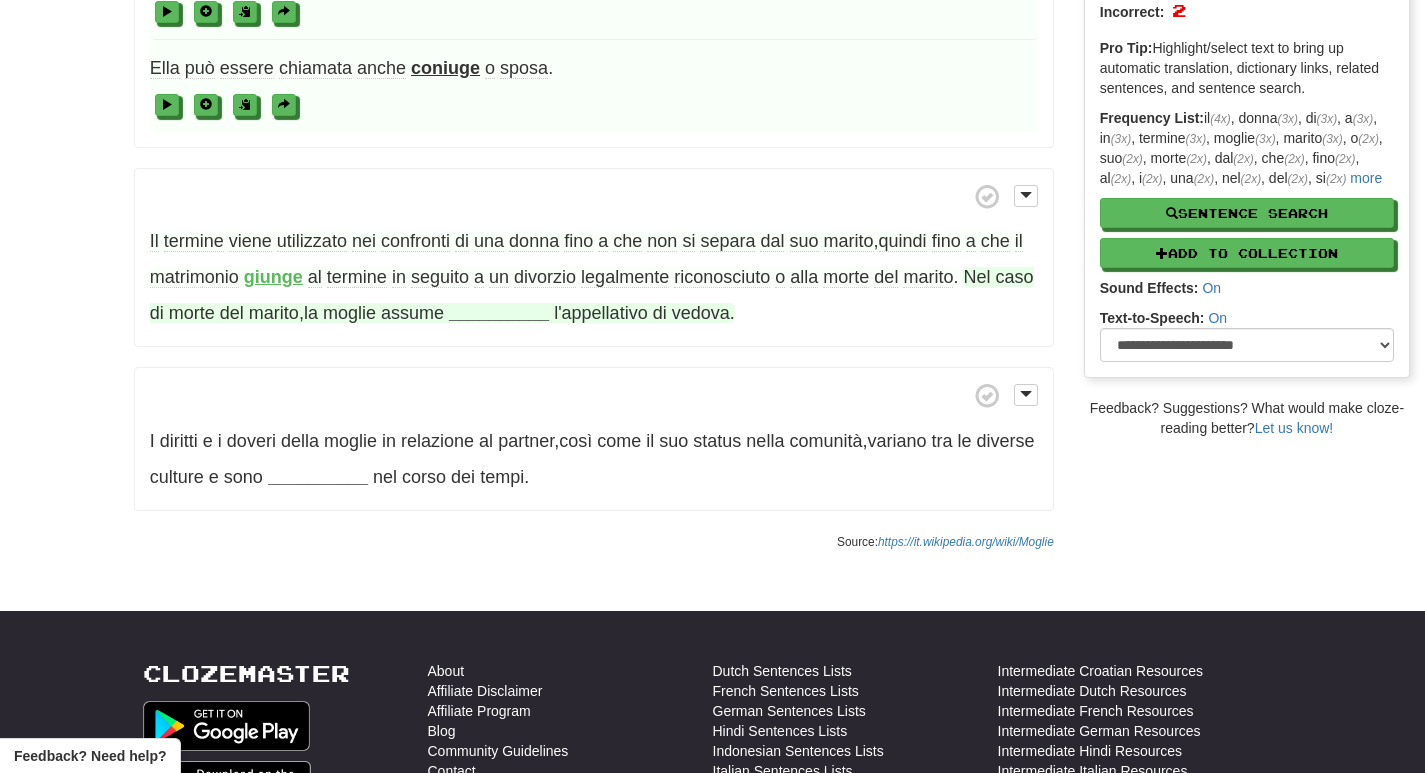 click on "__________" at bounding box center [499, 313] 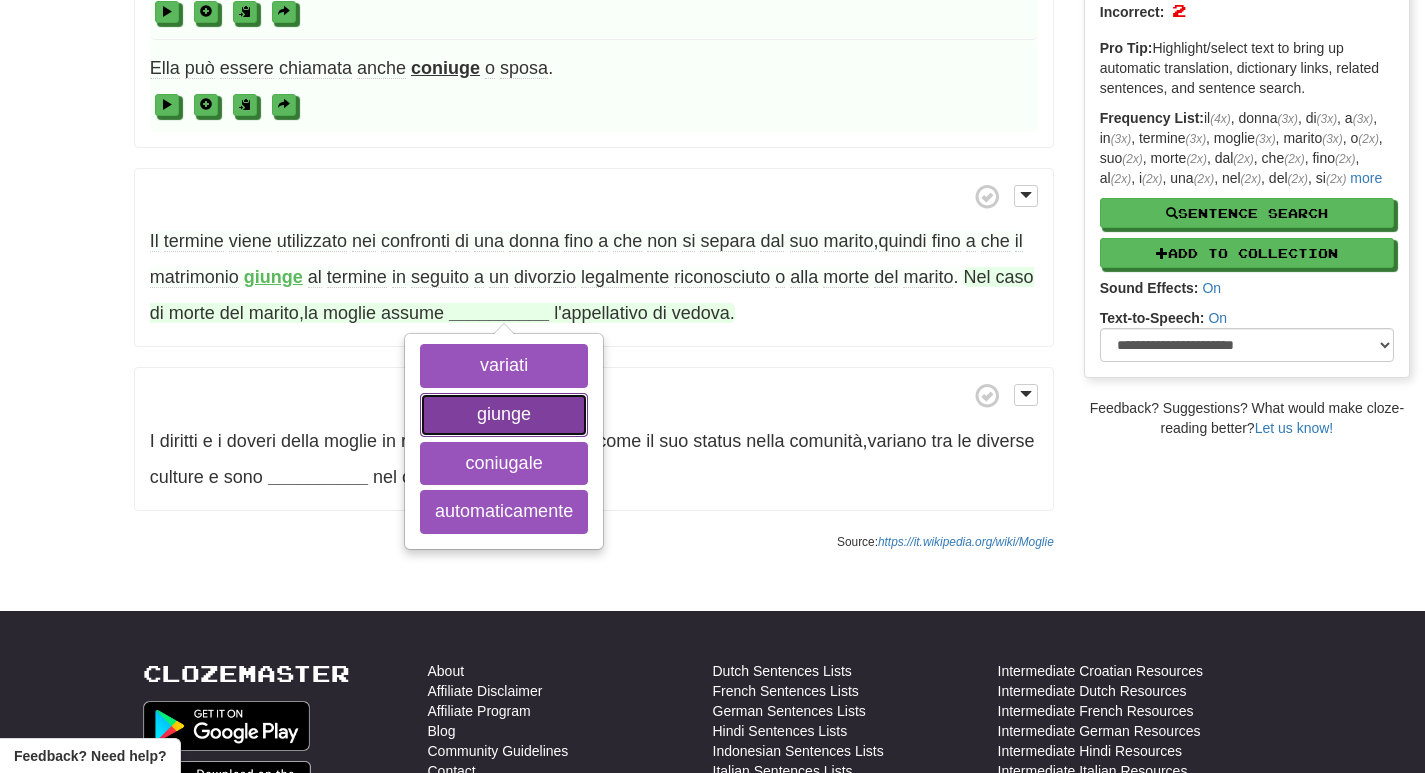 click on "giunge" at bounding box center [504, 415] 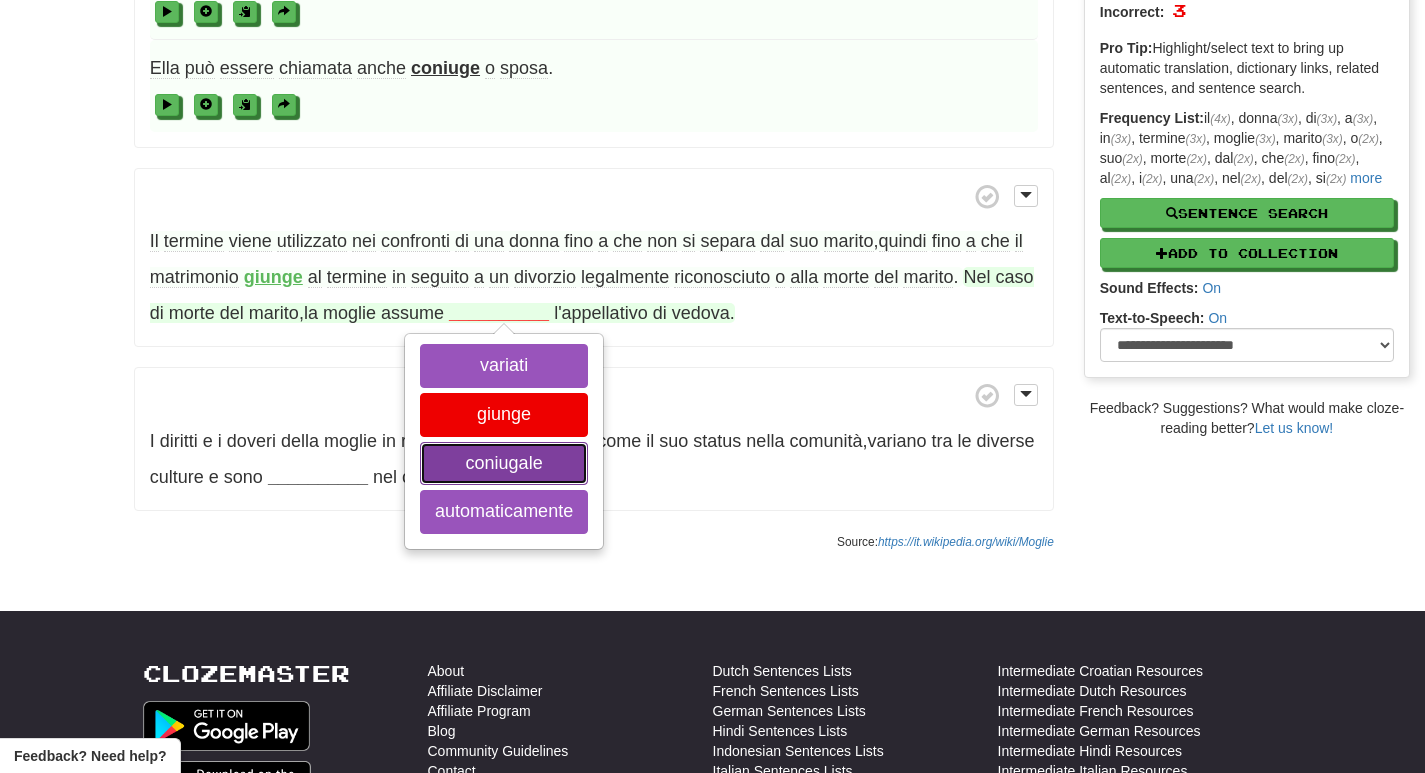 click on "coniugale" at bounding box center (504, 464) 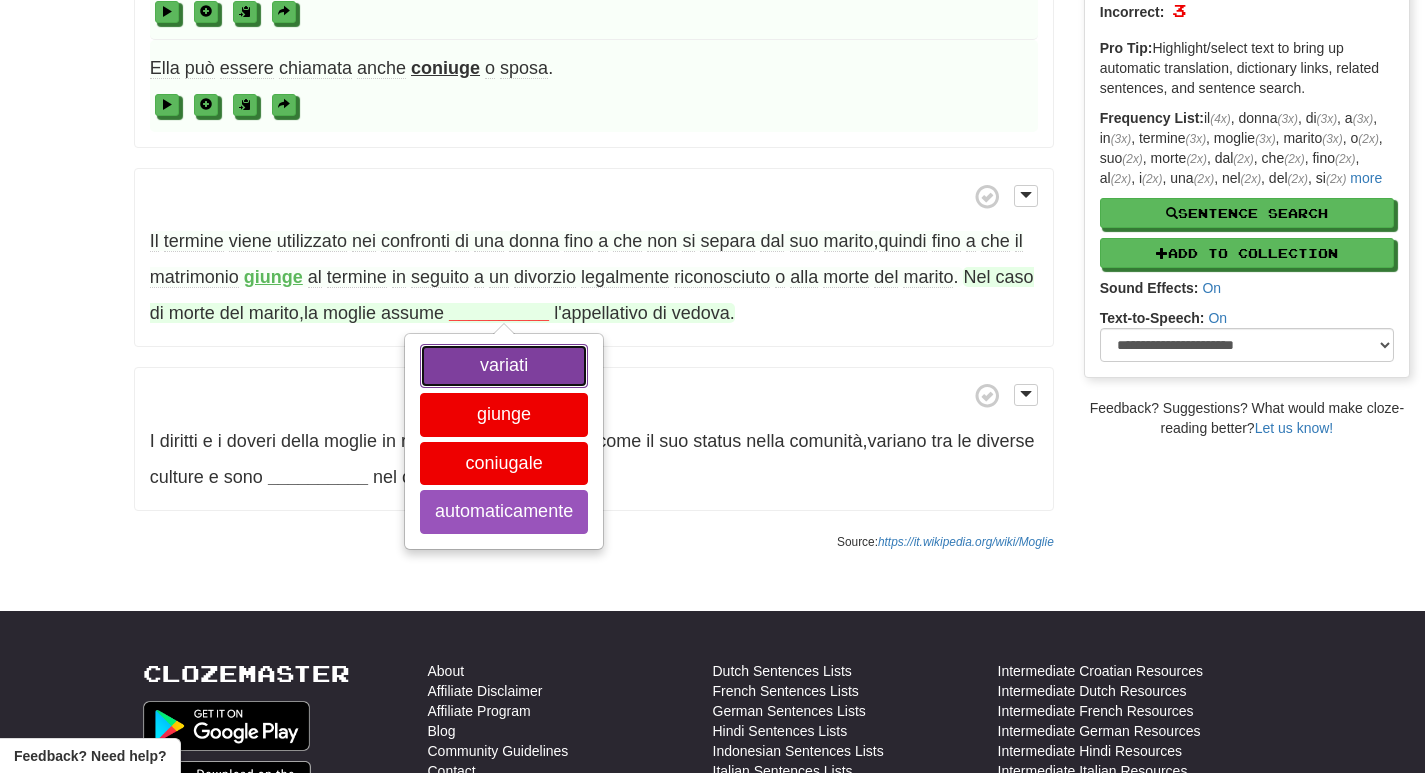 click on "variati" at bounding box center (504, 366) 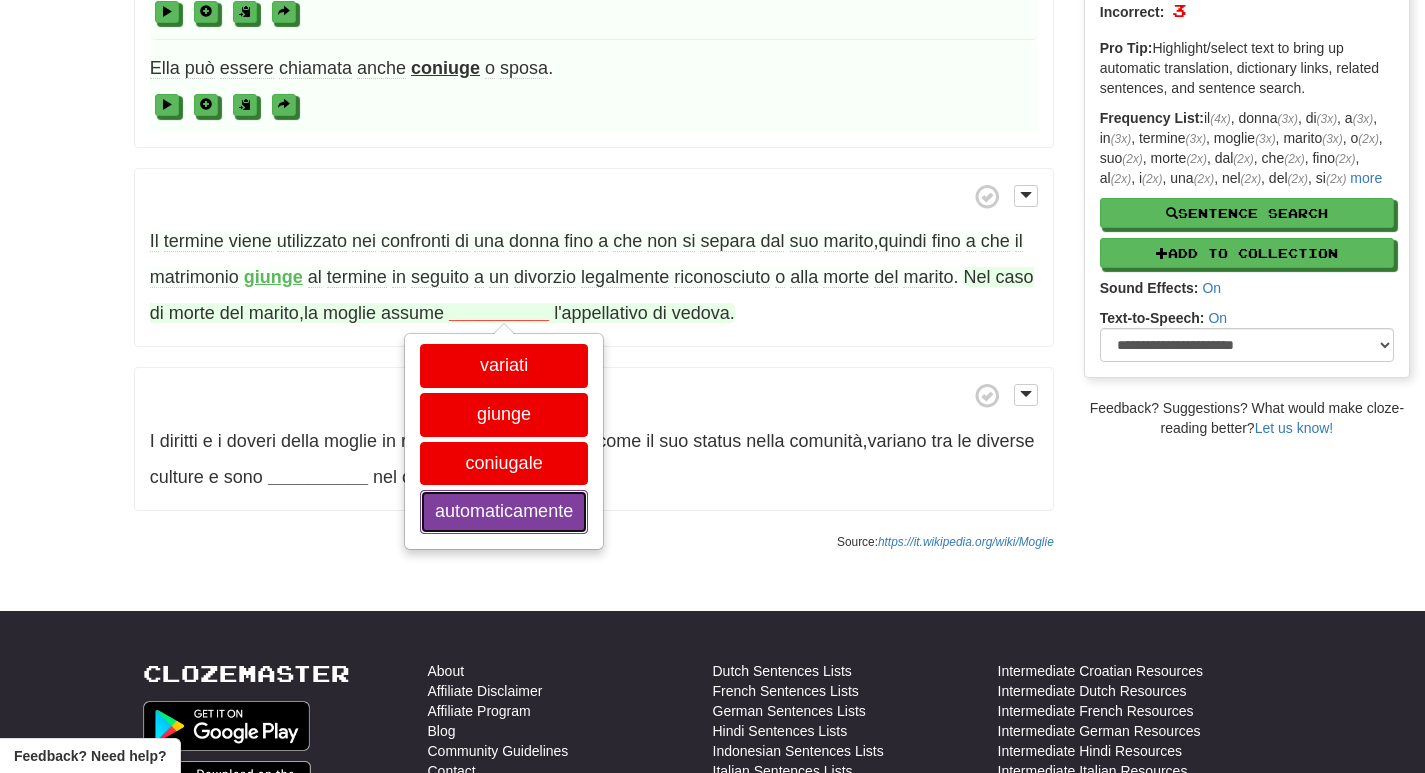 click on "automaticamente" at bounding box center (504, 512) 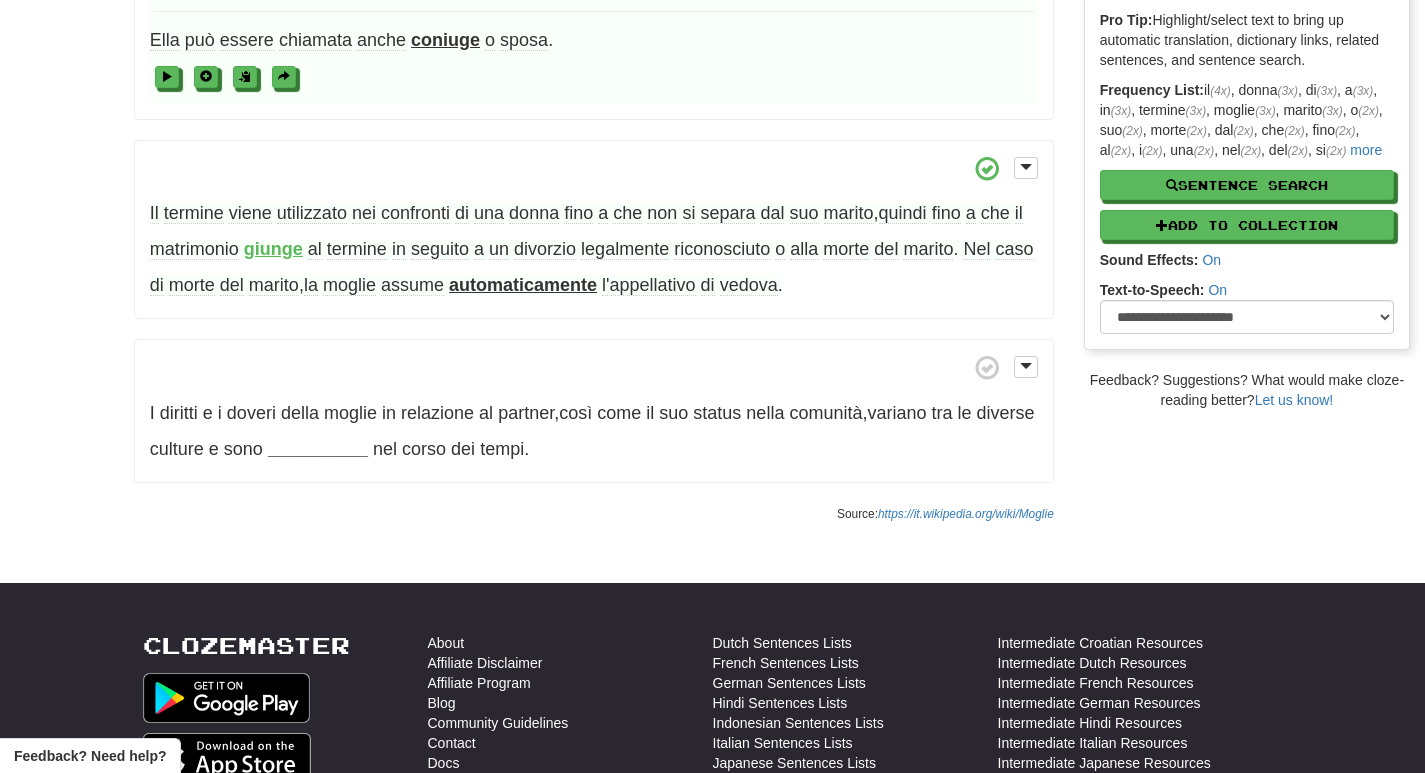scroll, scrollTop: 300, scrollLeft: 0, axis: vertical 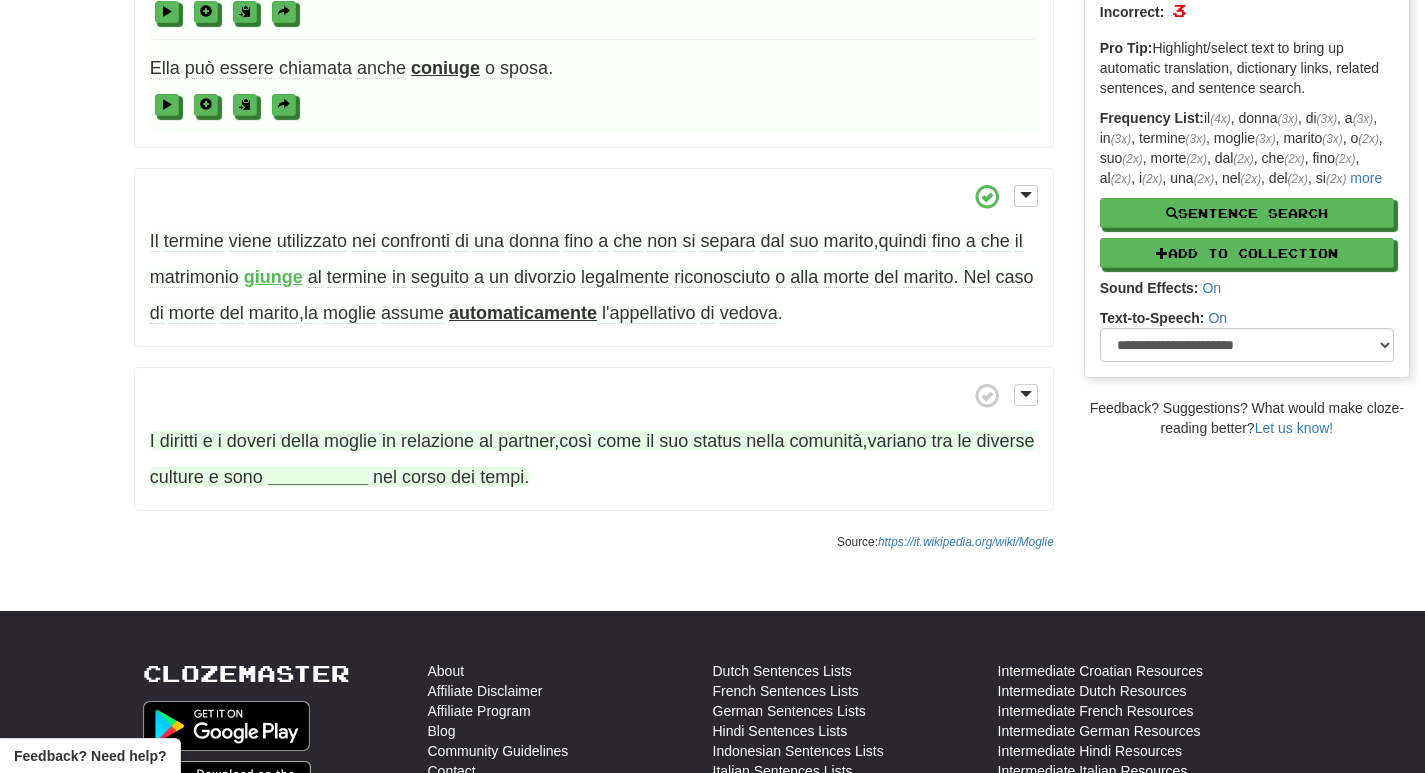 click on "__________" at bounding box center [318, 477] 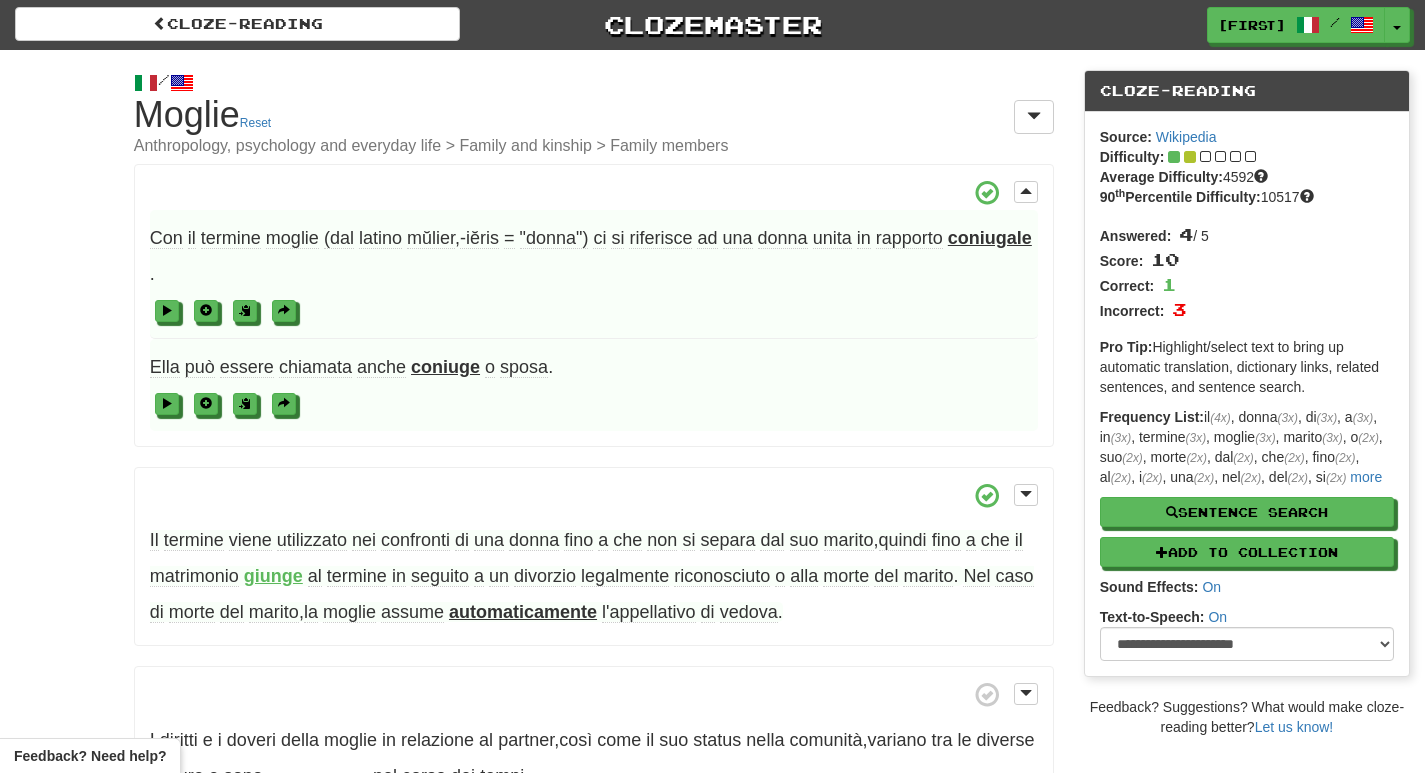 scroll, scrollTop: 0, scrollLeft: 0, axis: both 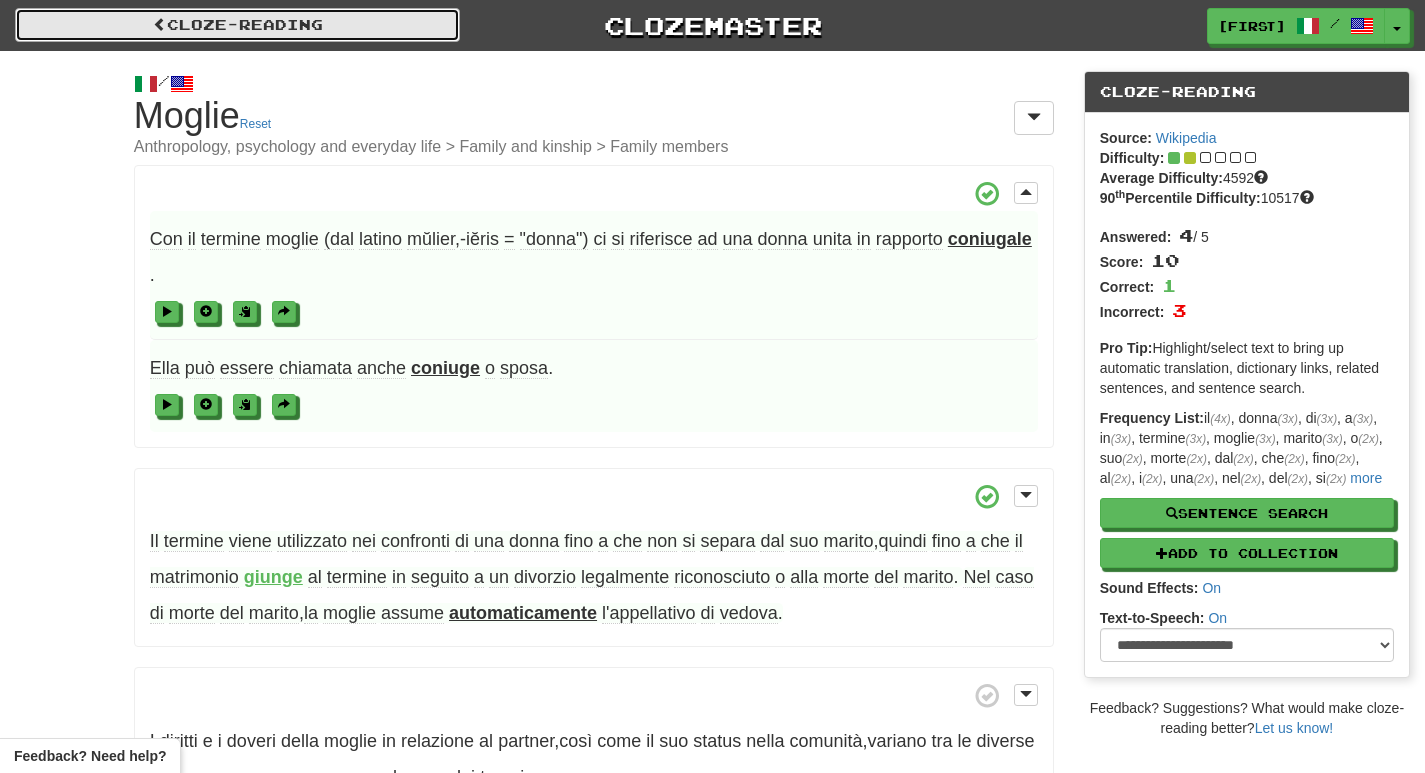 click at bounding box center (160, 24) 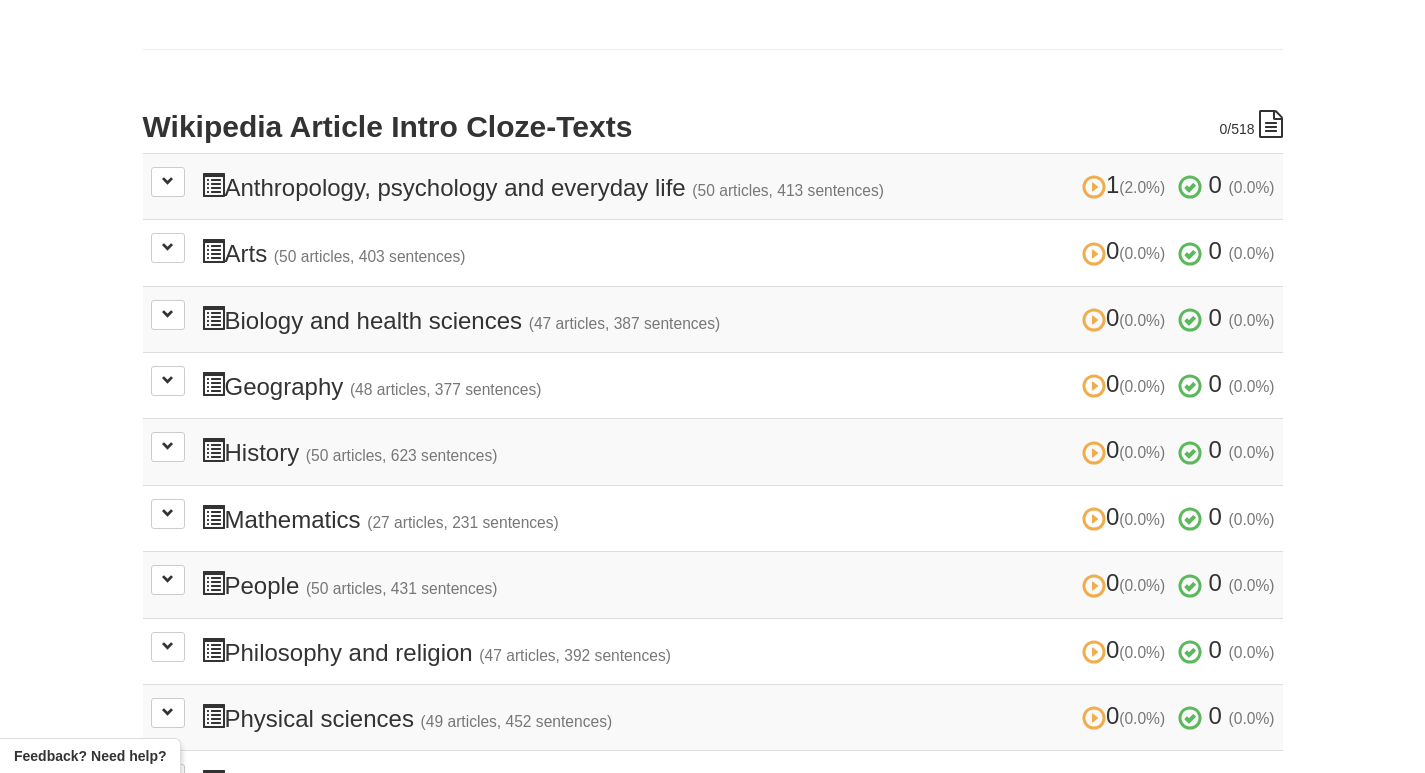 scroll, scrollTop: 400, scrollLeft: 0, axis: vertical 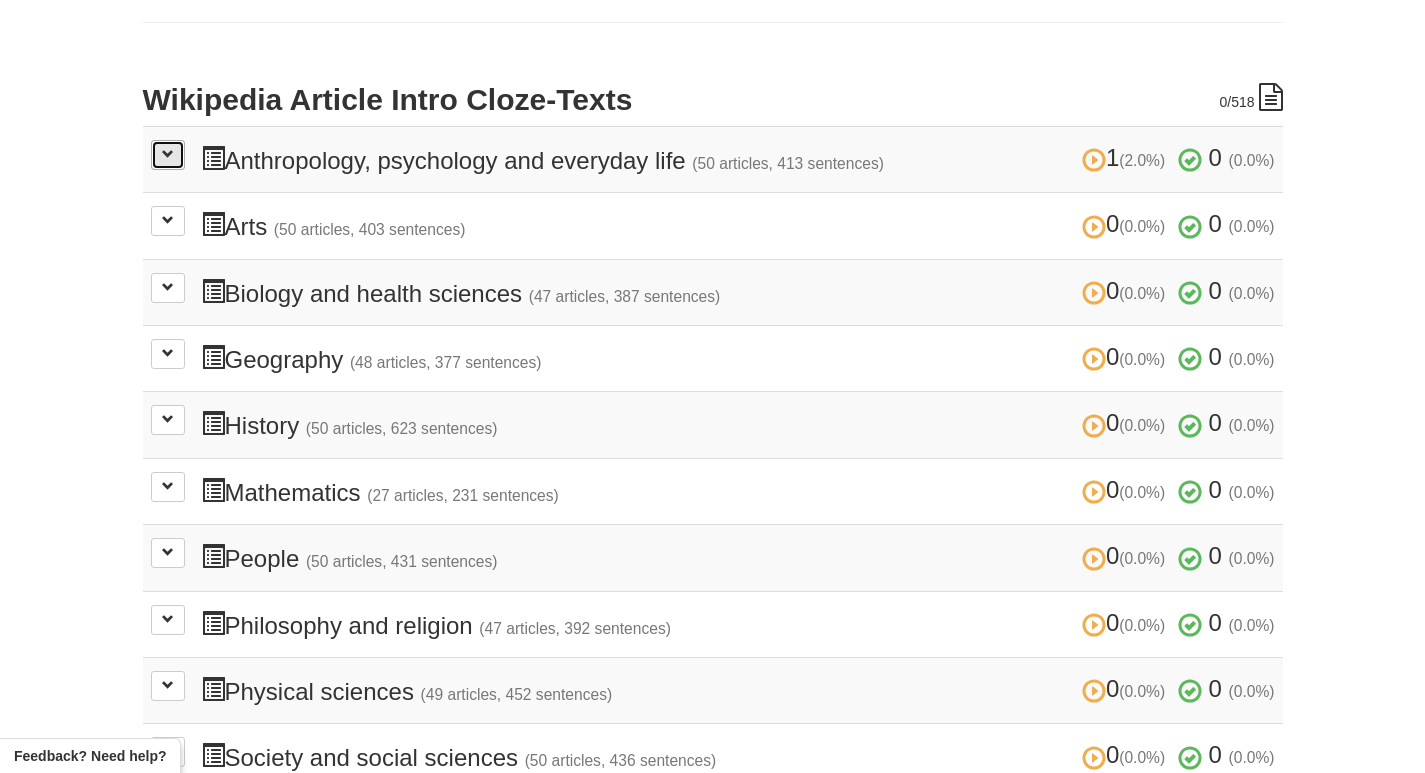 click at bounding box center [168, 154] 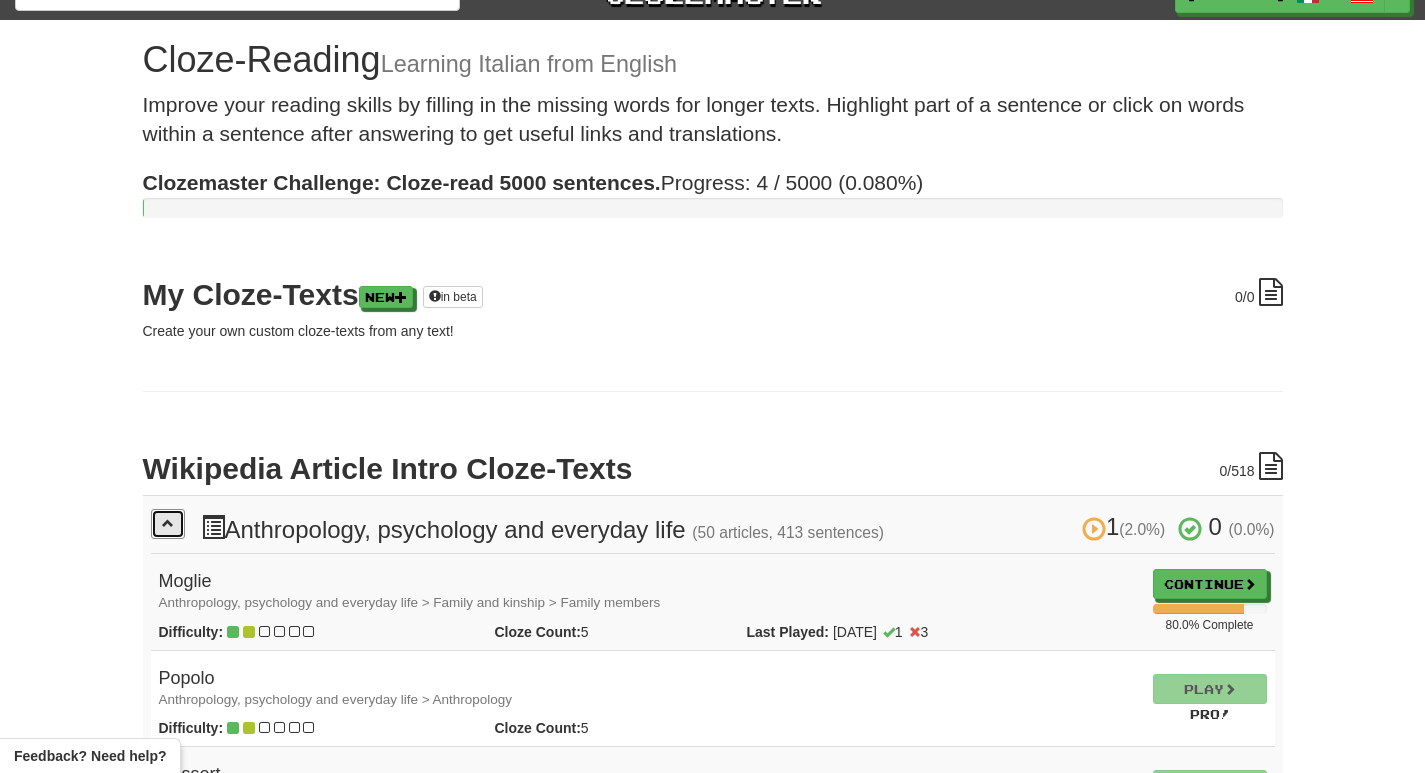 scroll, scrollTop: 0, scrollLeft: 0, axis: both 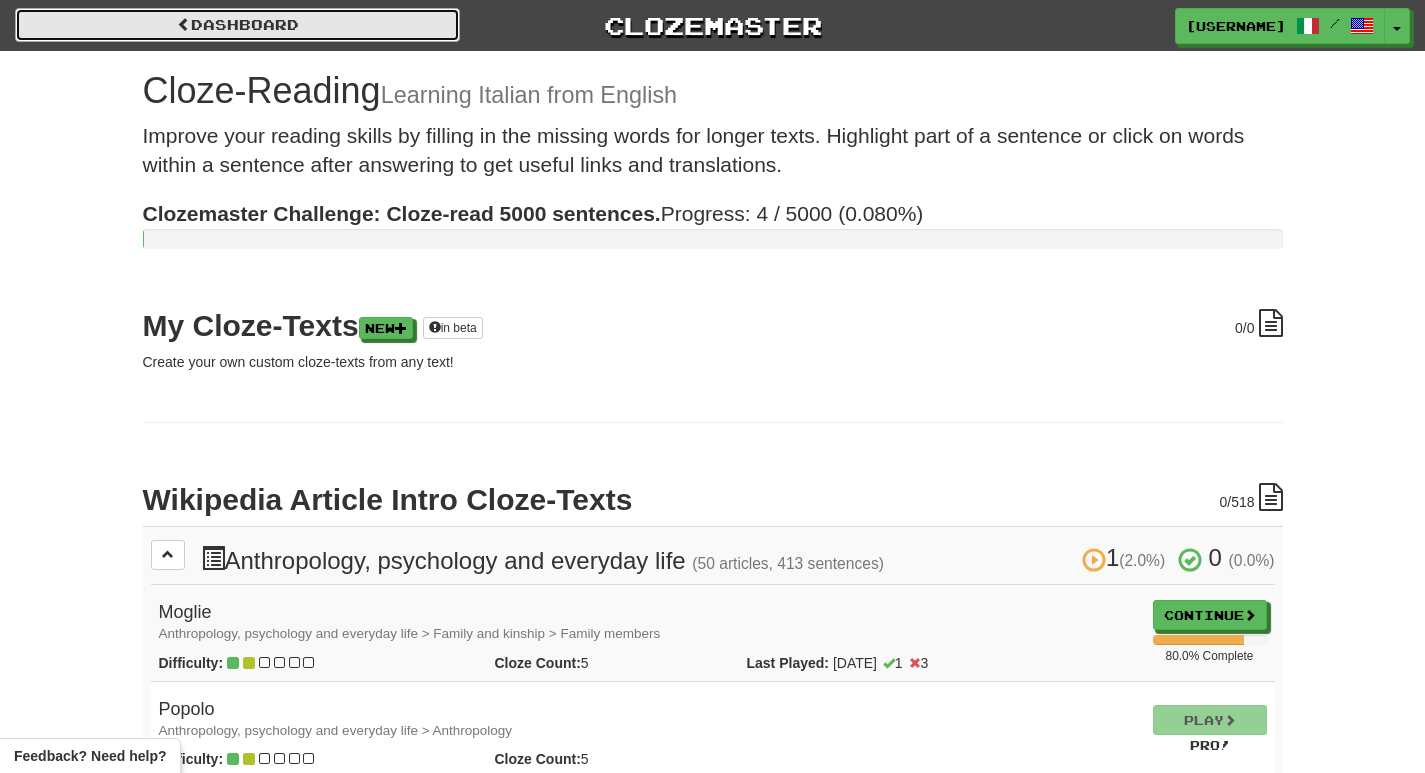 click at bounding box center [184, 24] 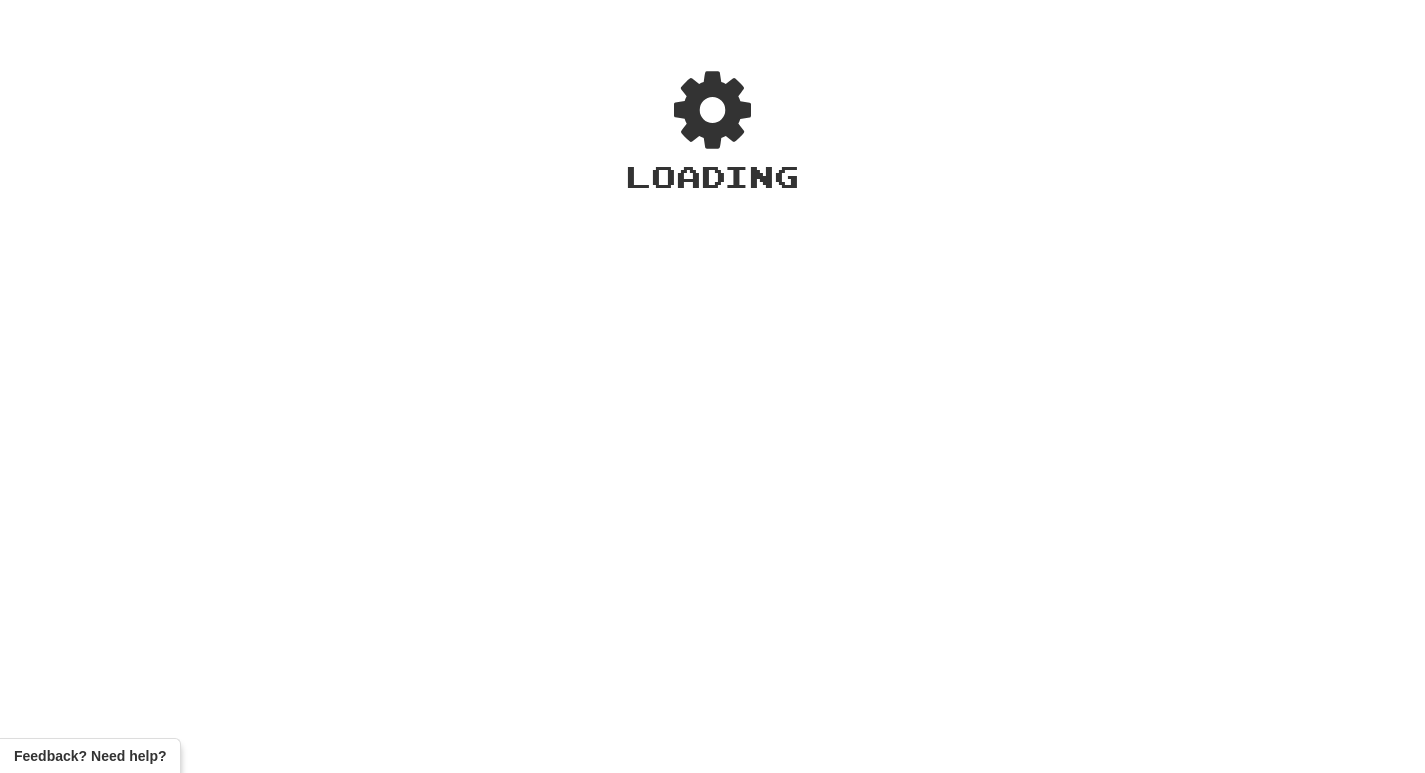 scroll, scrollTop: 0, scrollLeft: 0, axis: both 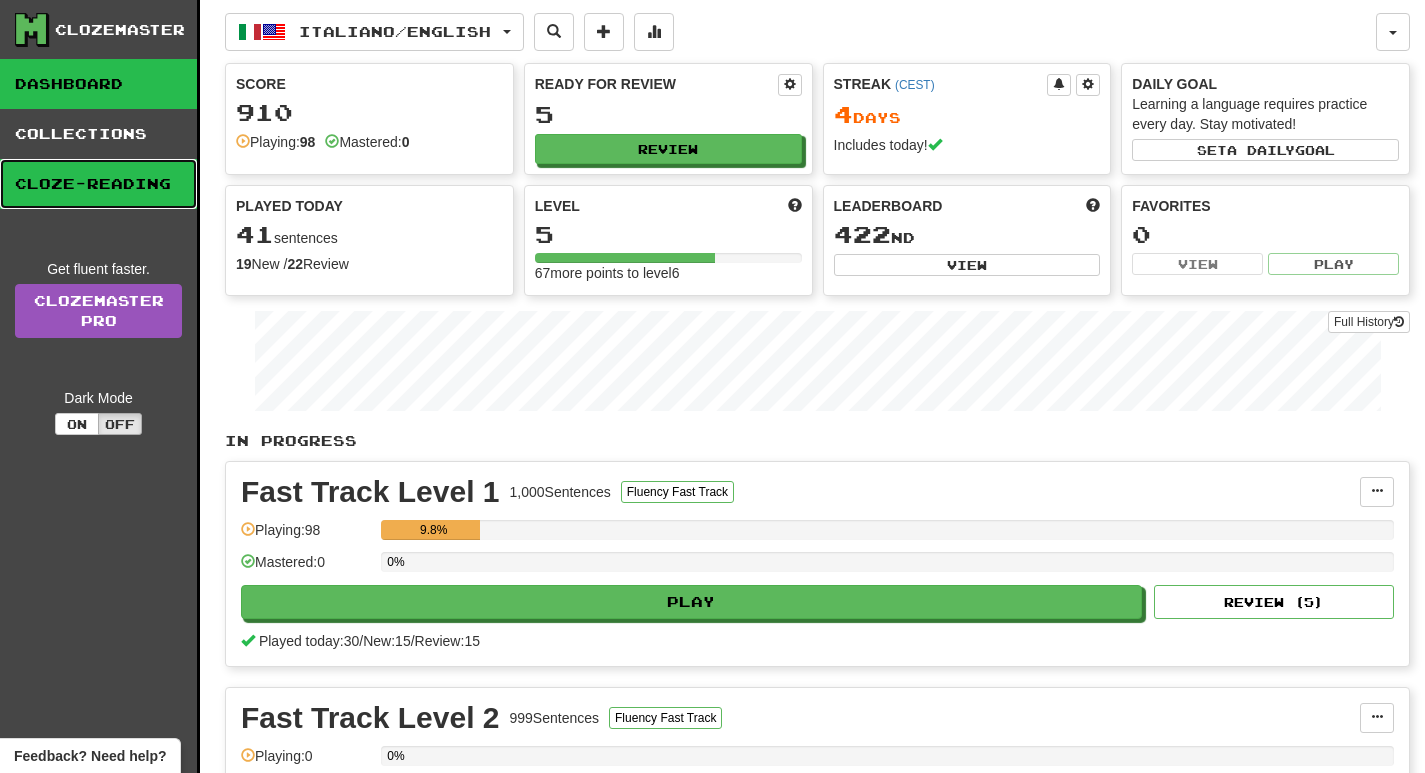 click on "Cloze-Reading" at bounding box center [98, 184] 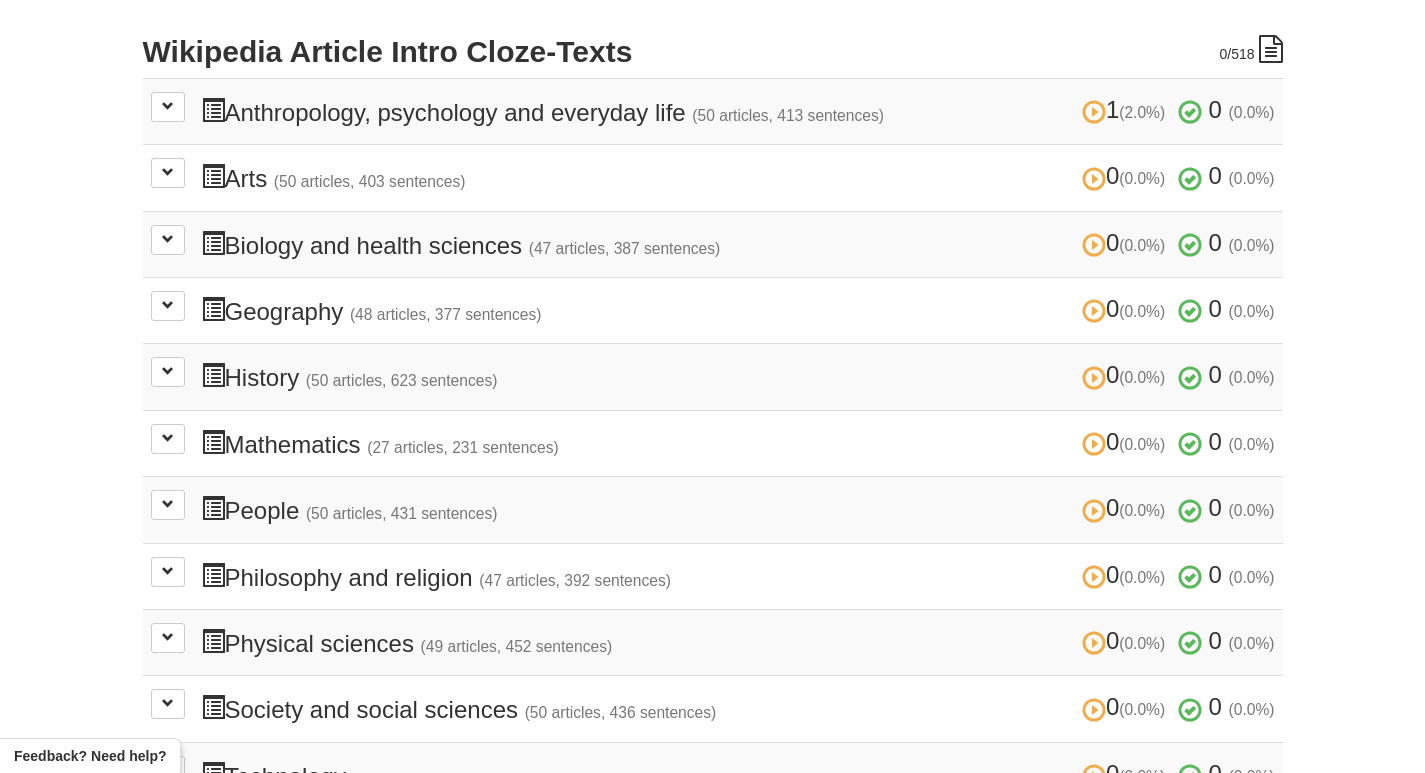 scroll, scrollTop: 400, scrollLeft: 0, axis: vertical 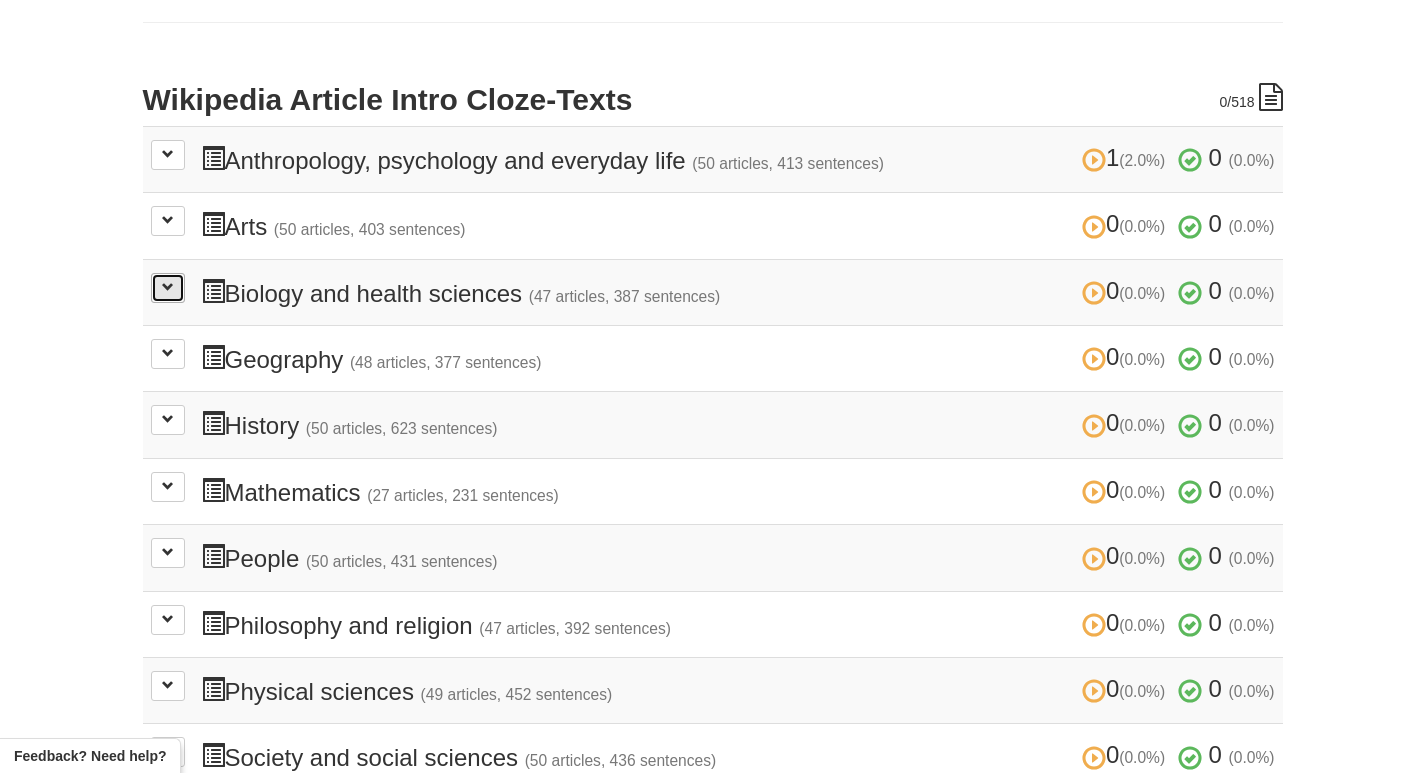 click at bounding box center [168, 287] 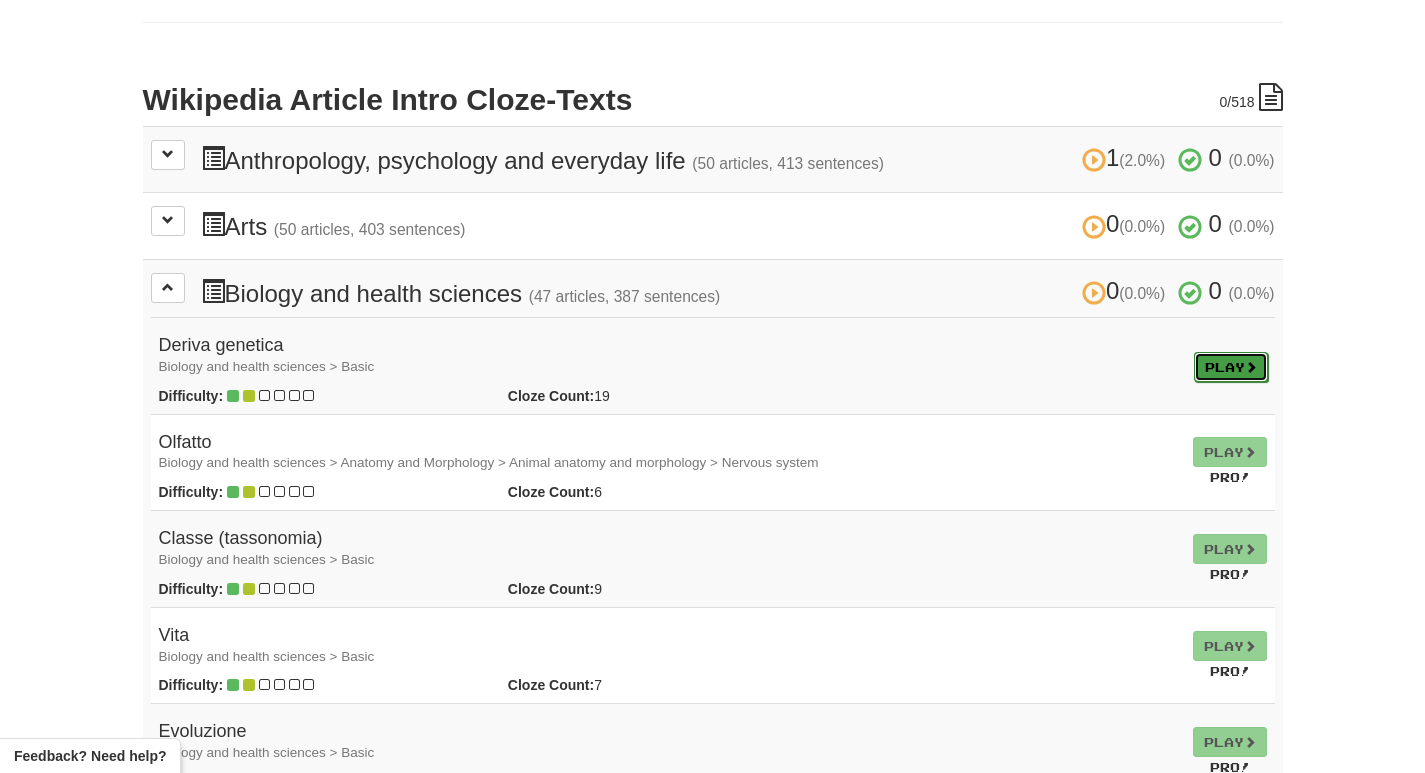 click on "Play" at bounding box center [1231, 367] 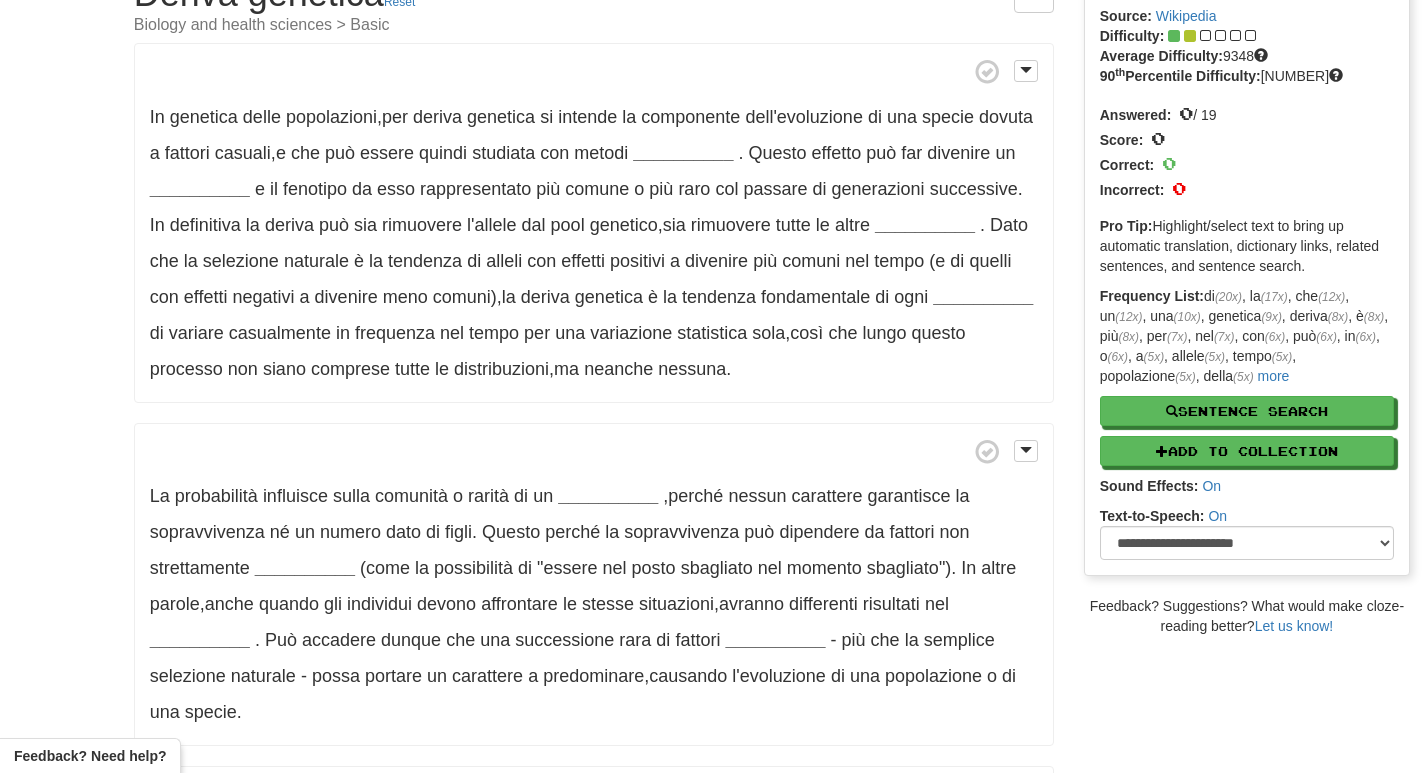 scroll, scrollTop: 0, scrollLeft: 0, axis: both 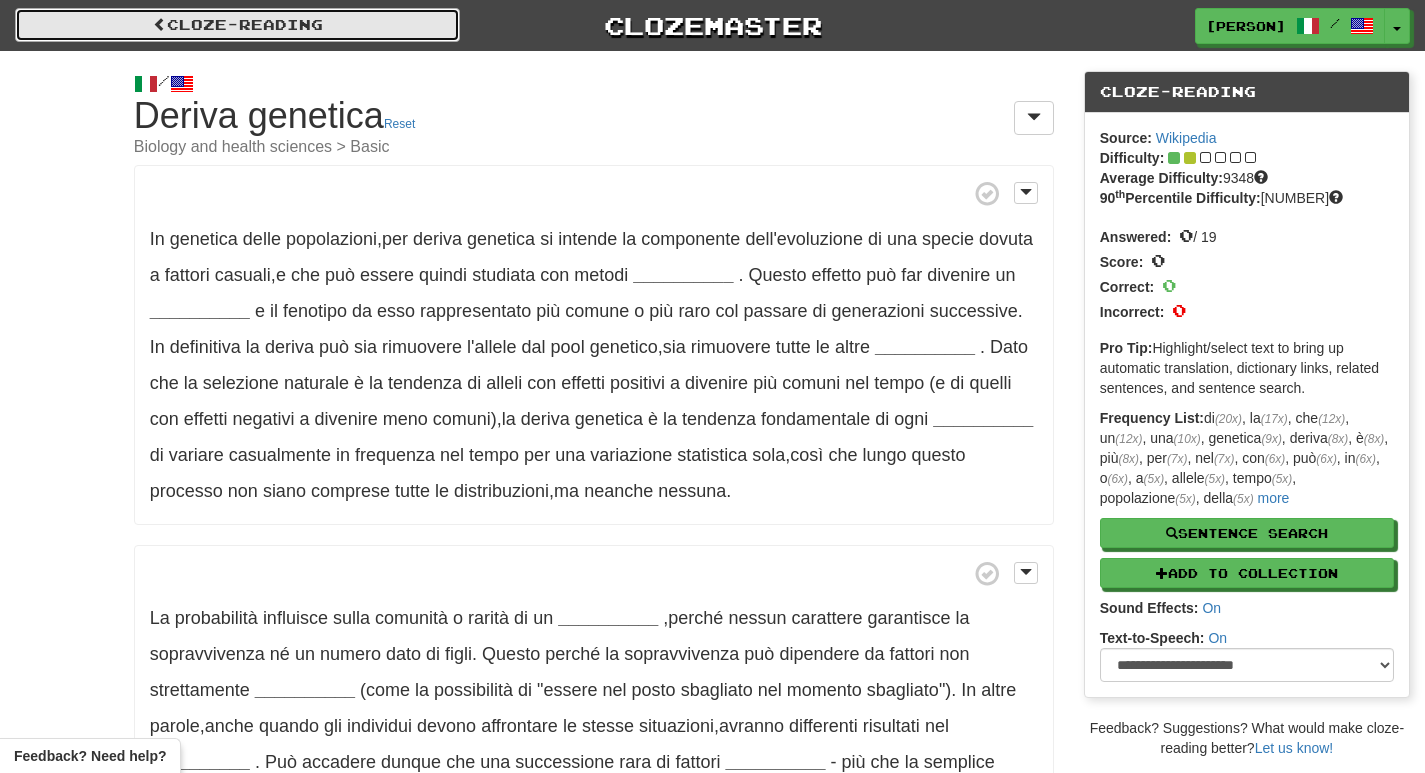 click at bounding box center [160, 24] 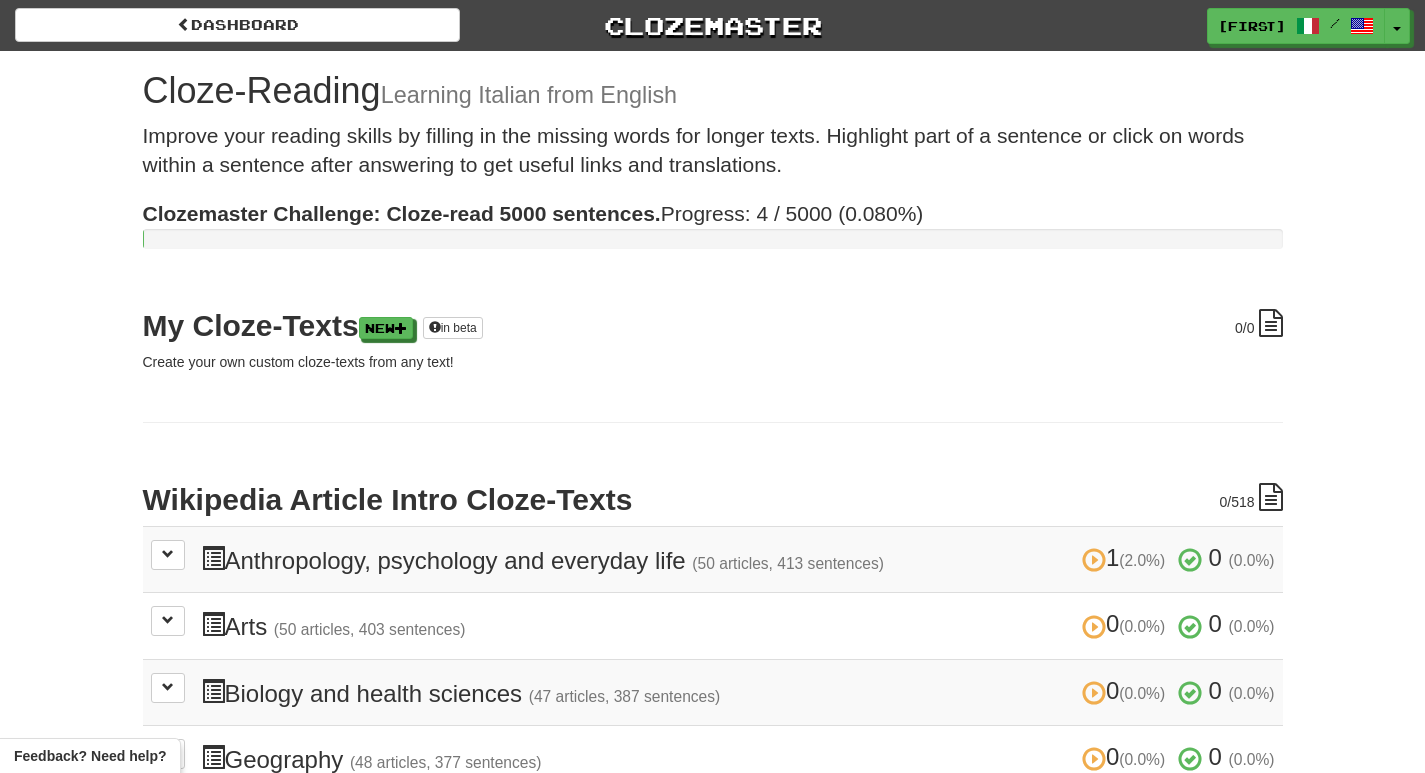 scroll, scrollTop: 0, scrollLeft: 0, axis: both 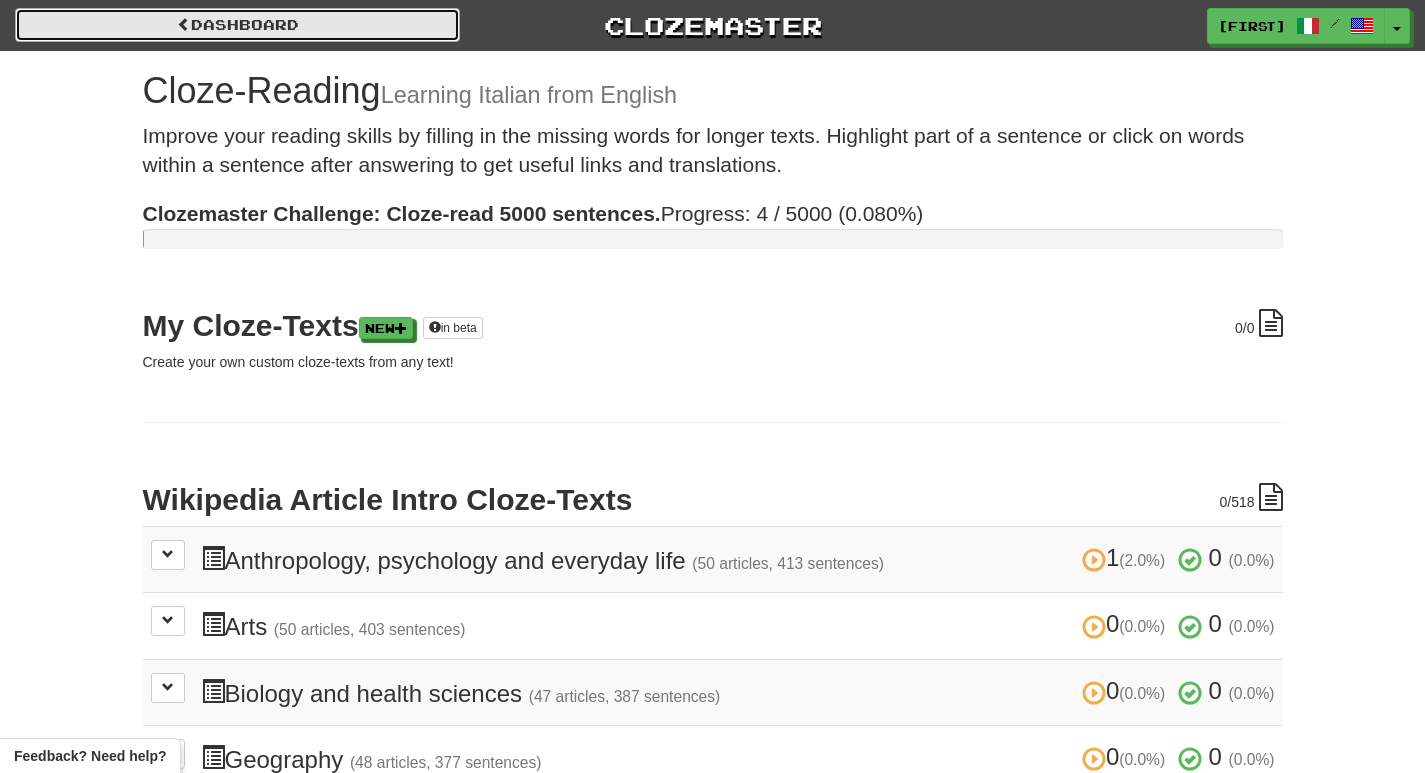 drag, startPoint x: 182, startPoint y: 15, endPoint x: 155, endPoint y: 32, distance: 31.906113 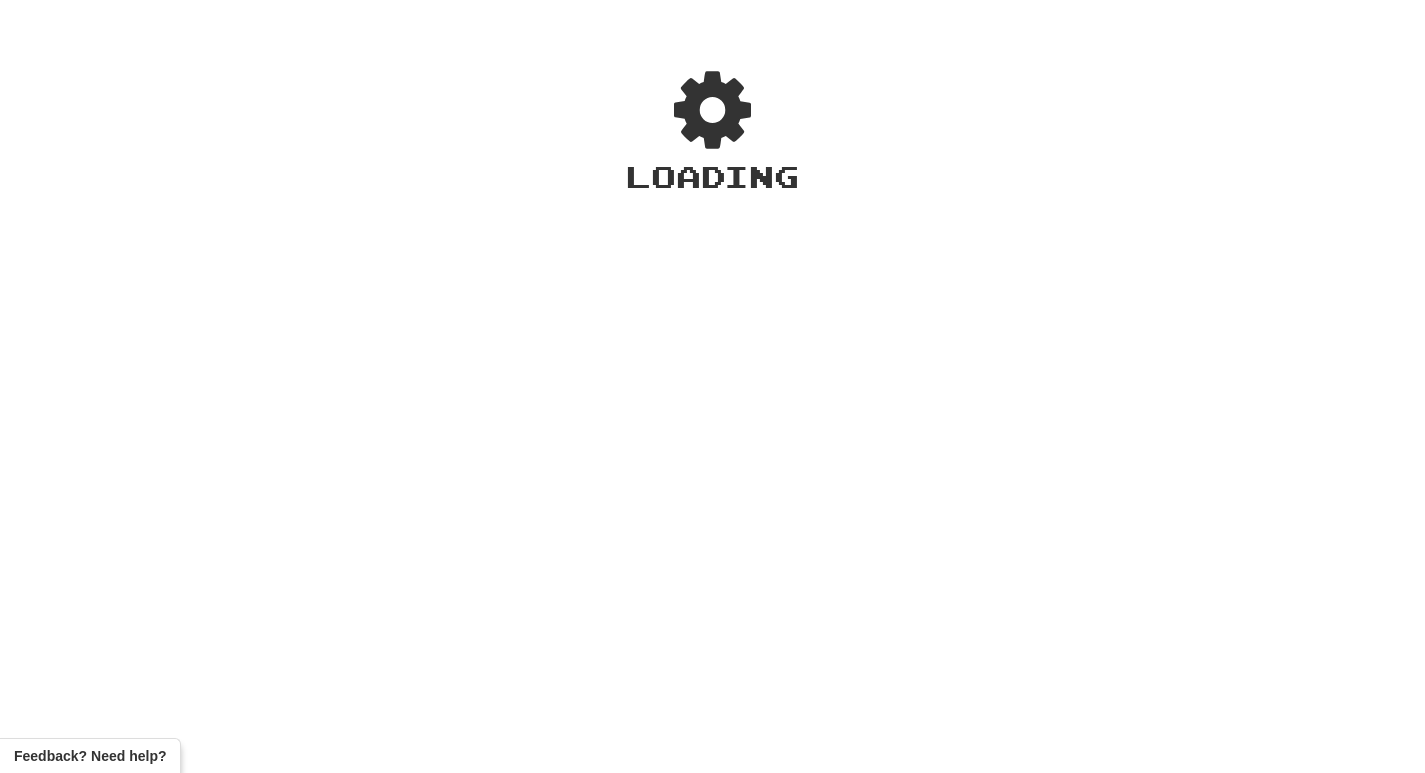 scroll, scrollTop: 0, scrollLeft: 0, axis: both 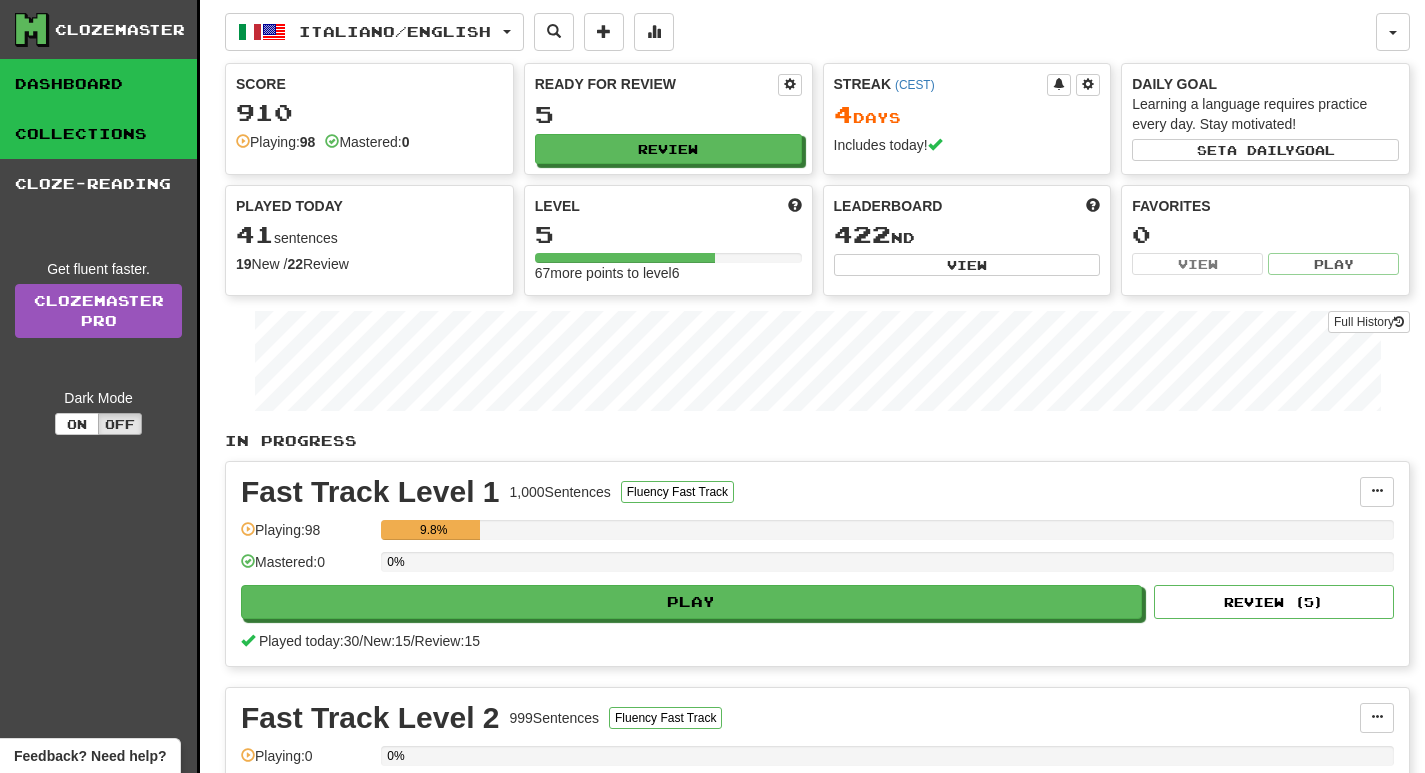 click on "Collections" at bounding box center (98, 134) 